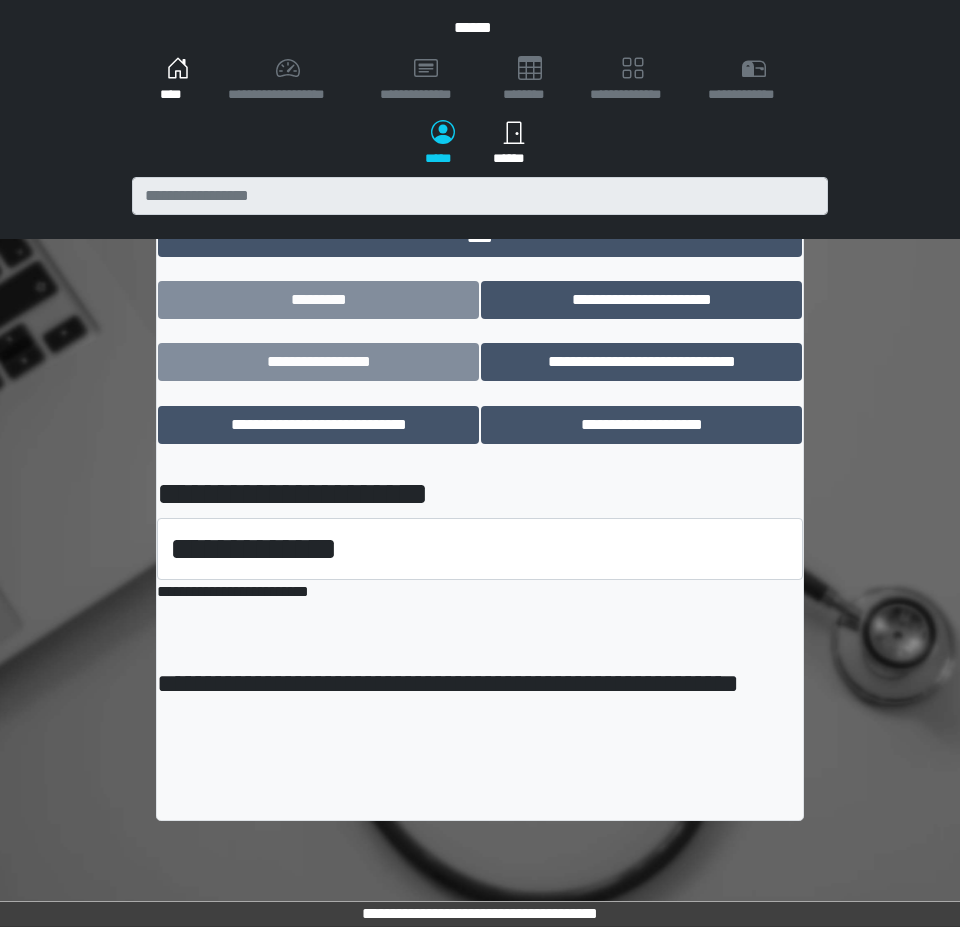 scroll, scrollTop: 0, scrollLeft: 0, axis: both 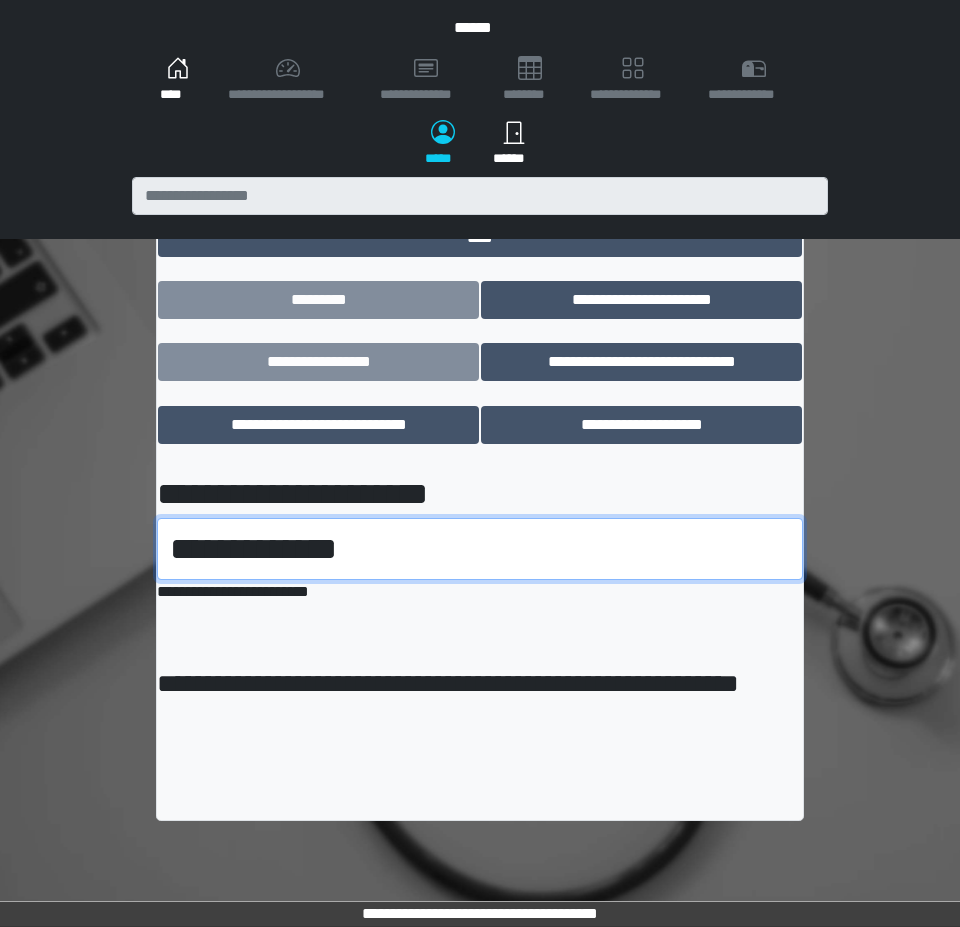 click on "**********" at bounding box center [480, 549] 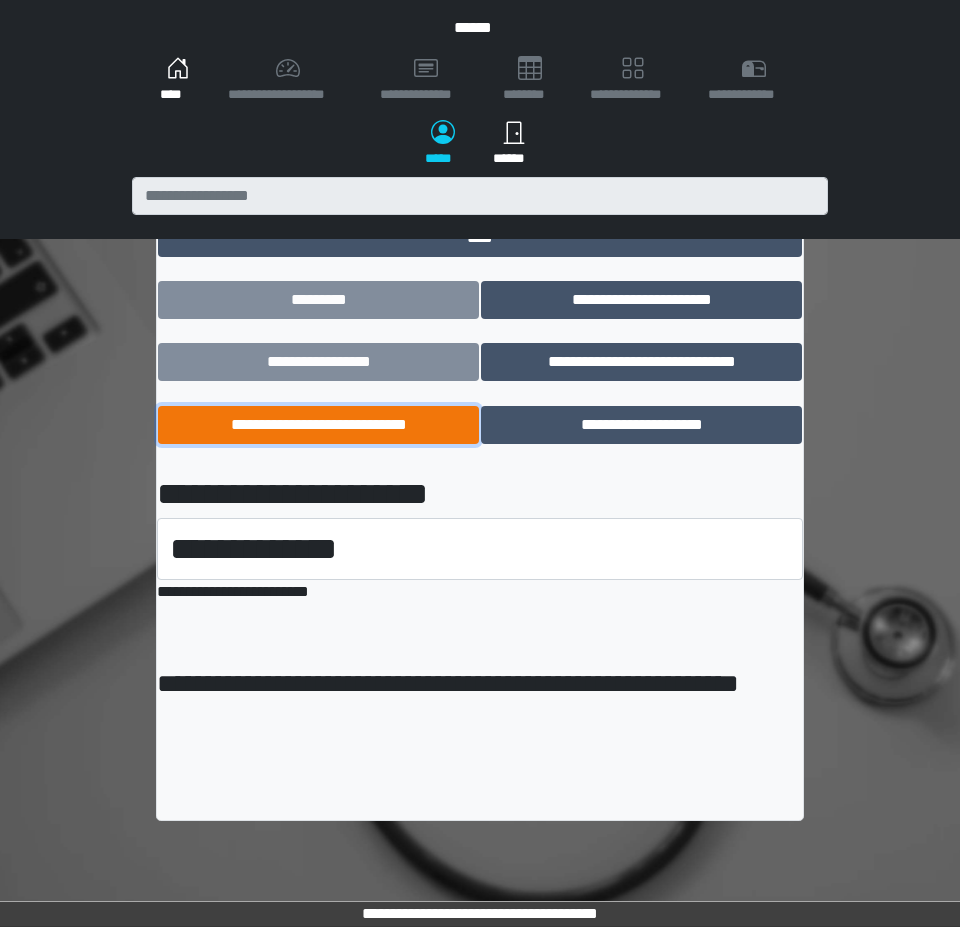 click on "**********" at bounding box center [318, 425] 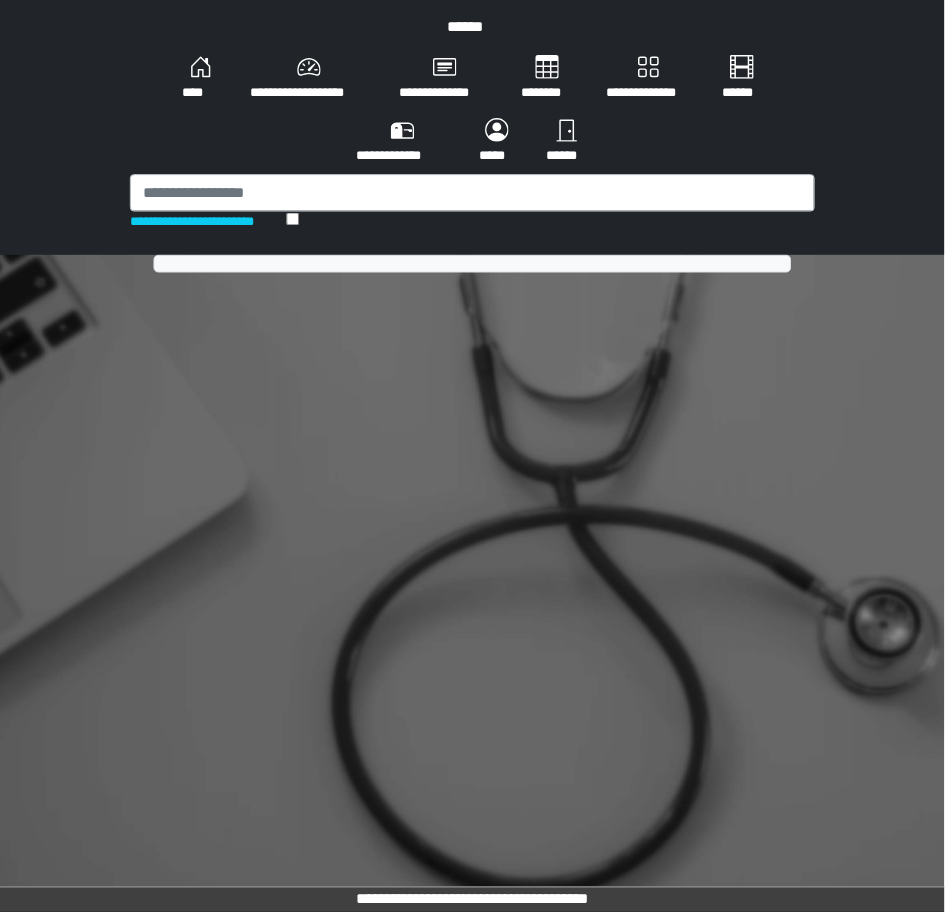 scroll, scrollTop: 0, scrollLeft: 0, axis: both 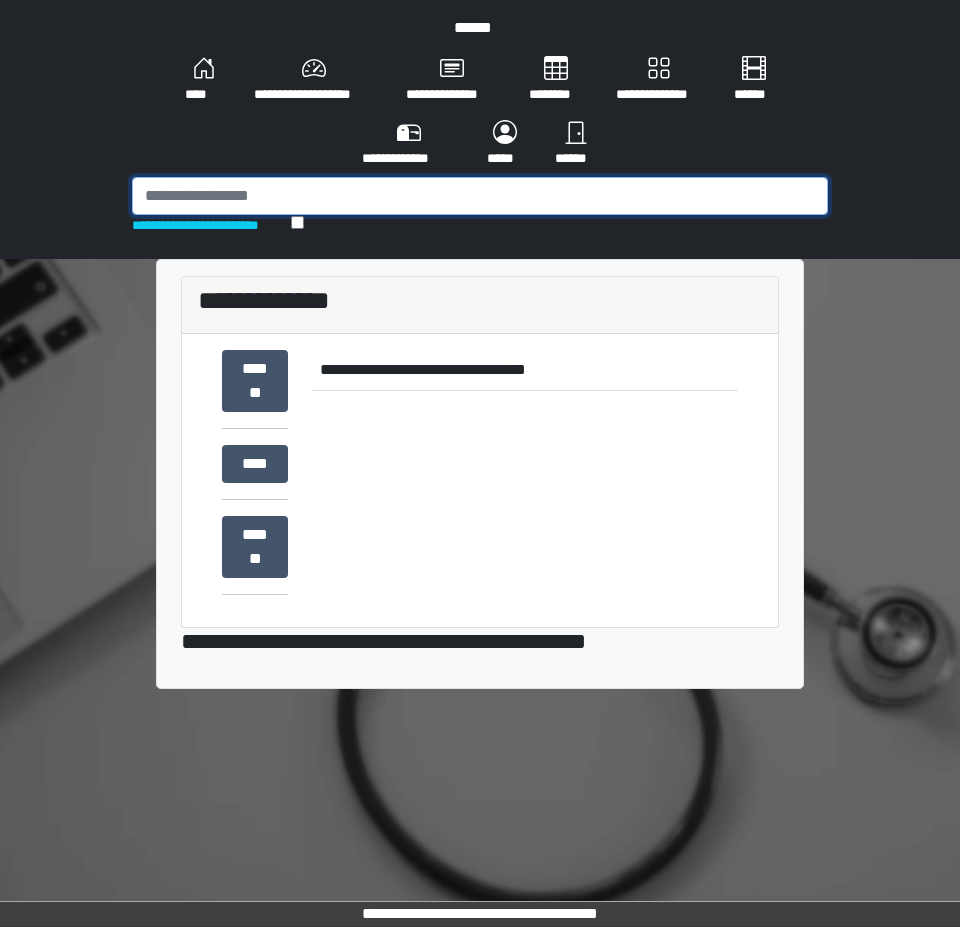 click at bounding box center [480, 196] 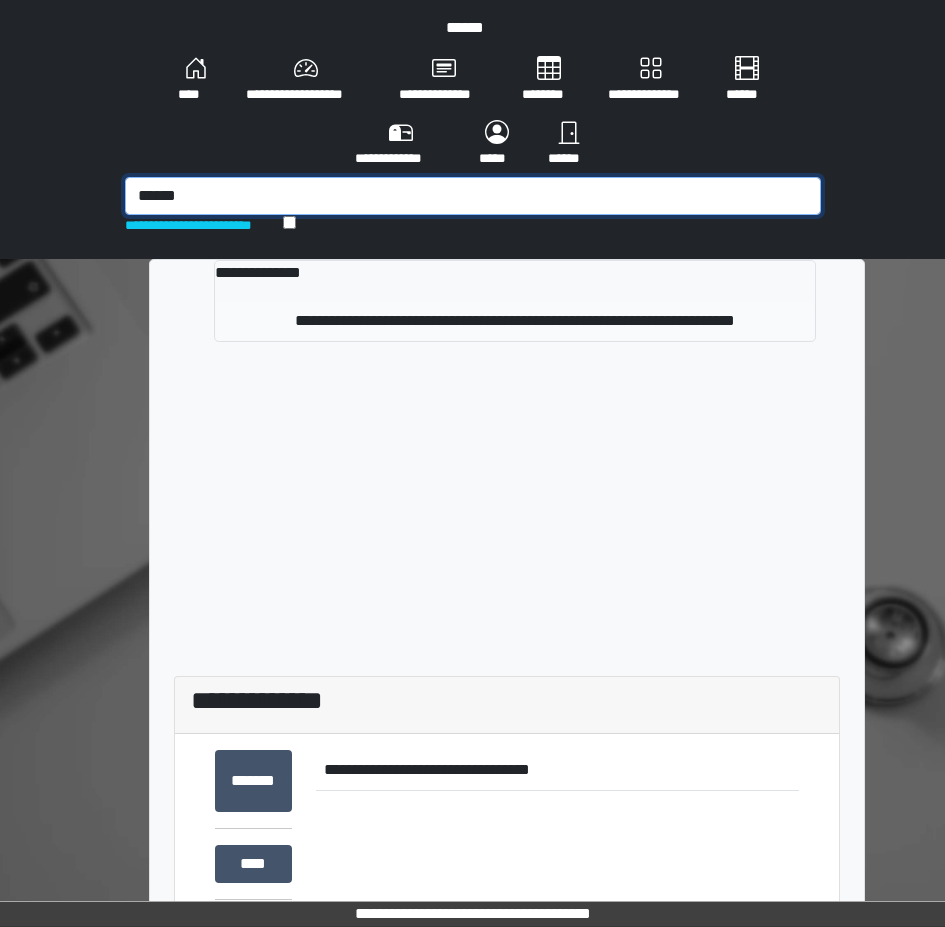 type on "******" 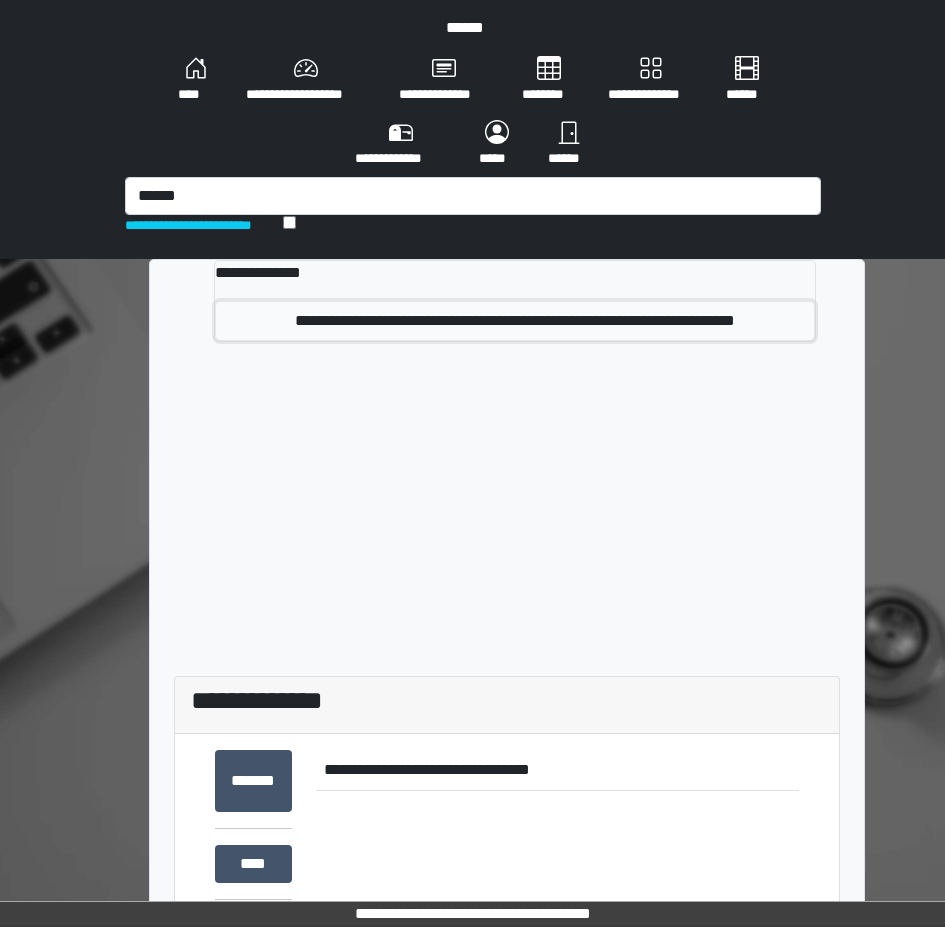 click on "**********" at bounding box center [515, 321] 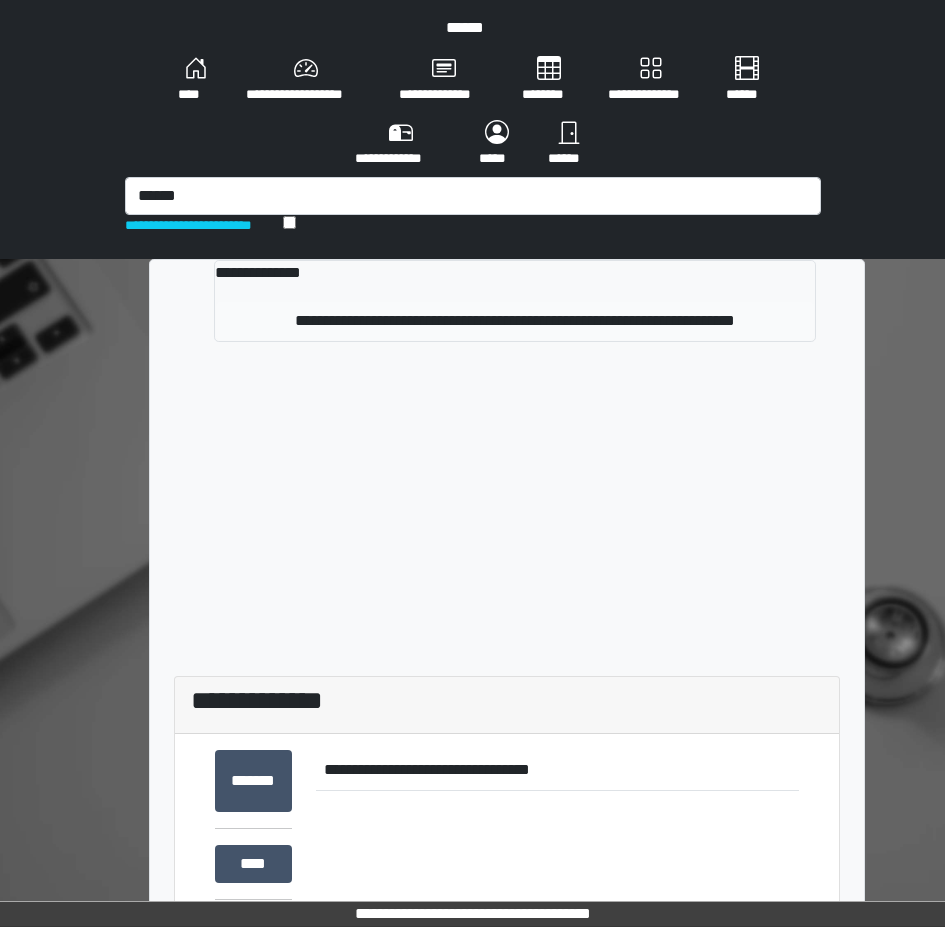 type 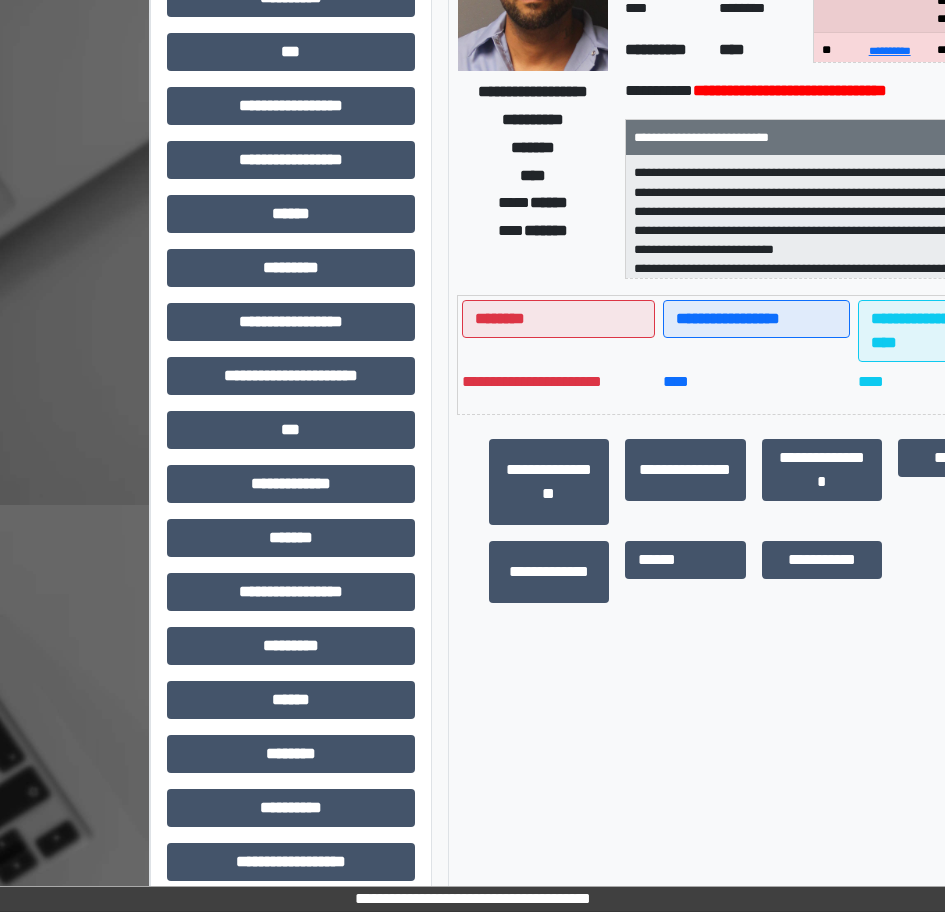 scroll, scrollTop: 441, scrollLeft: 0, axis: vertical 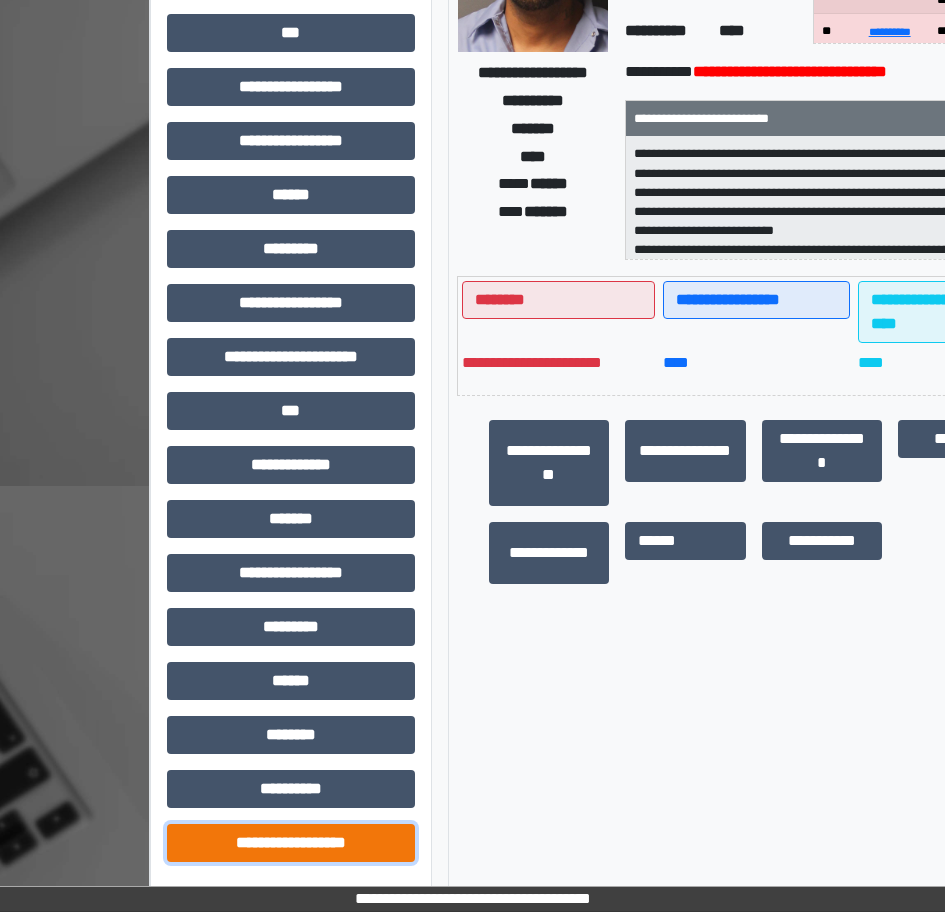 click on "**********" at bounding box center [291, 843] 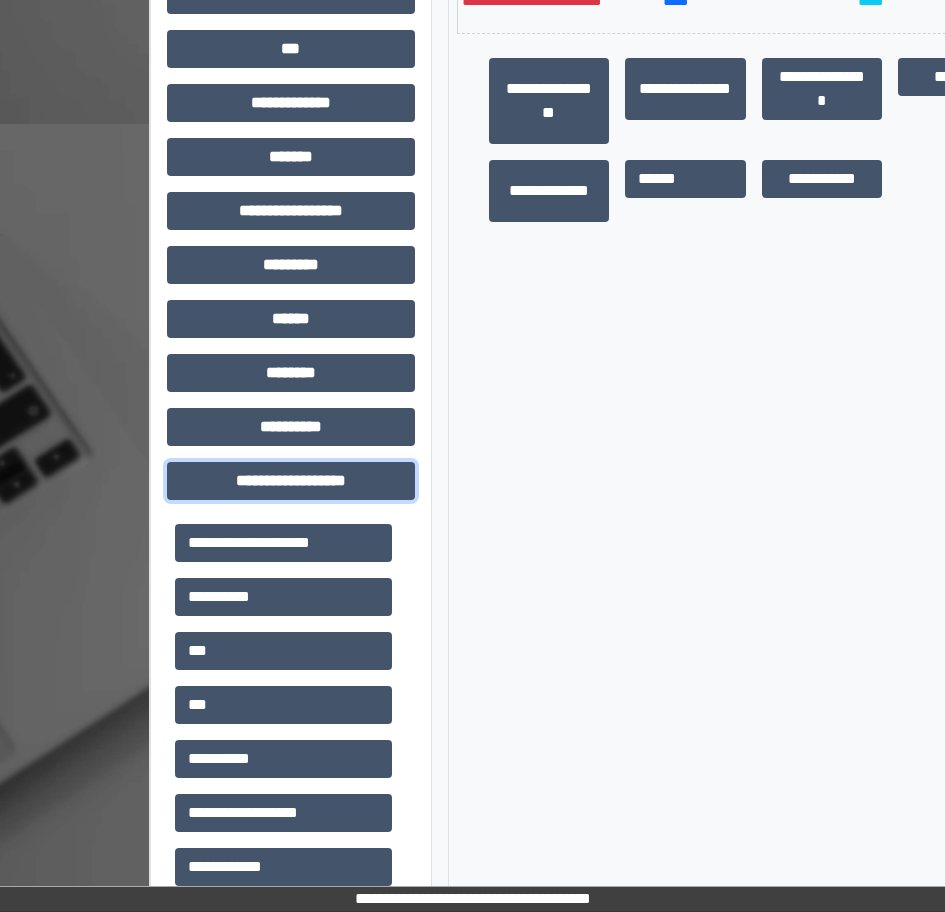 scroll, scrollTop: 851, scrollLeft: 0, axis: vertical 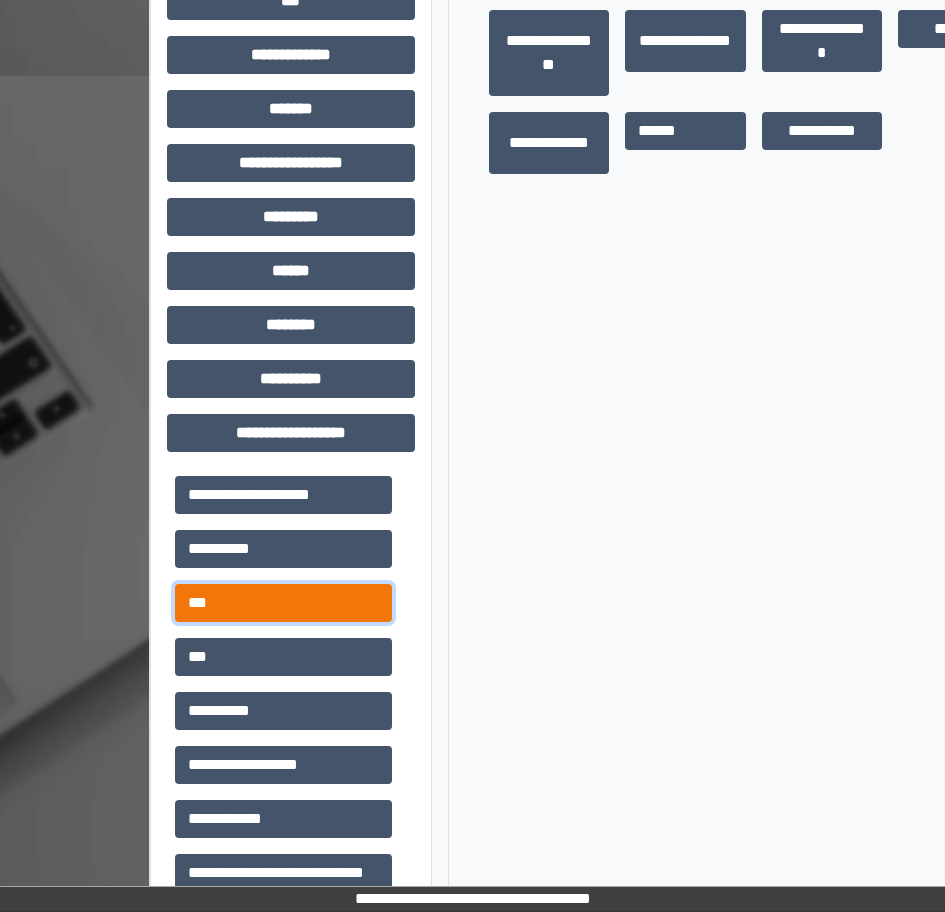 click on "***" at bounding box center [283, 603] 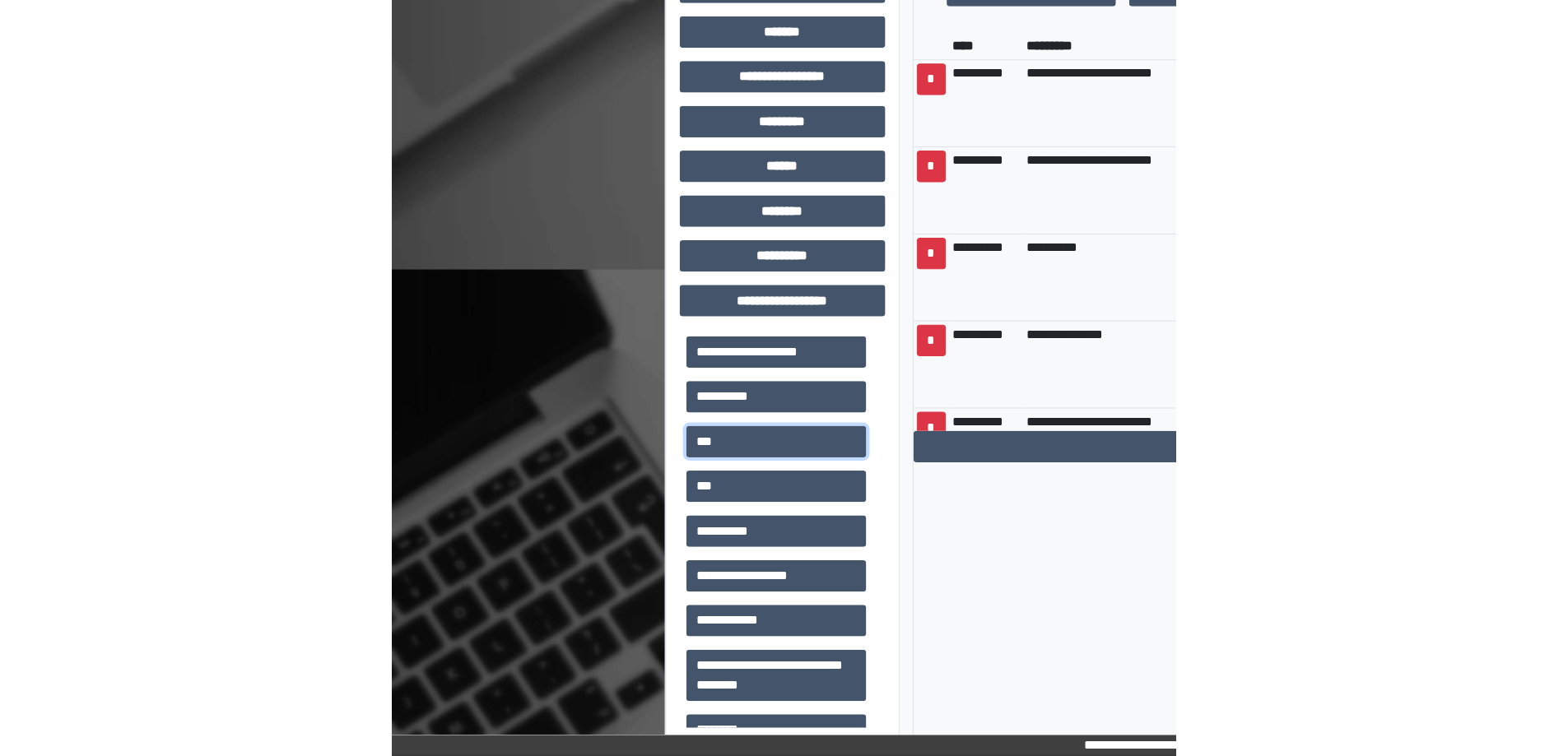 scroll, scrollTop: 605, scrollLeft: 0, axis: vertical 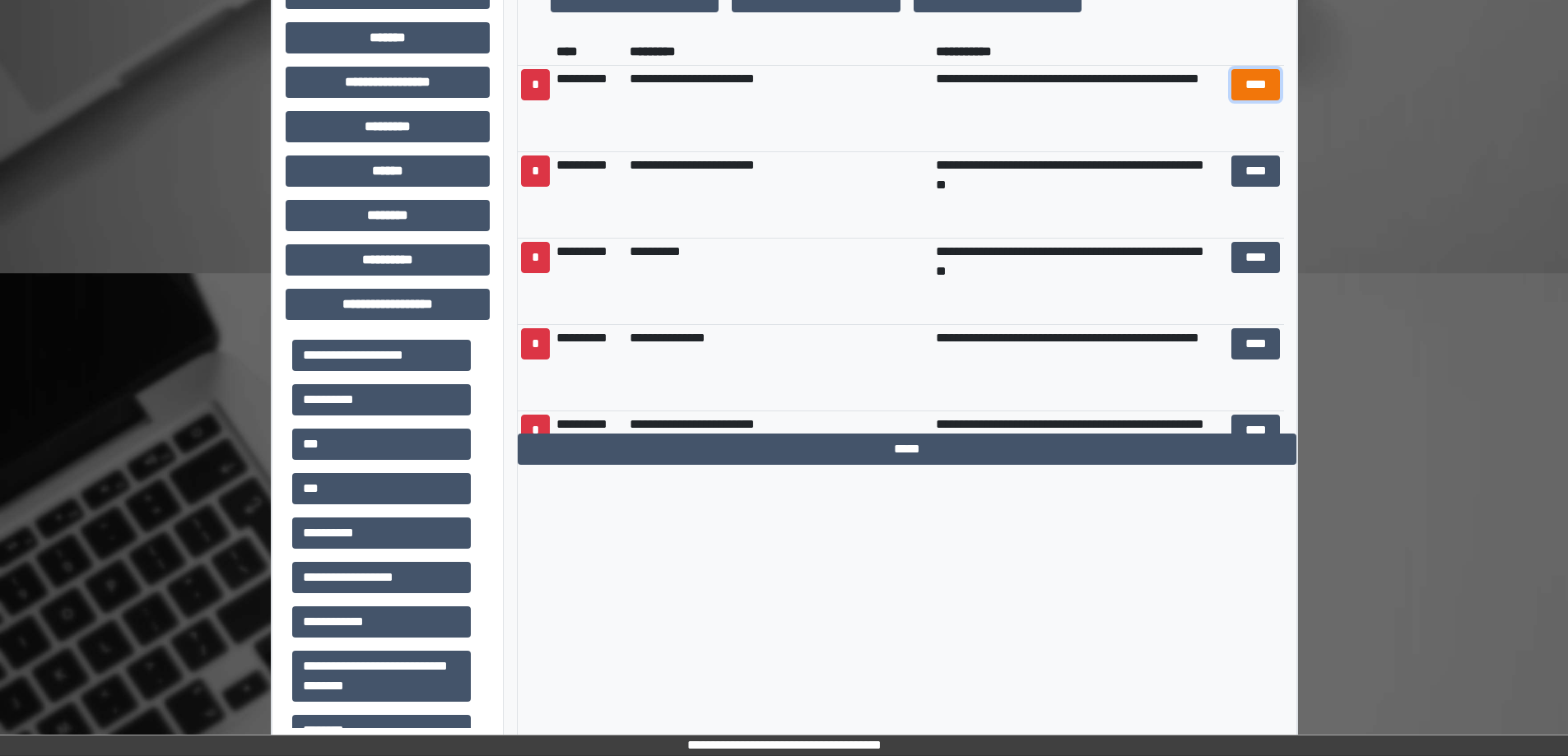 click on "****" at bounding box center (1256, 85) 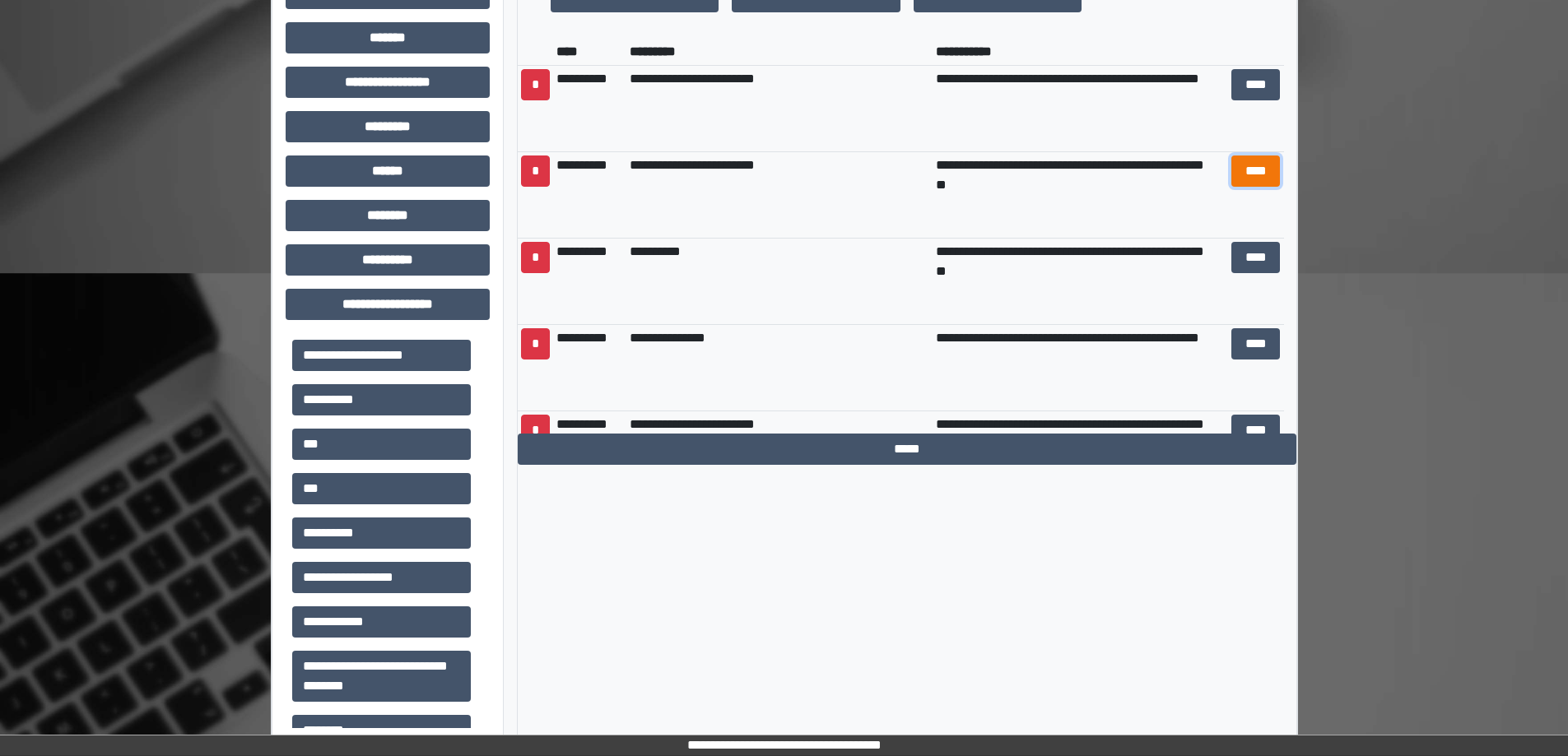 click on "****" at bounding box center [1256, 171] 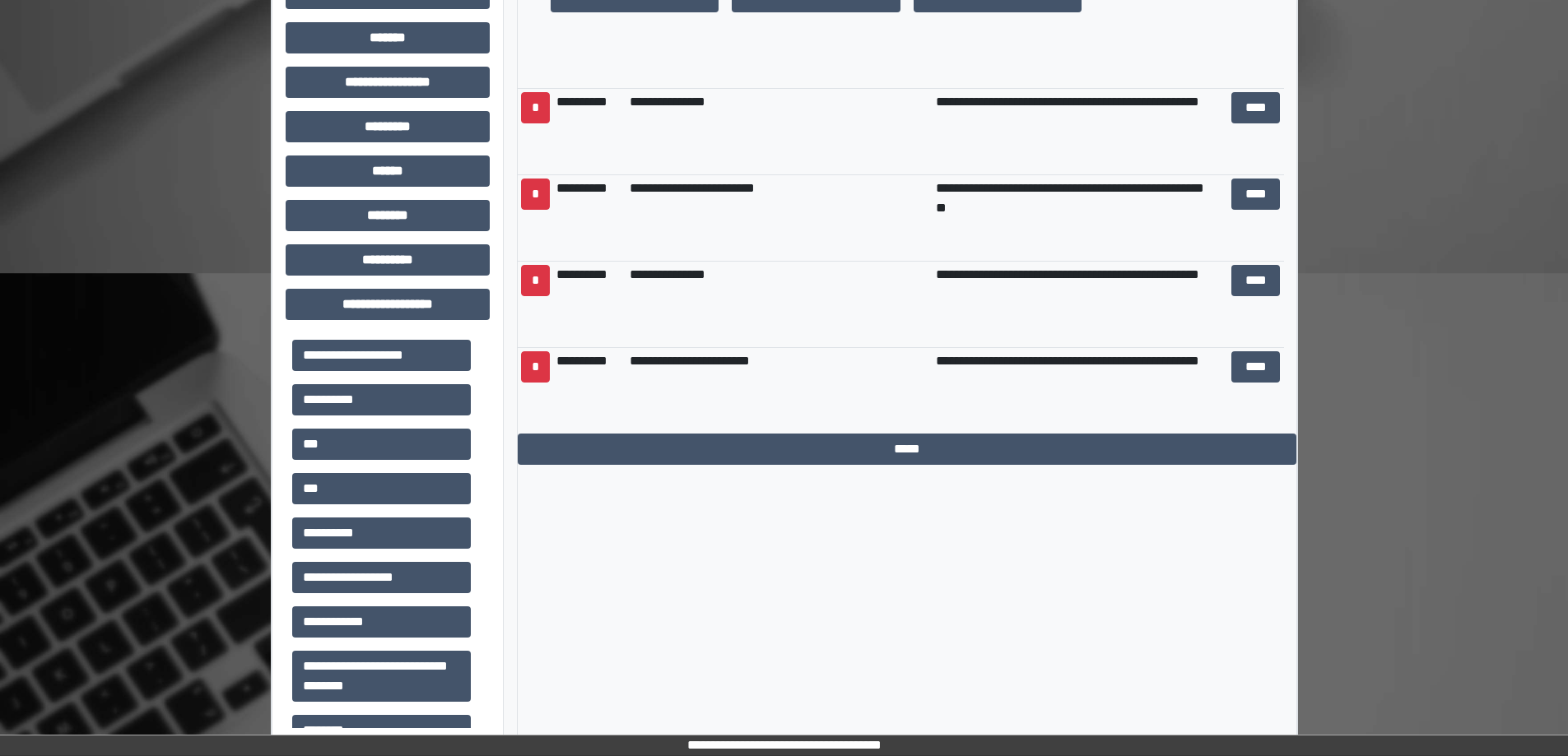 scroll, scrollTop: 263, scrollLeft: 0, axis: vertical 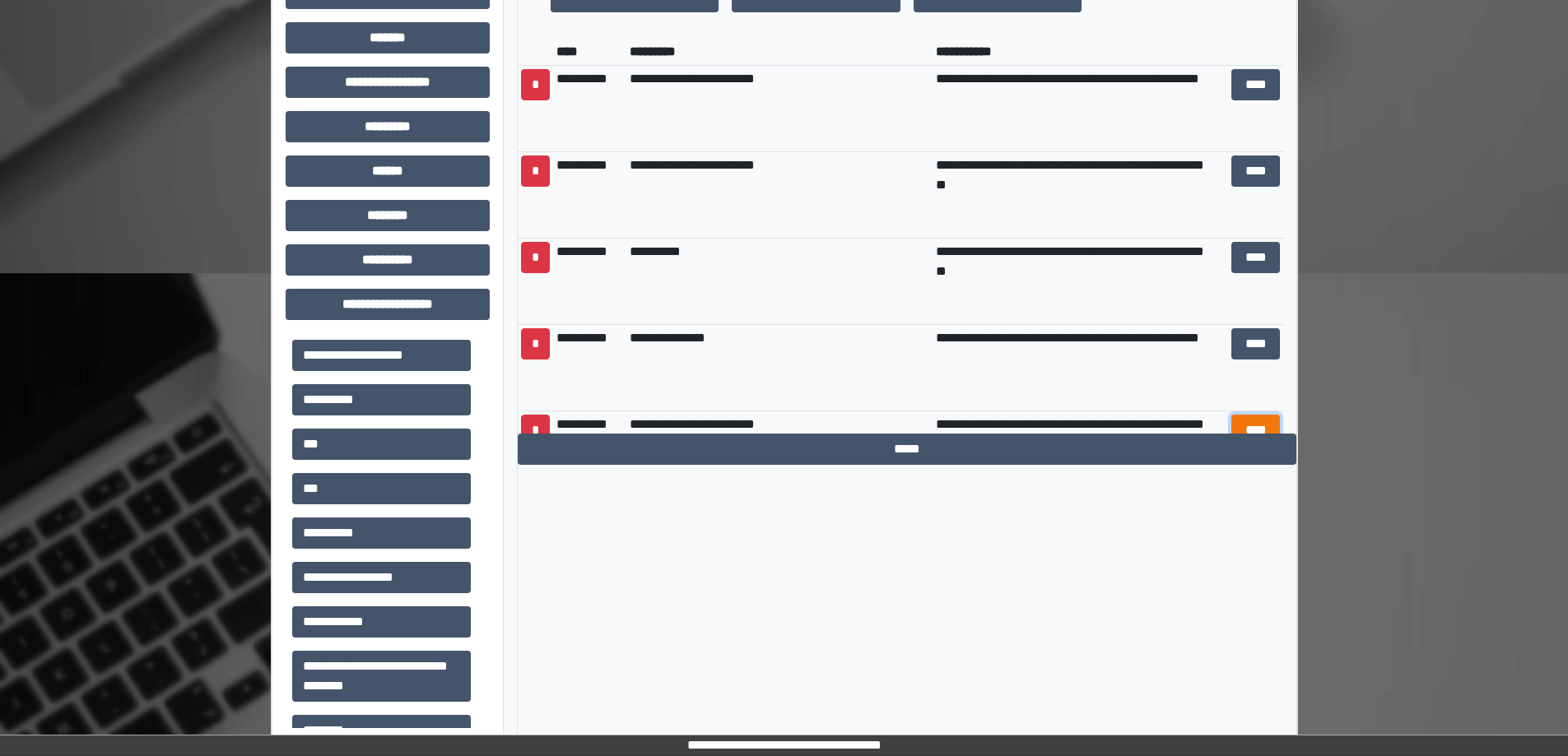click on "****" at bounding box center [1256, 430] 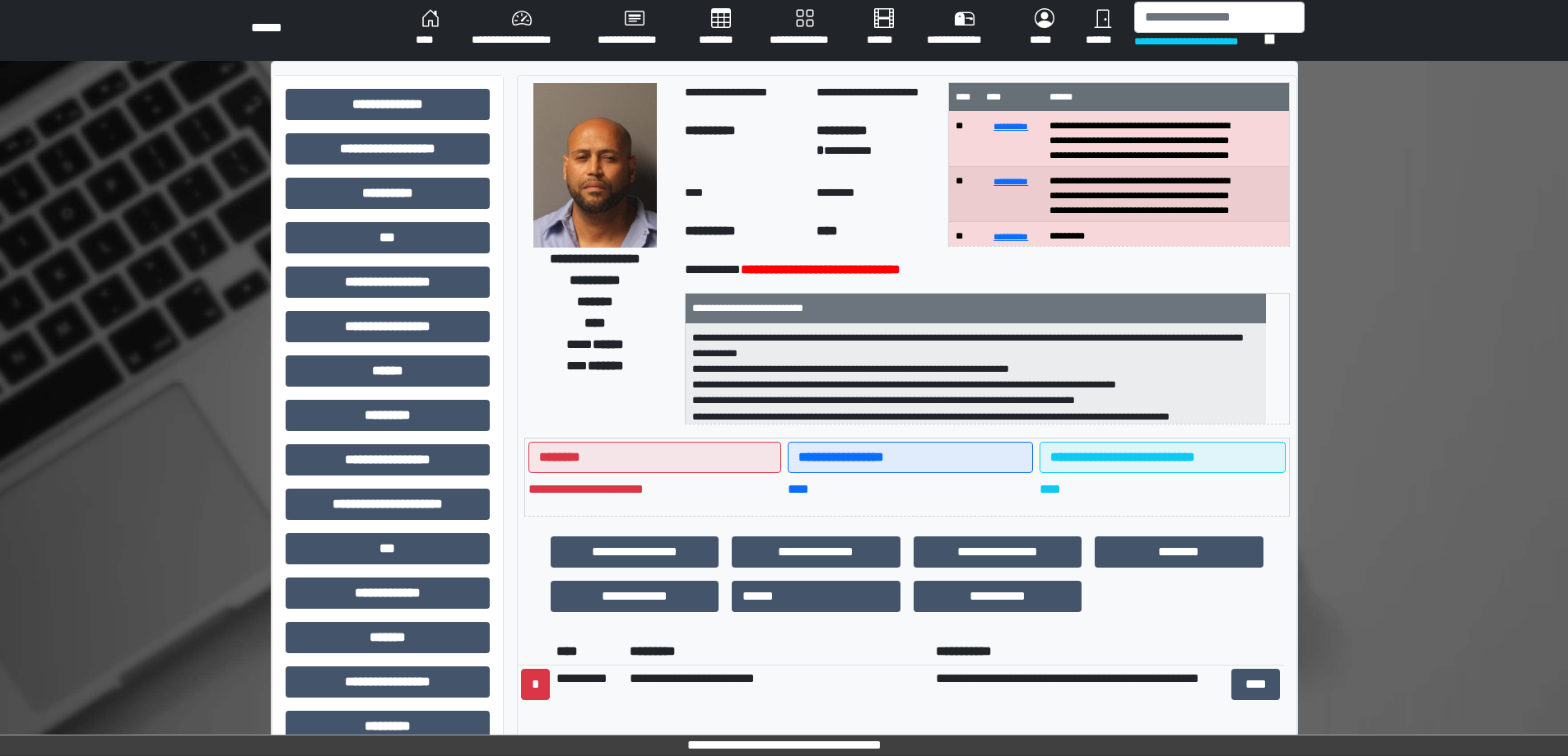 scroll, scrollTop: 0, scrollLeft: 0, axis: both 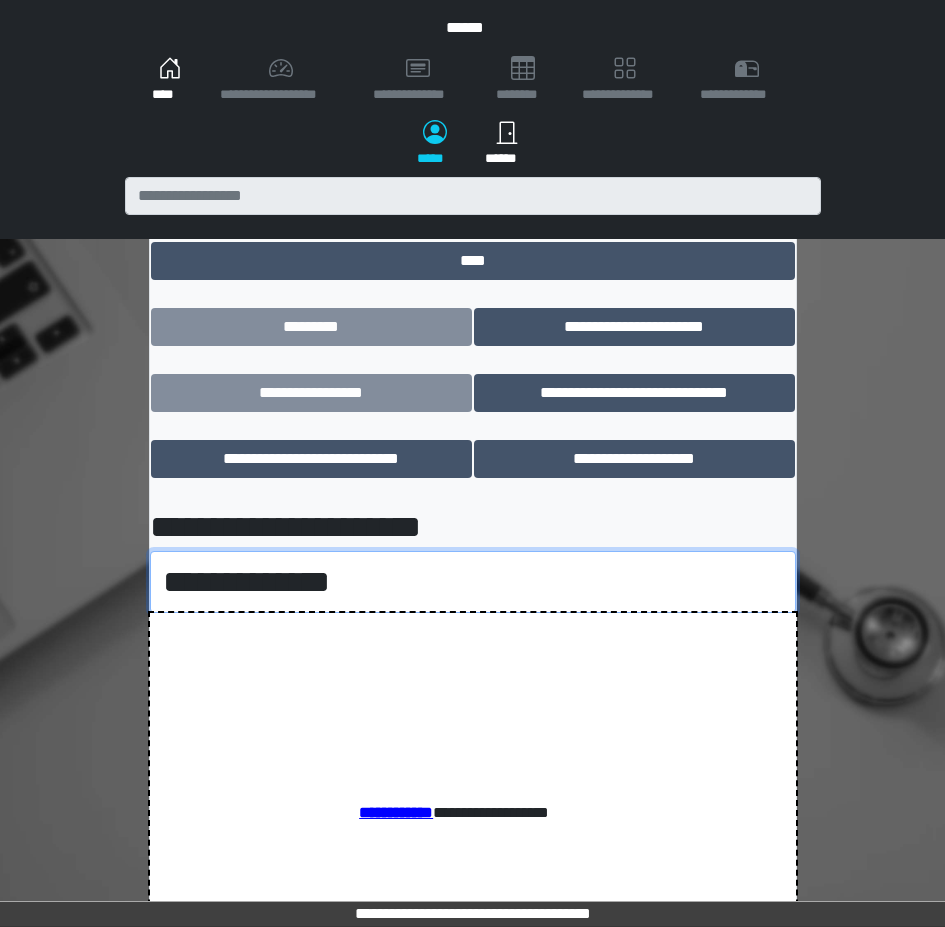 click on "**********" at bounding box center (473, 582) 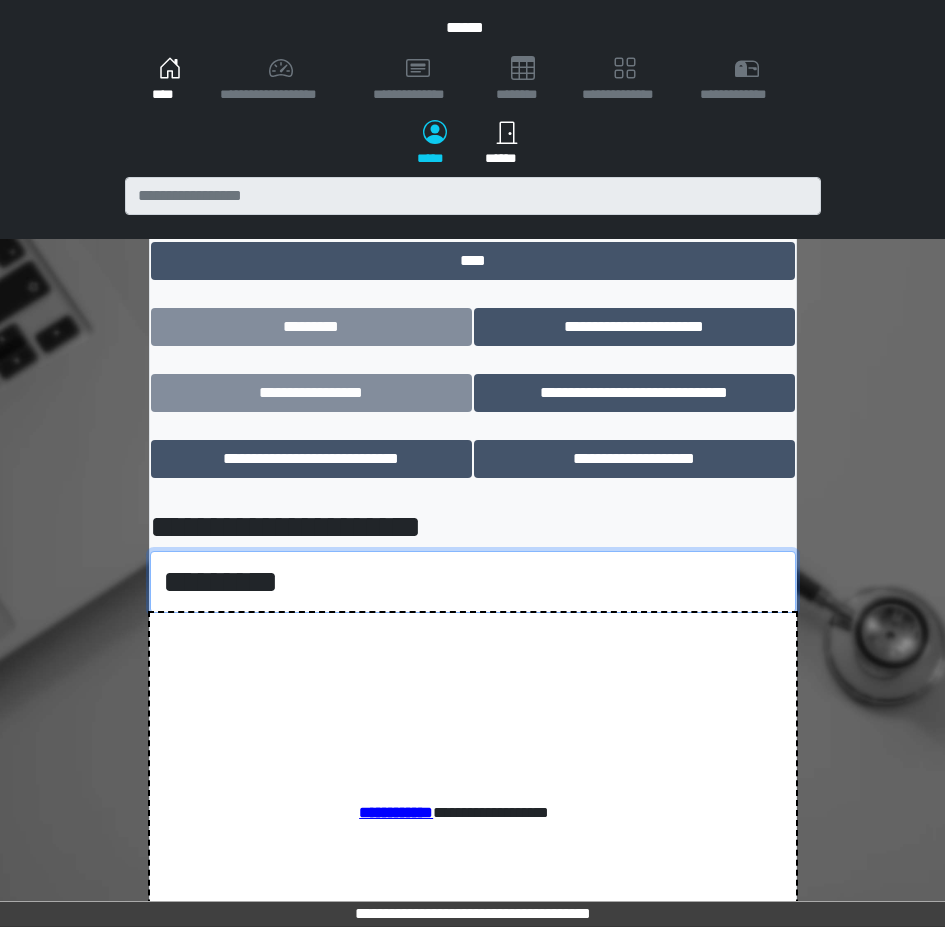 click on "**********" at bounding box center (473, 582) 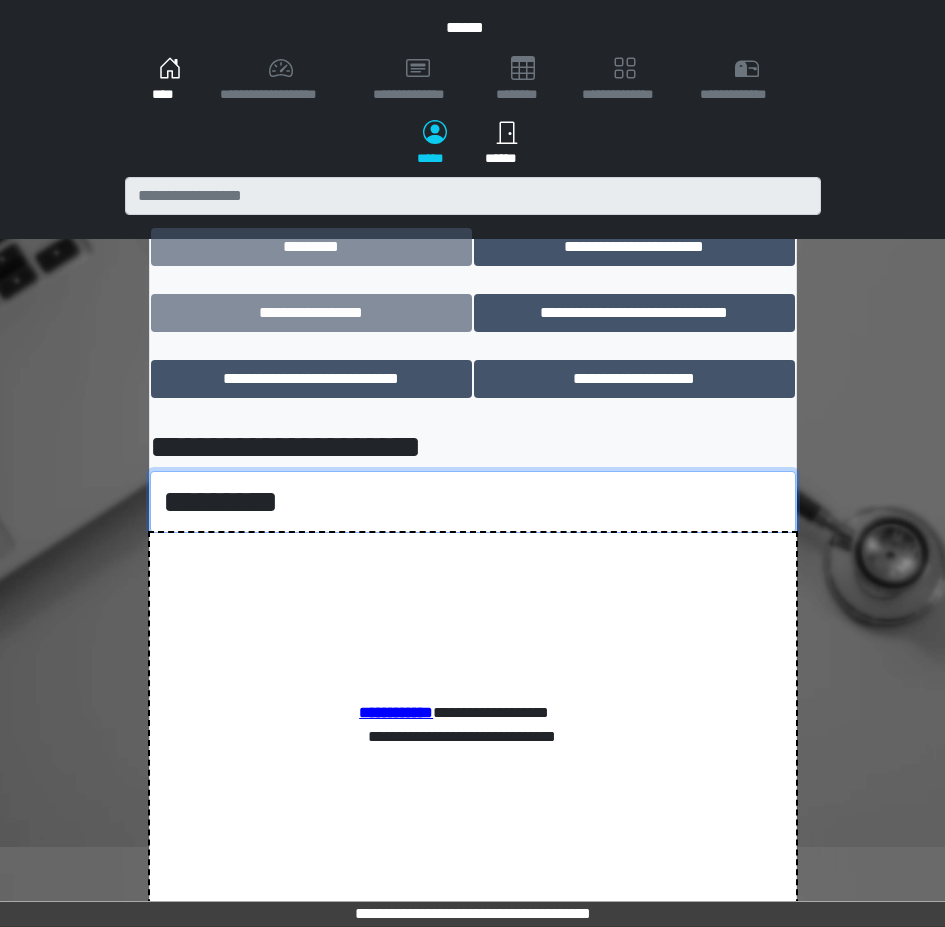 scroll, scrollTop: 179, scrollLeft: 0, axis: vertical 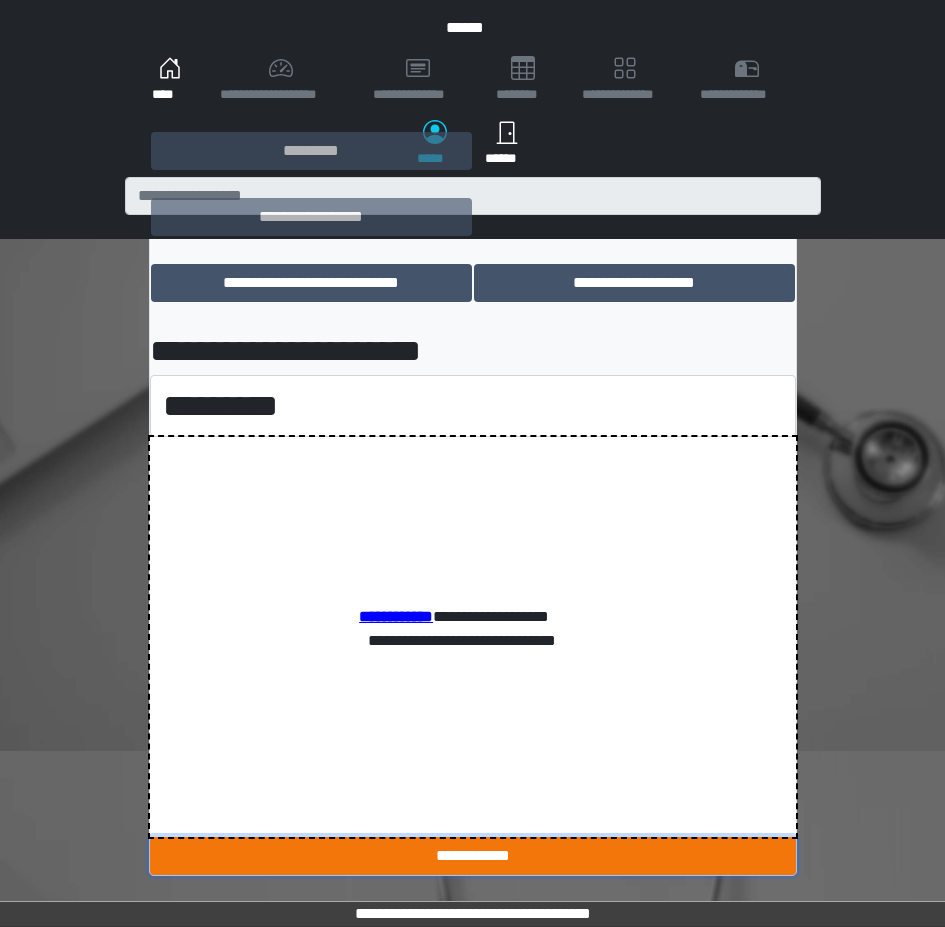 click on "**********" at bounding box center (473, 856) 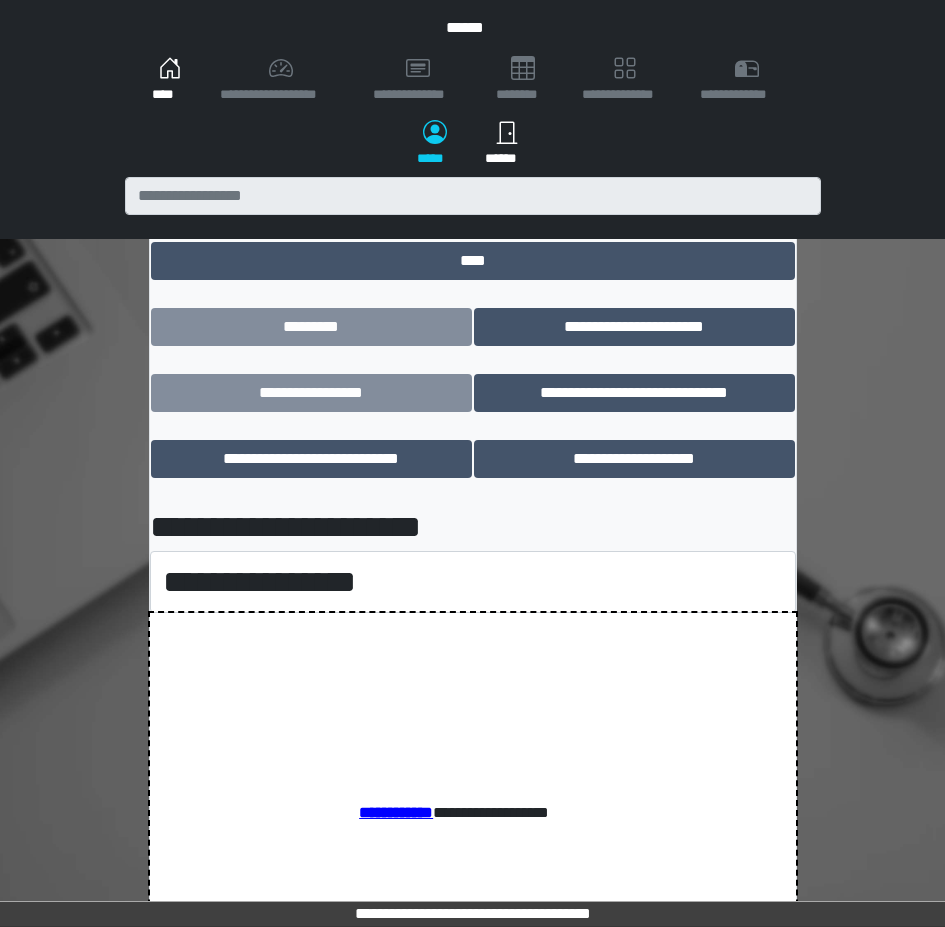 scroll, scrollTop: 0, scrollLeft: 0, axis: both 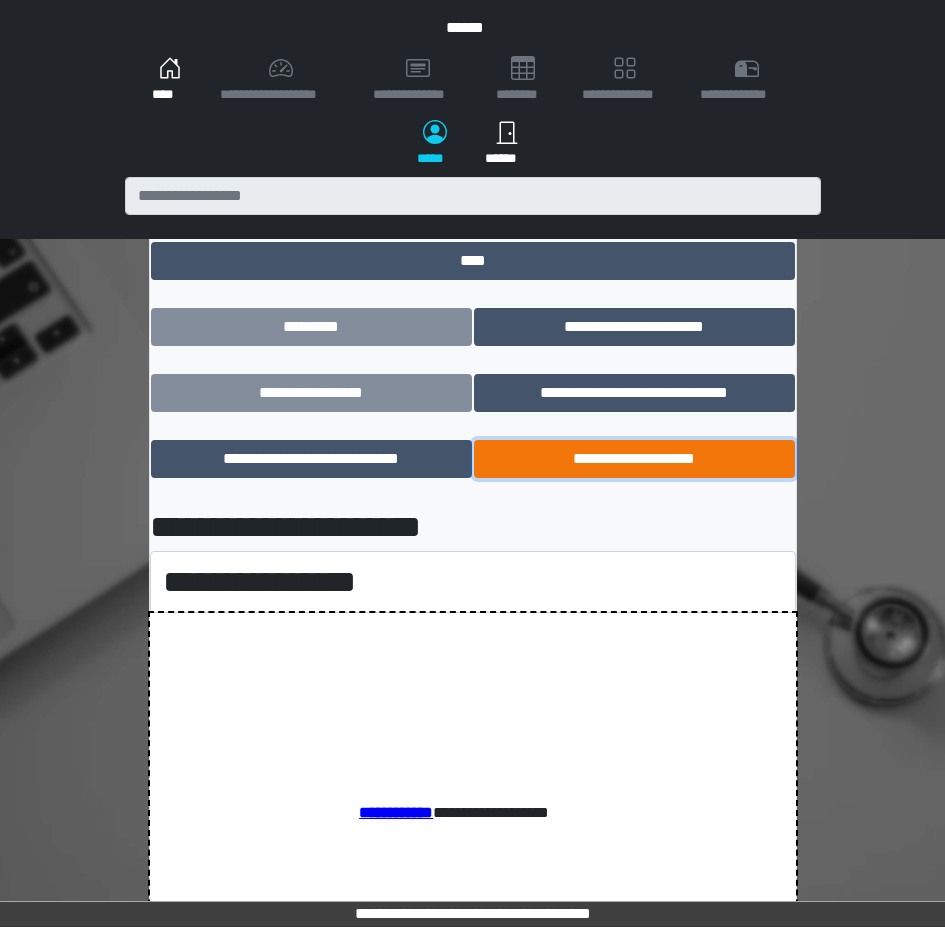 click on "**********" at bounding box center [634, 459] 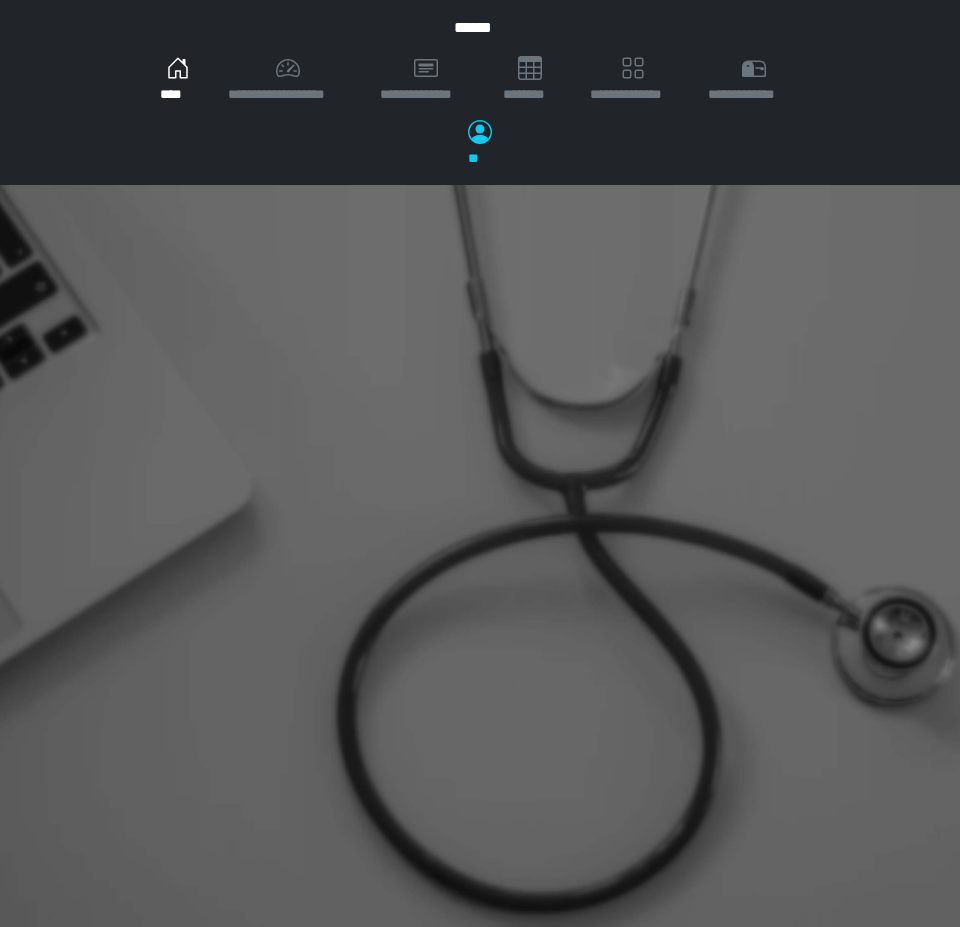scroll, scrollTop: 0, scrollLeft: 0, axis: both 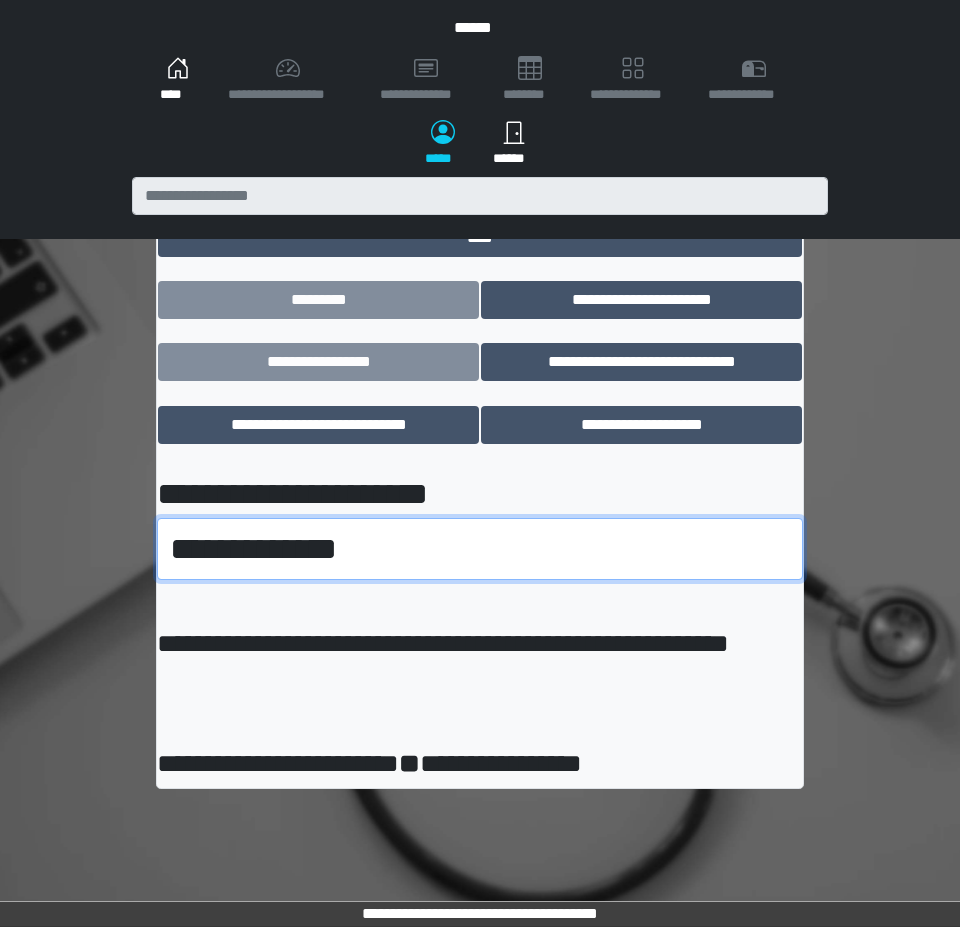 click on "**********" at bounding box center (480, 549) 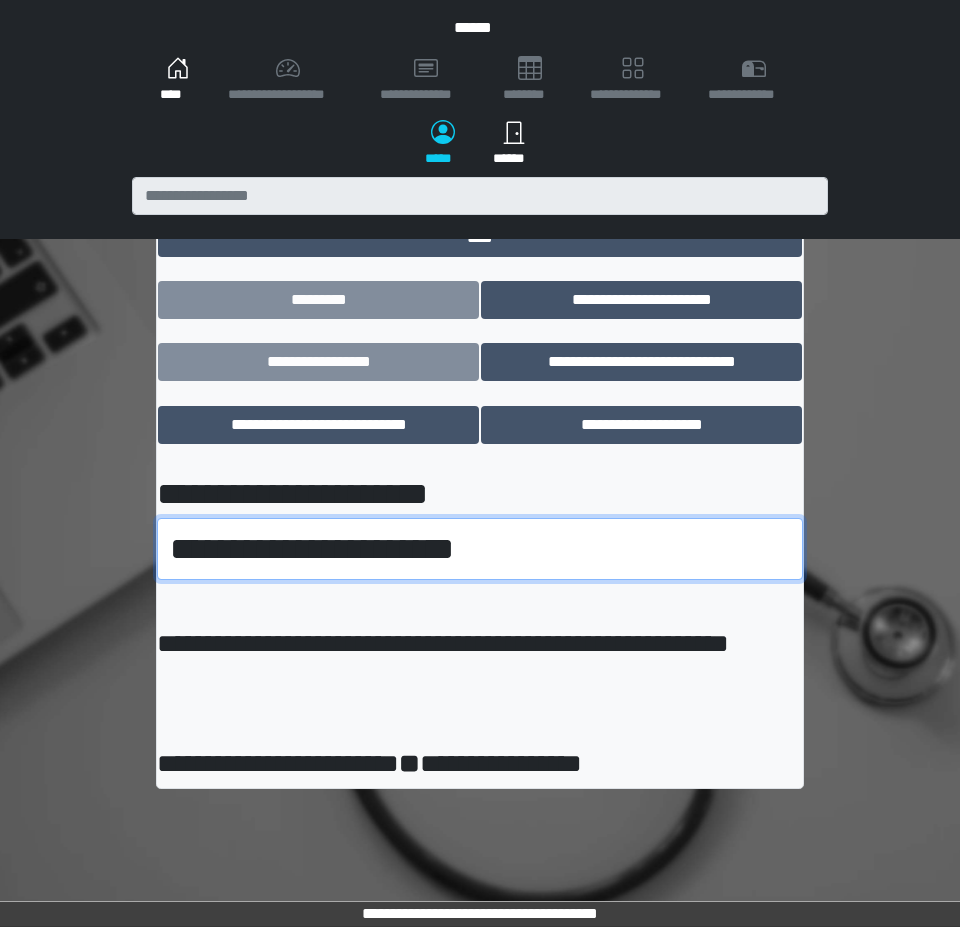 click on "**********" at bounding box center (480, 549) 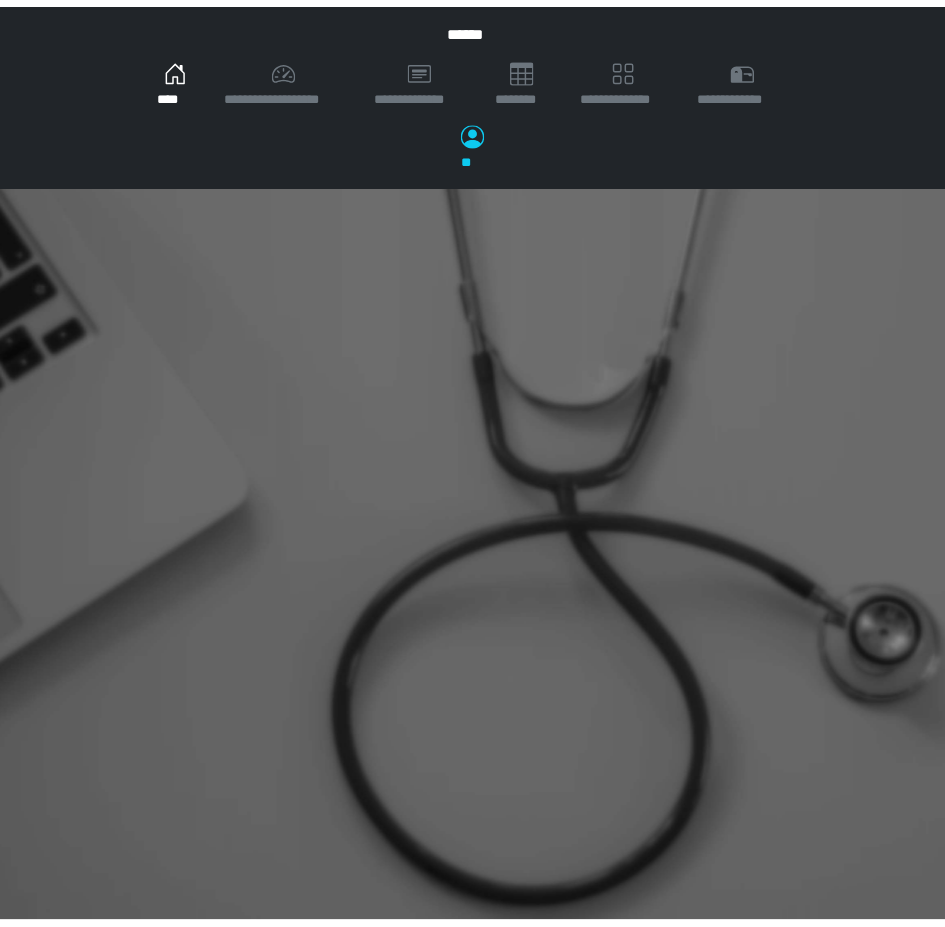 scroll, scrollTop: 0, scrollLeft: 0, axis: both 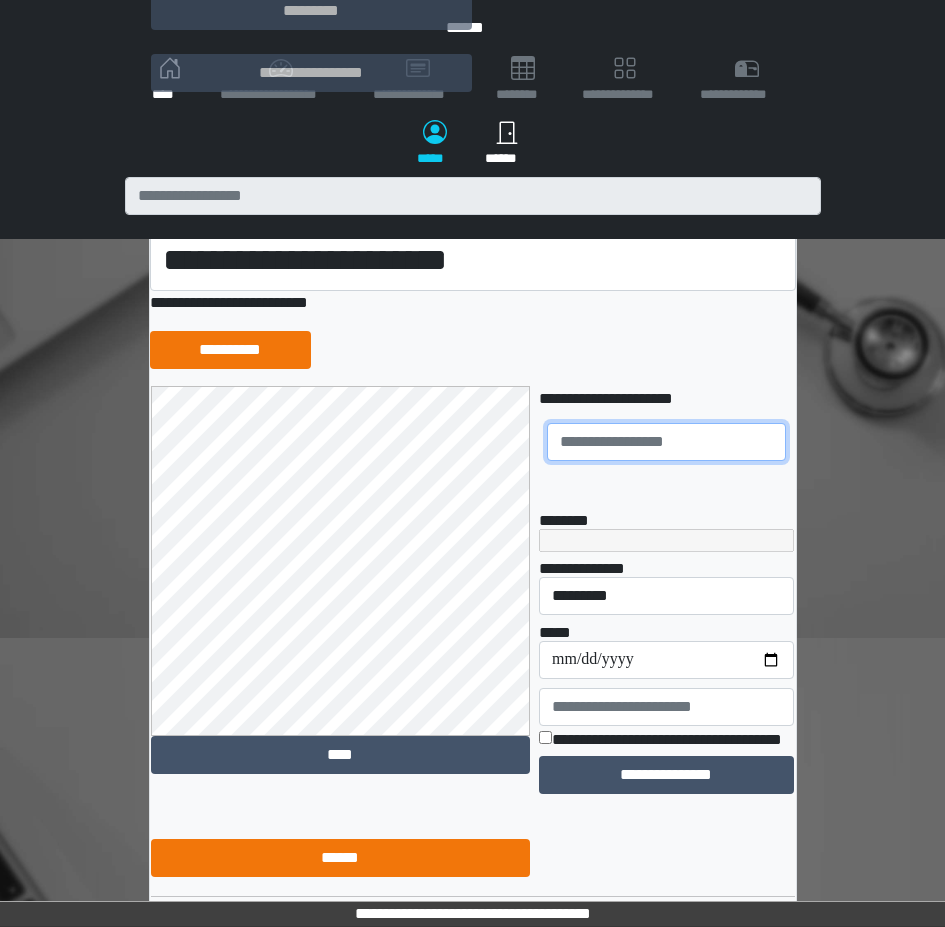 click at bounding box center [666, 442] 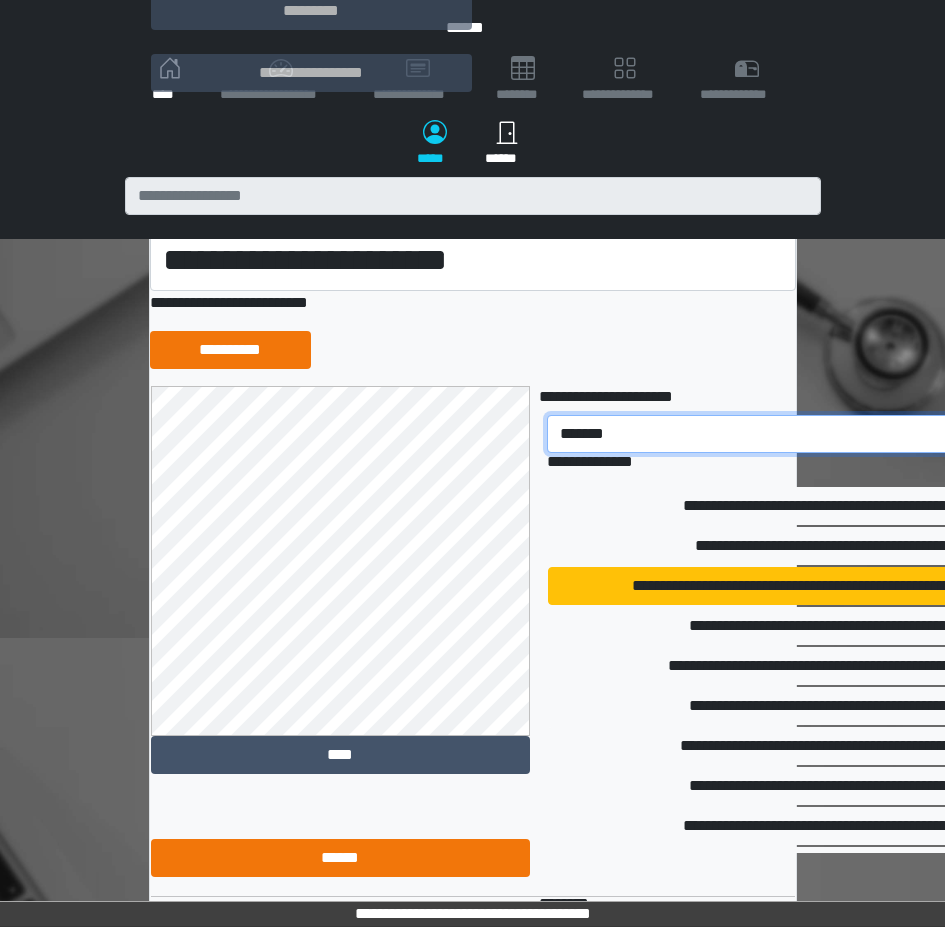 scroll, scrollTop: 257, scrollLeft: 0, axis: vertical 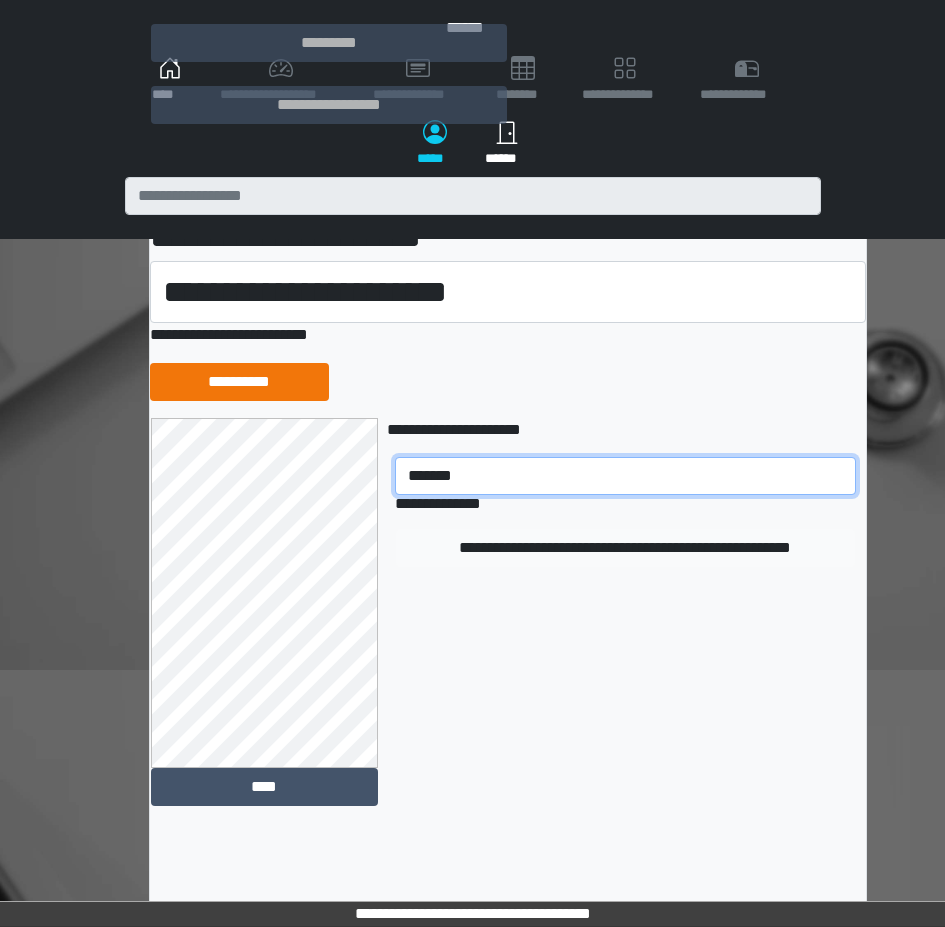 type on "*******" 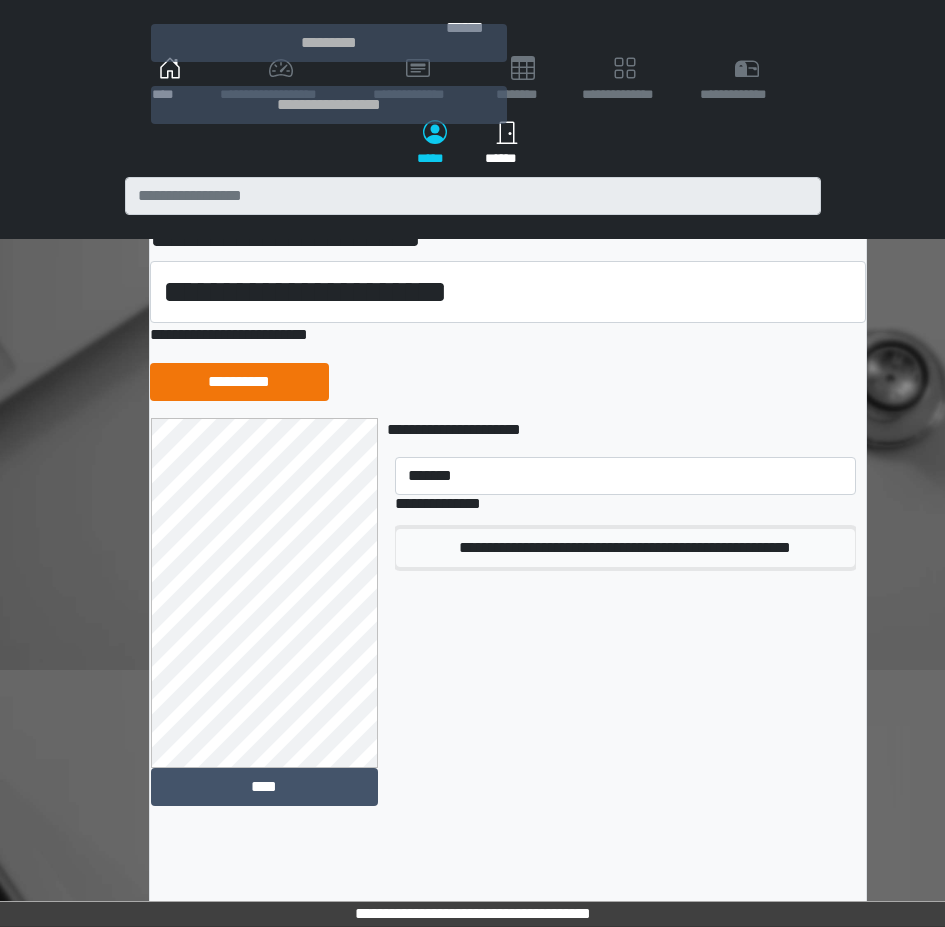 click on "**********" at bounding box center (625, 548) 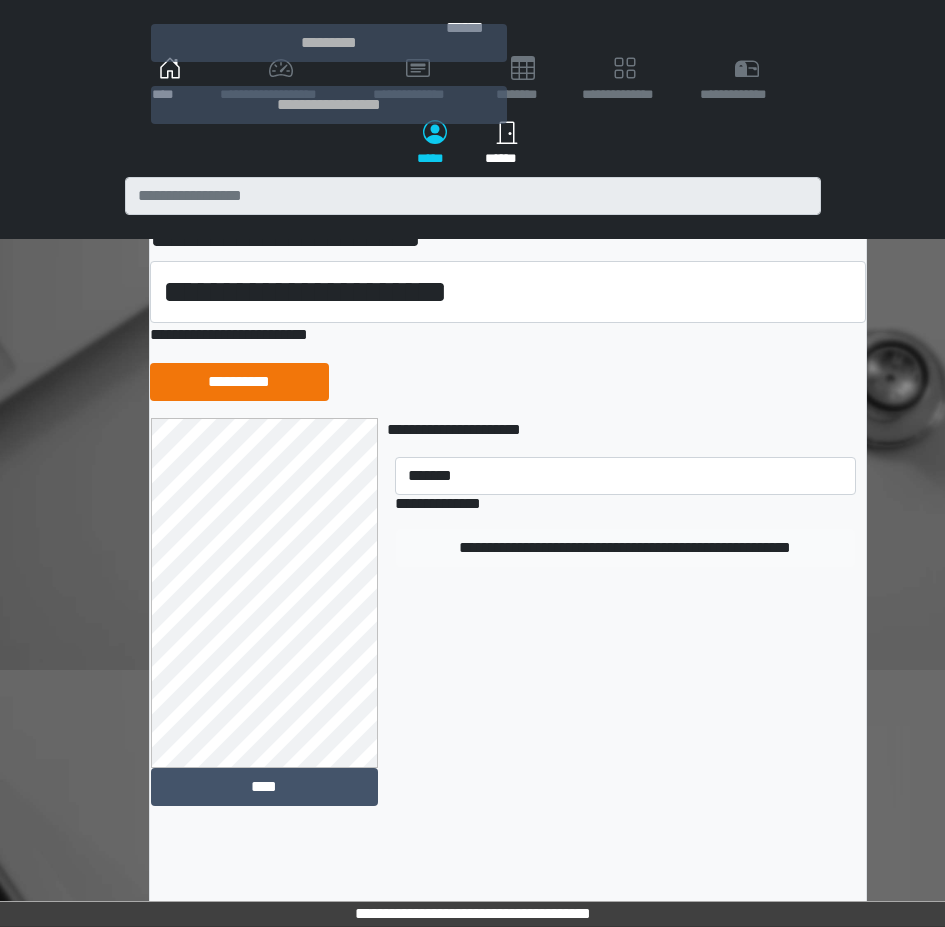 type 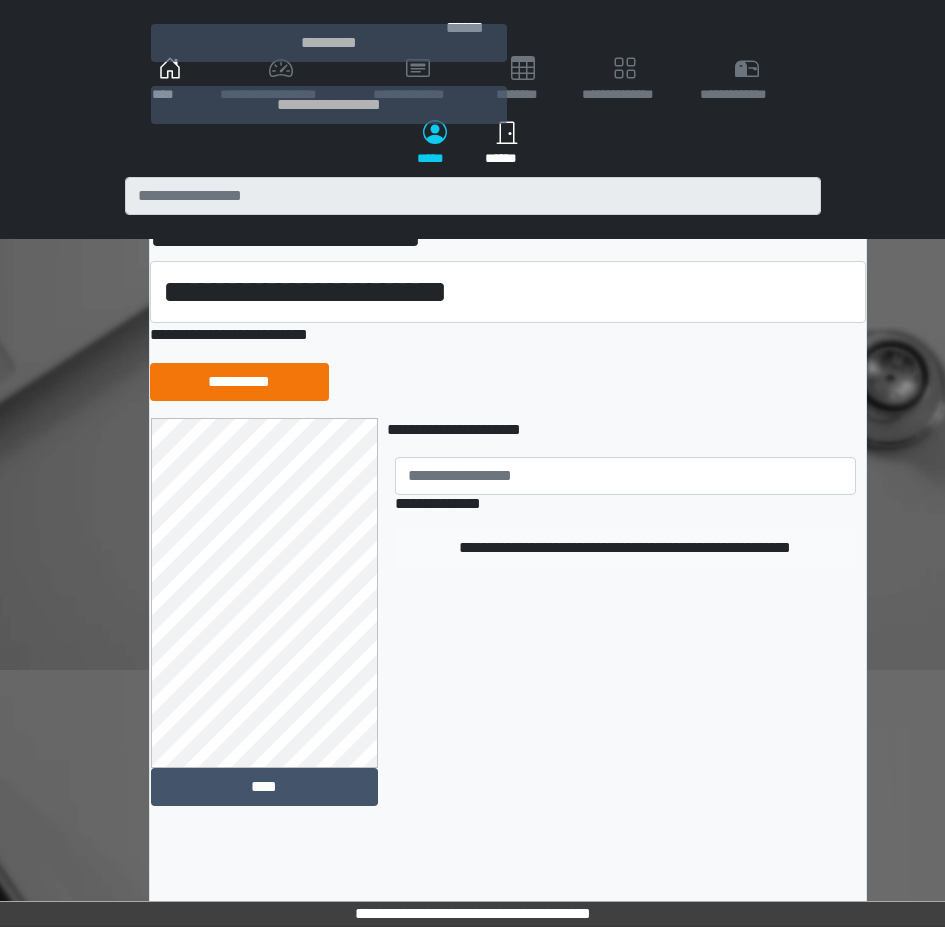 scroll, scrollTop: 289, scrollLeft: 0, axis: vertical 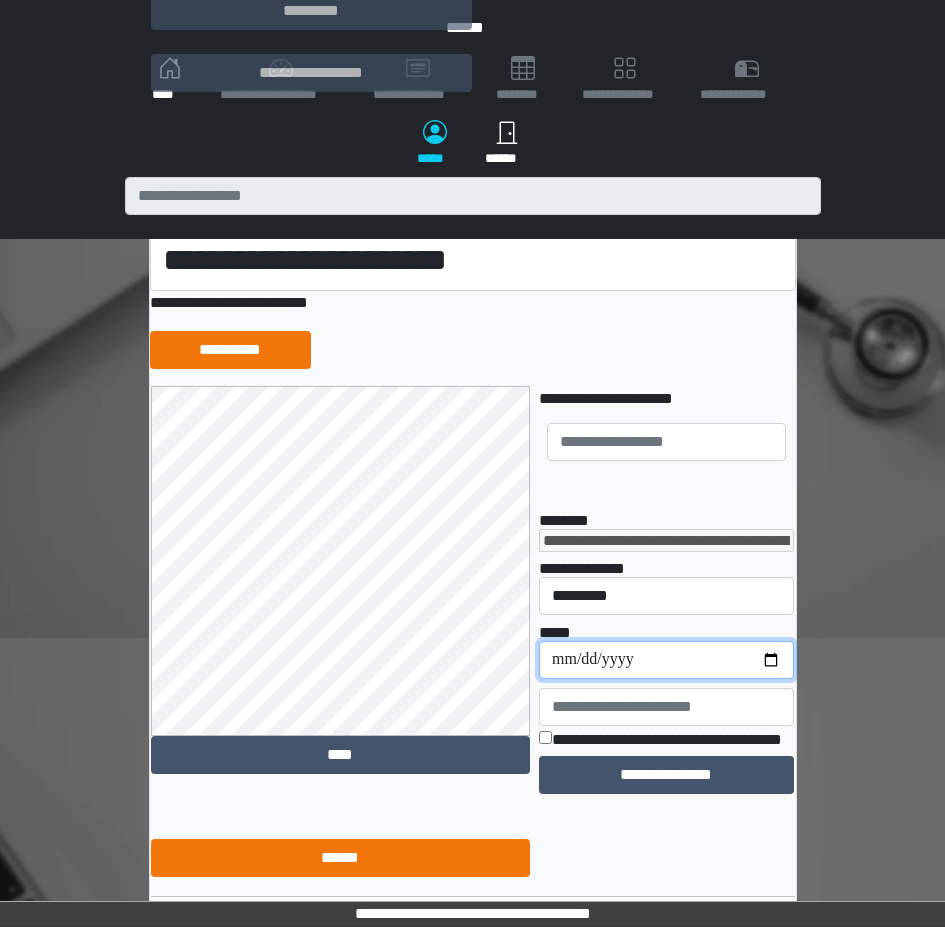click on "**********" at bounding box center (666, 660) 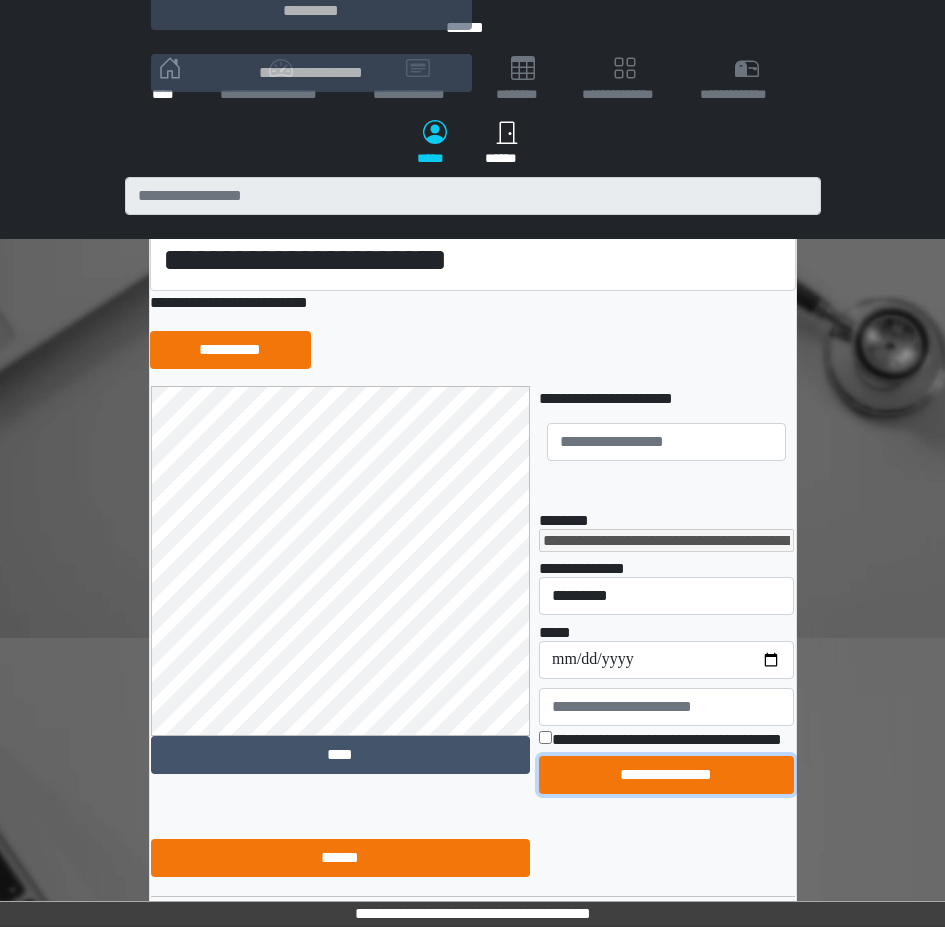 click on "**********" at bounding box center [666, 775] 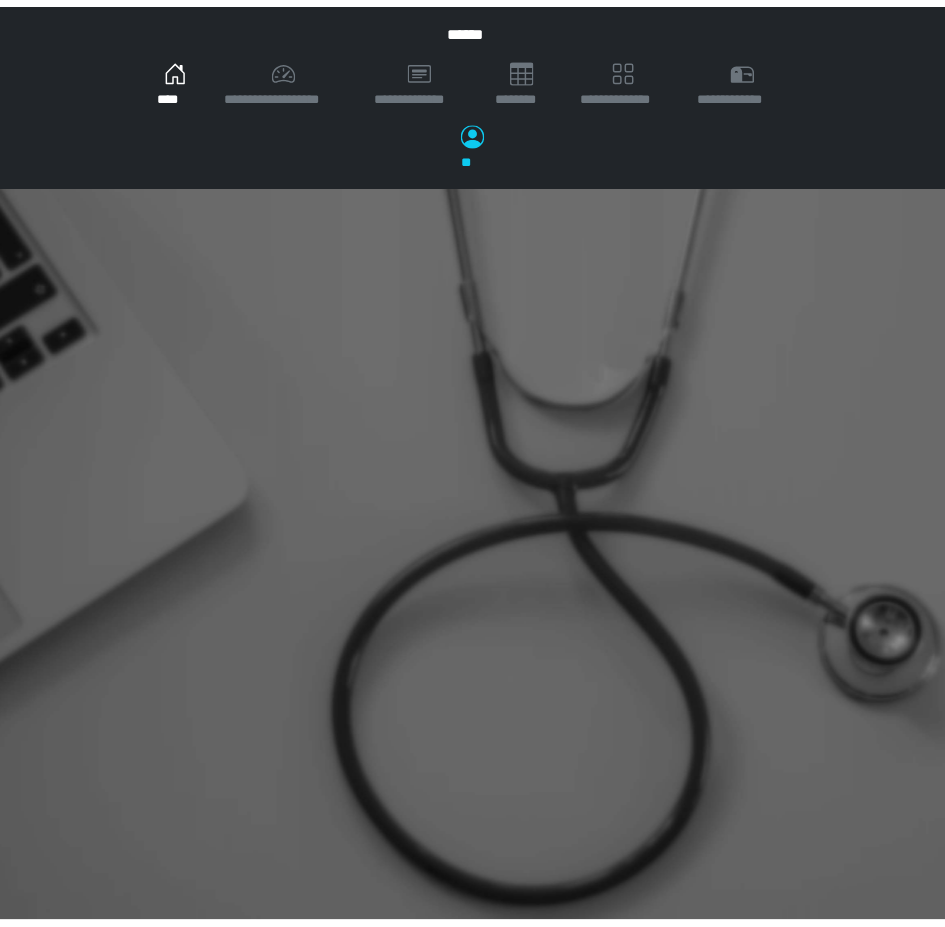 scroll, scrollTop: 0, scrollLeft: 0, axis: both 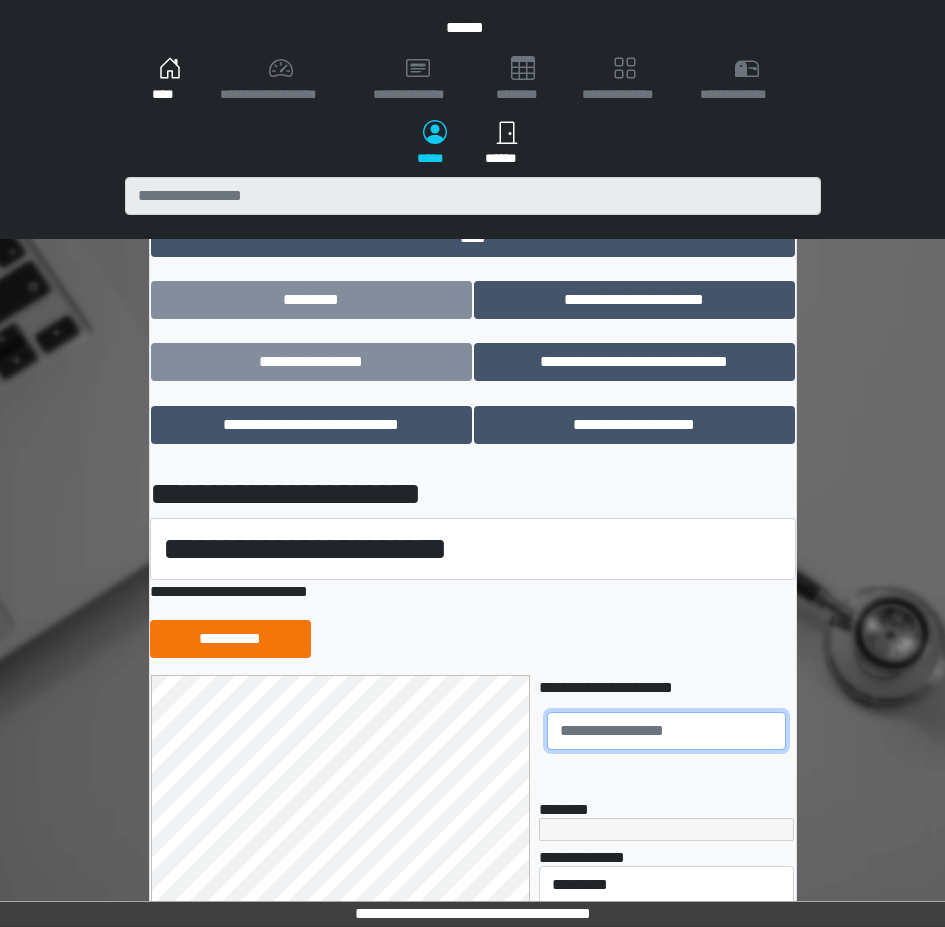 click at bounding box center [666, 731] 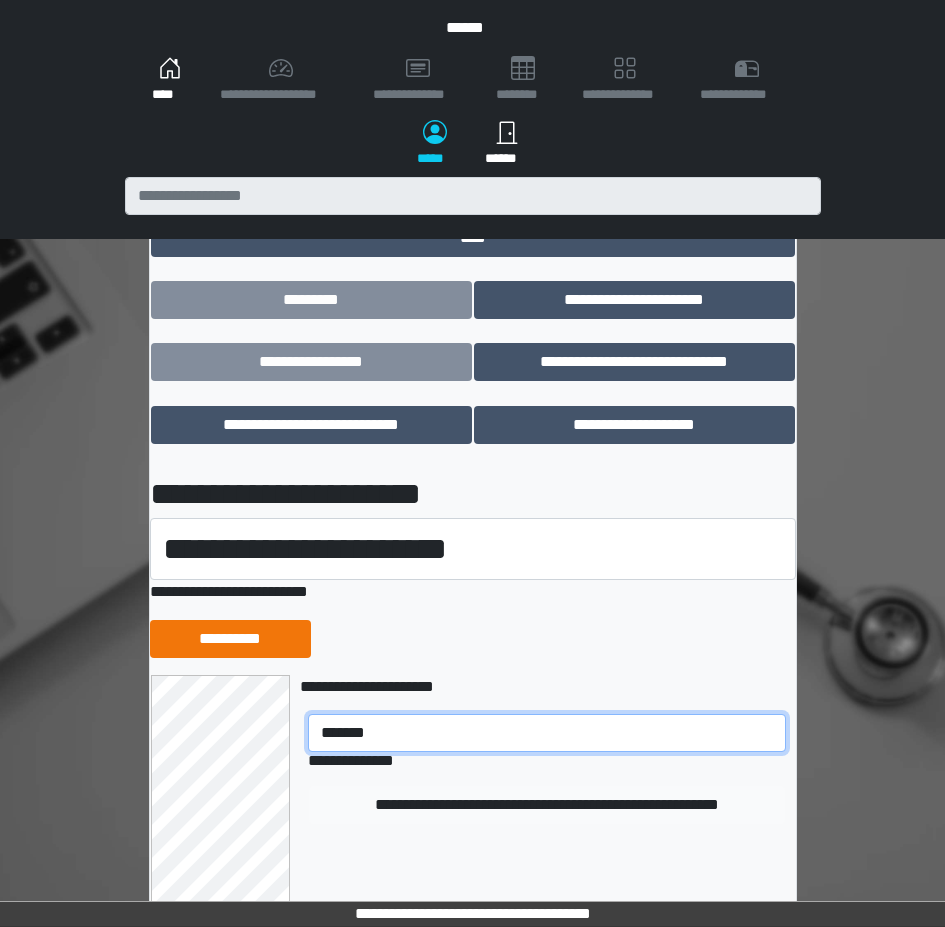 type on "*******" 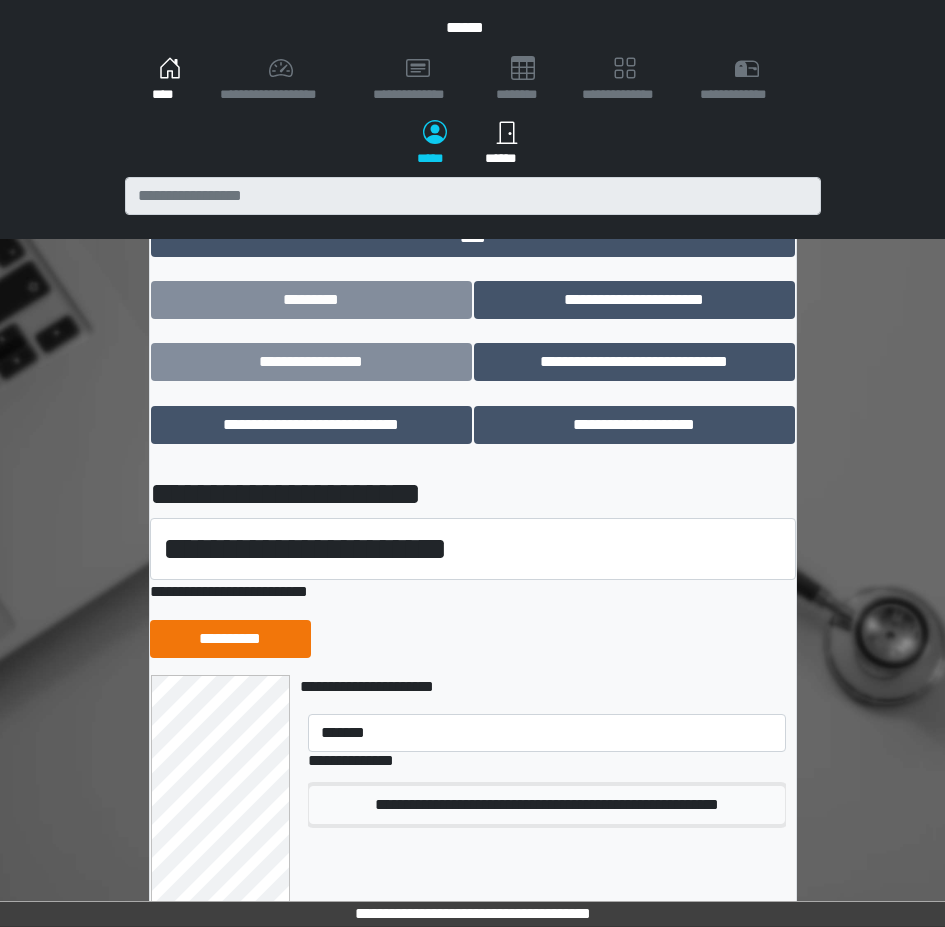 click on "**********" at bounding box center [547, 805] 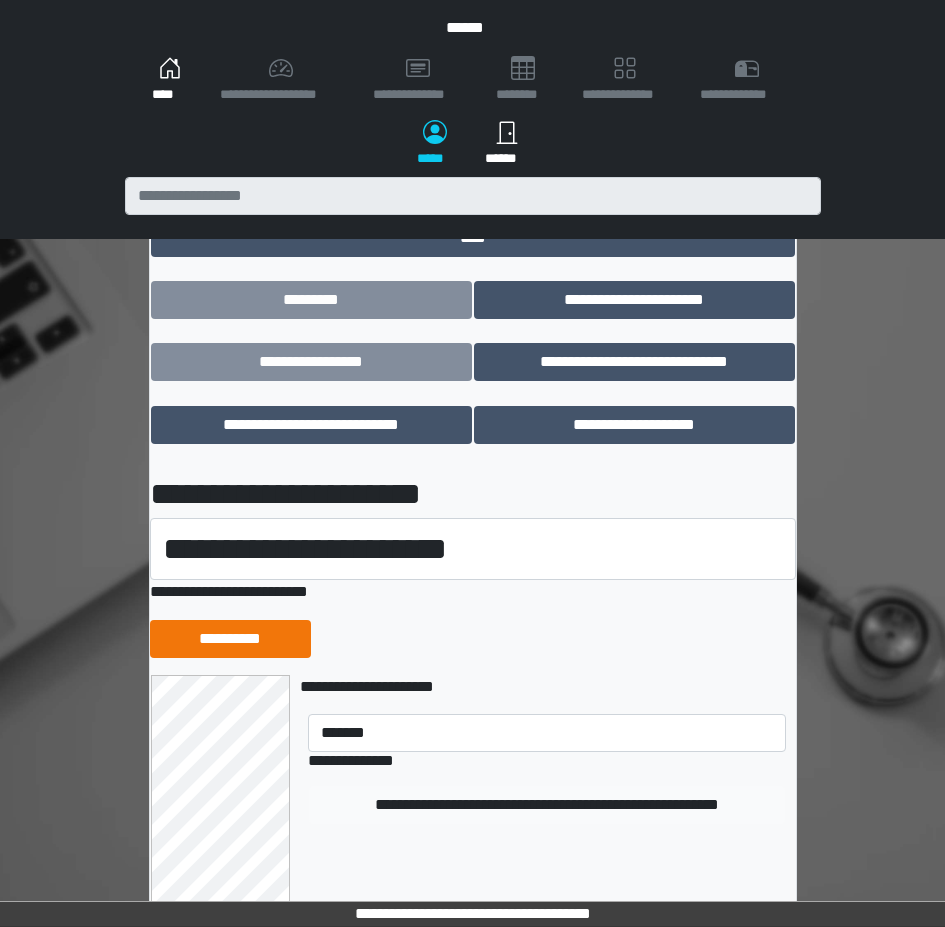 type 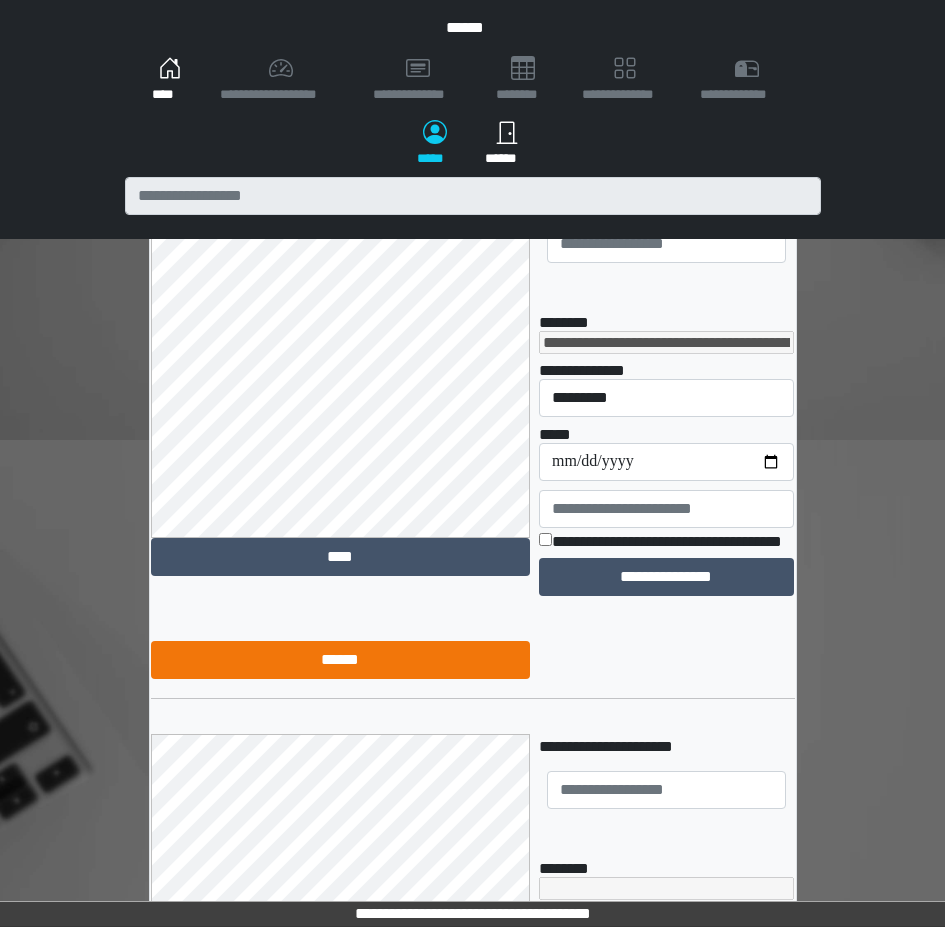 scroll, scrollTop: 512, scrollLeft: 0, axis: vertical 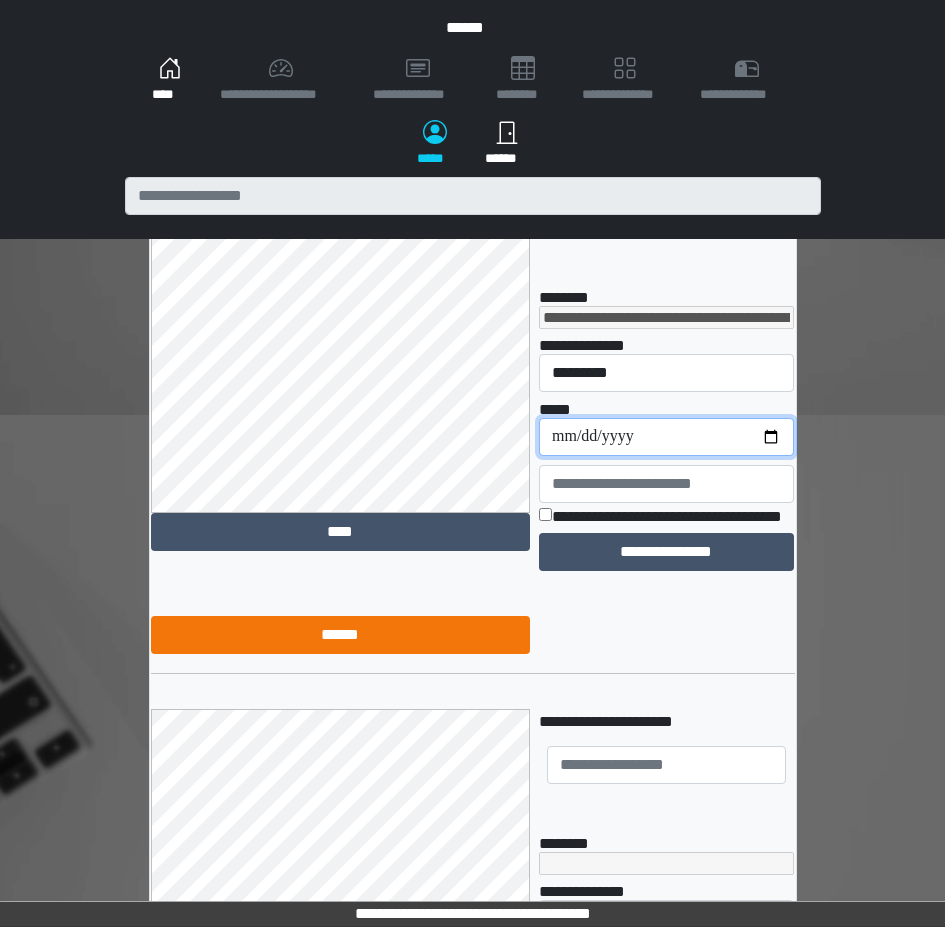 click on "**********" at bounding box center [666, 437] 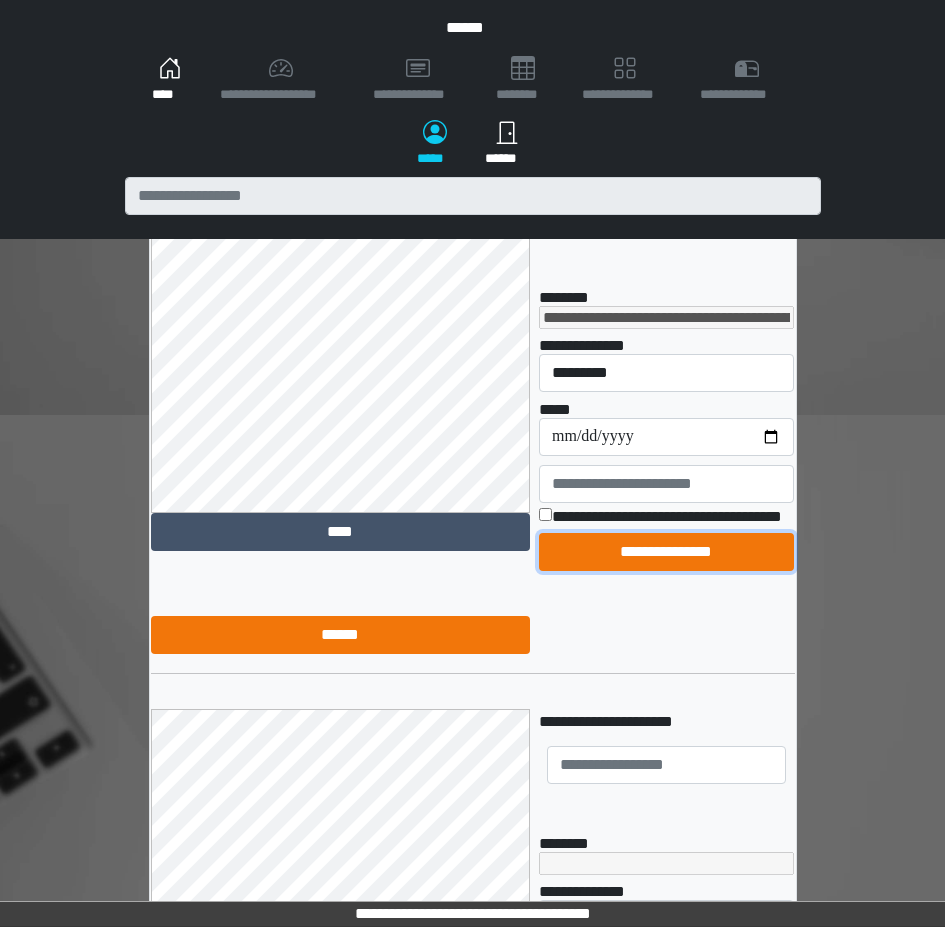 click on "**********" at bounding box center [666, 552] 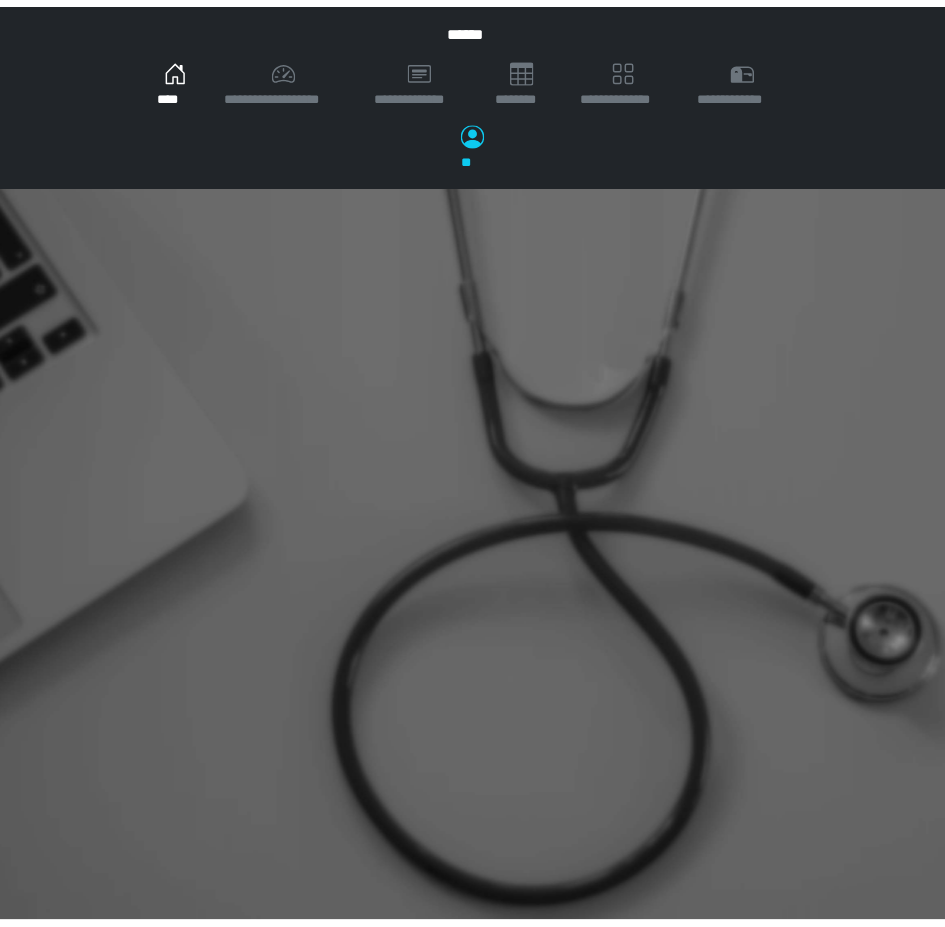 scroll, scrollTop: 0, scrollLeft: 0, axis: both 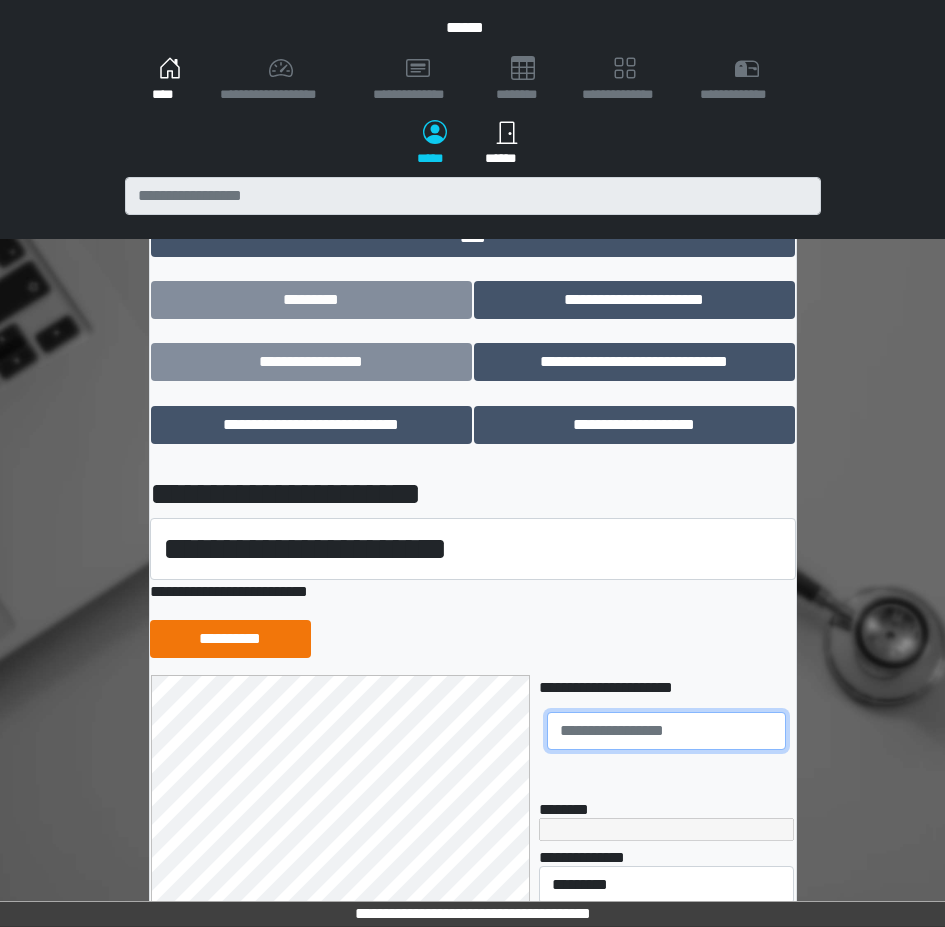 drag, startPoint x: 574, startPoint y: 753, endPoint x: 589, endPoint y: 760, distance: 16.552946 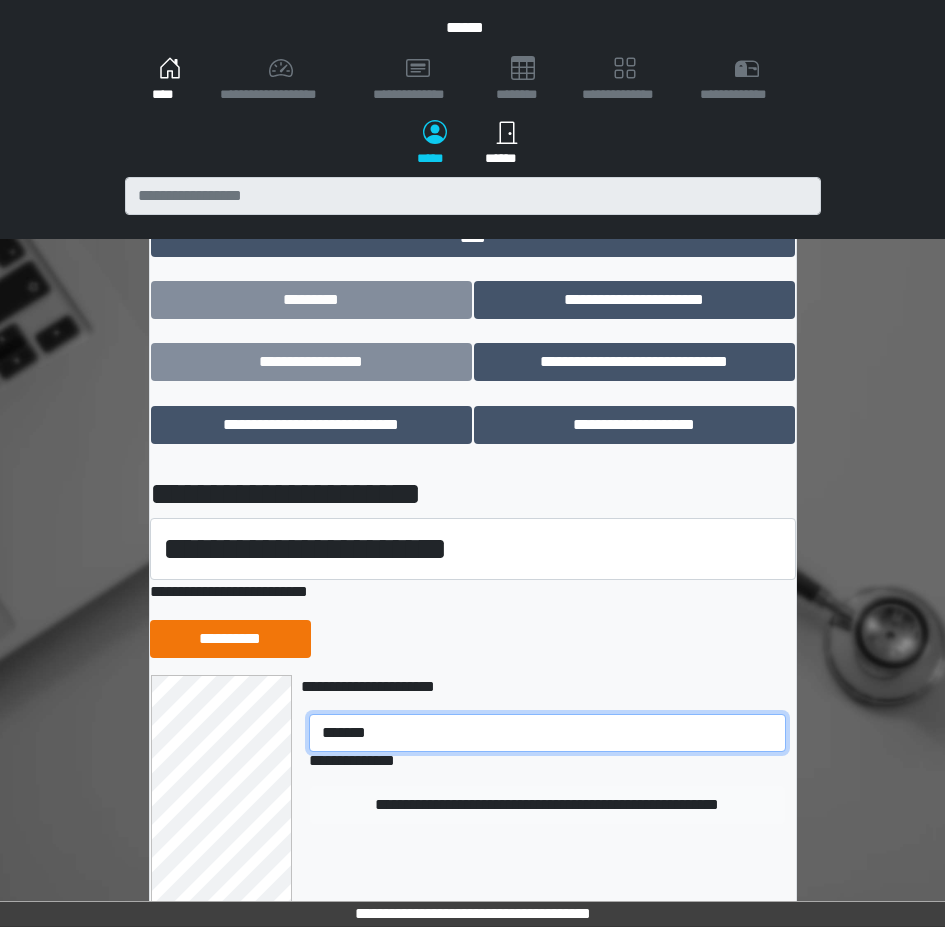 type on "*******" 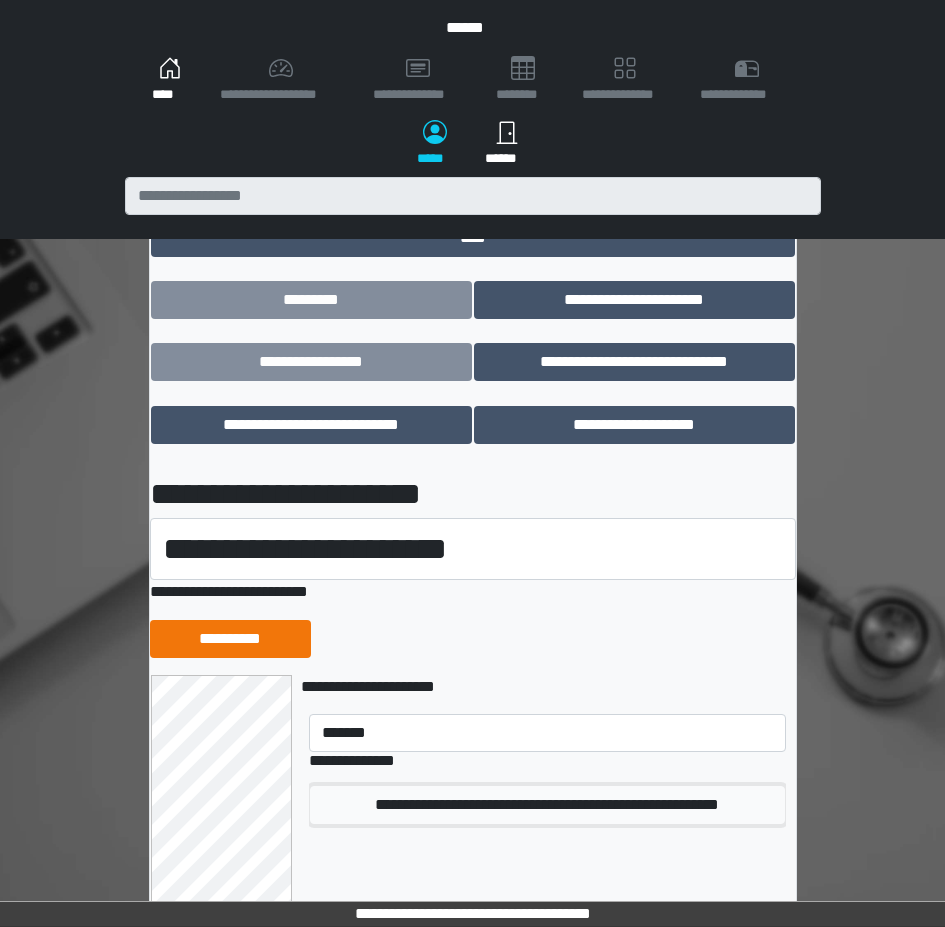 click on "**********" at bounding box center [547, 805] 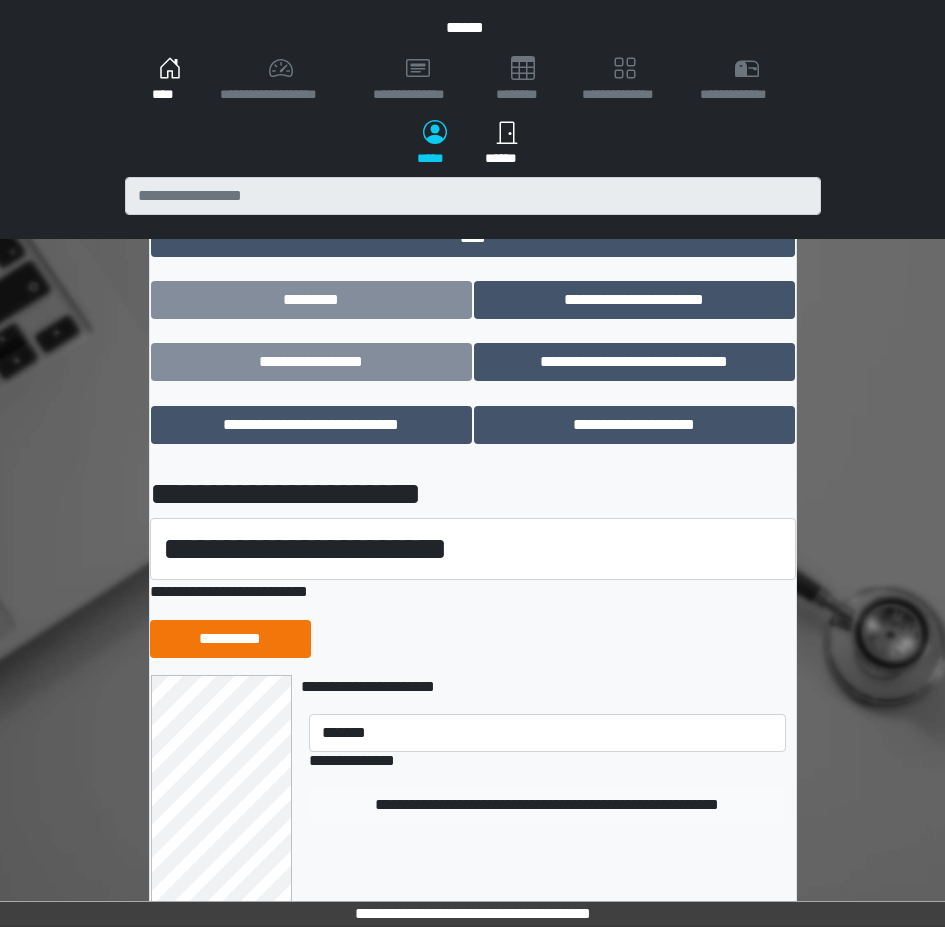 type 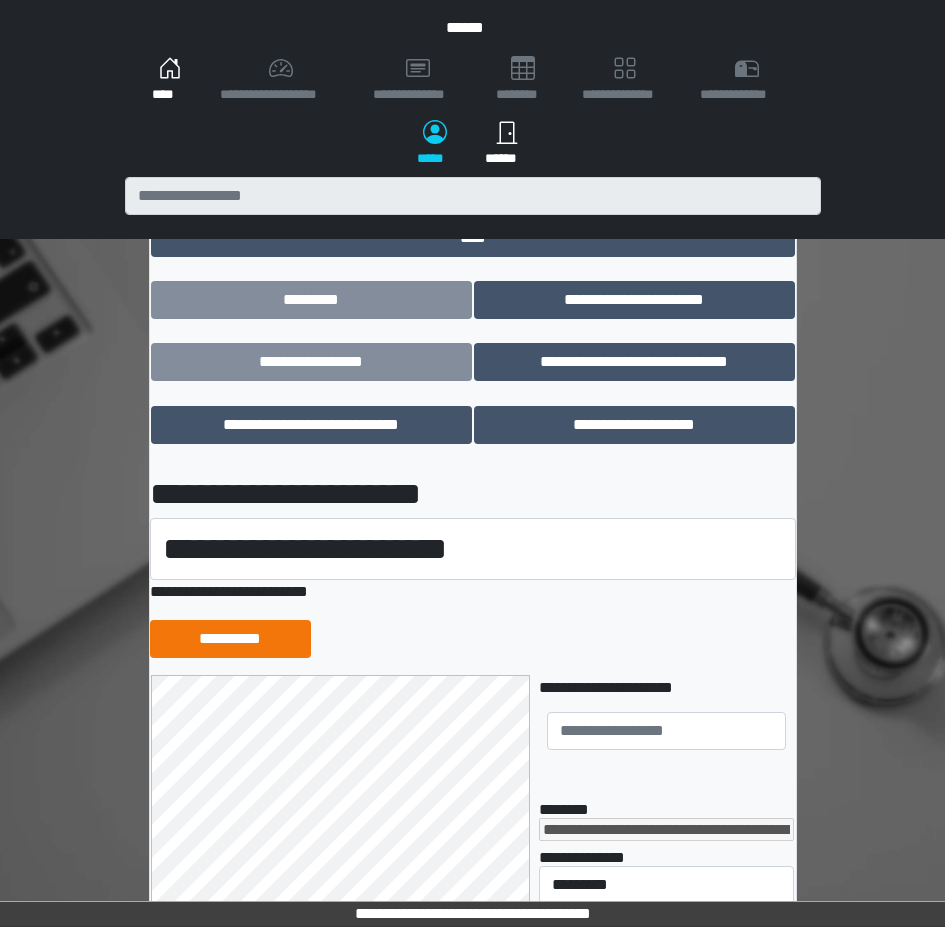 scroll, scrollTop: 250, scrollLeft: 0, axis: vertical 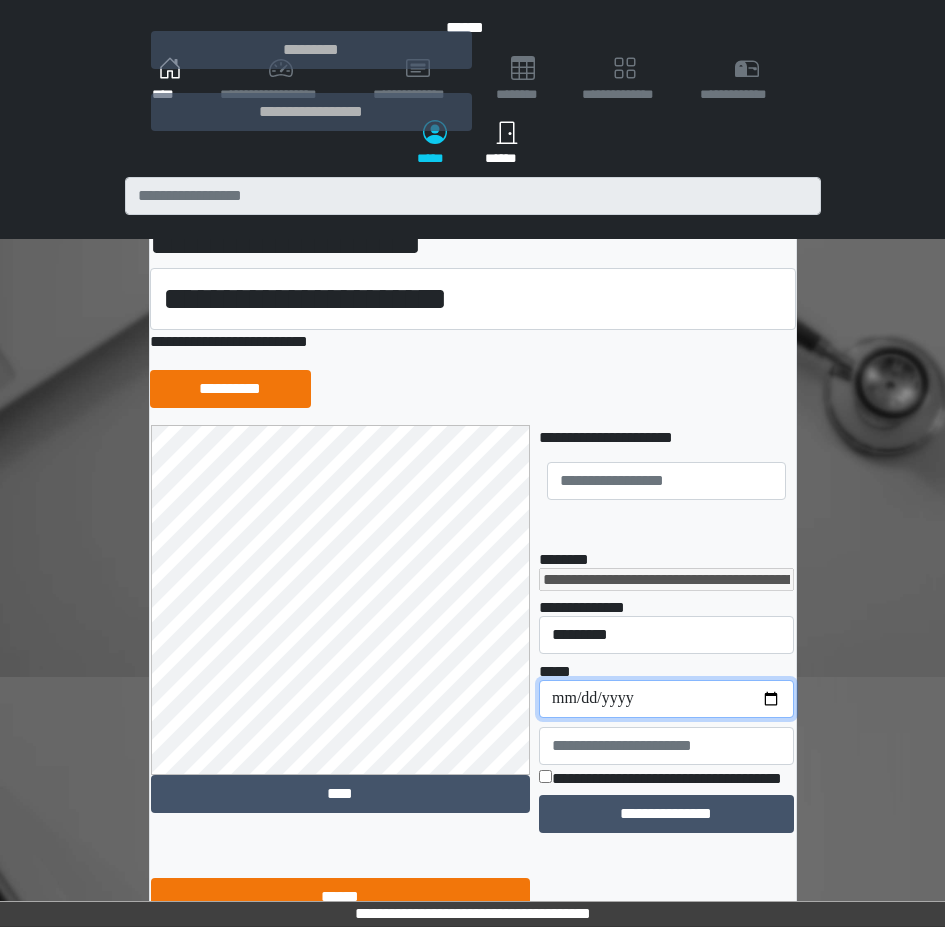 click on "**********" at bounding box center (666, 699) 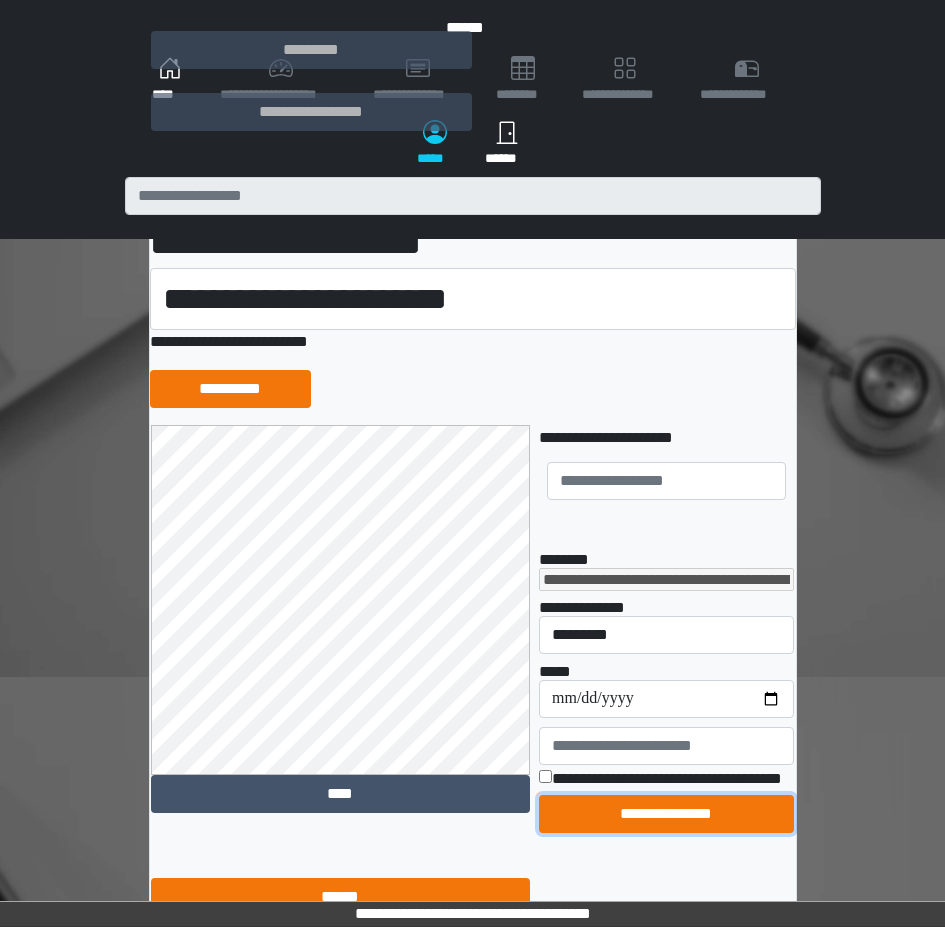 click on "**********" at bounding box center (666, 814) 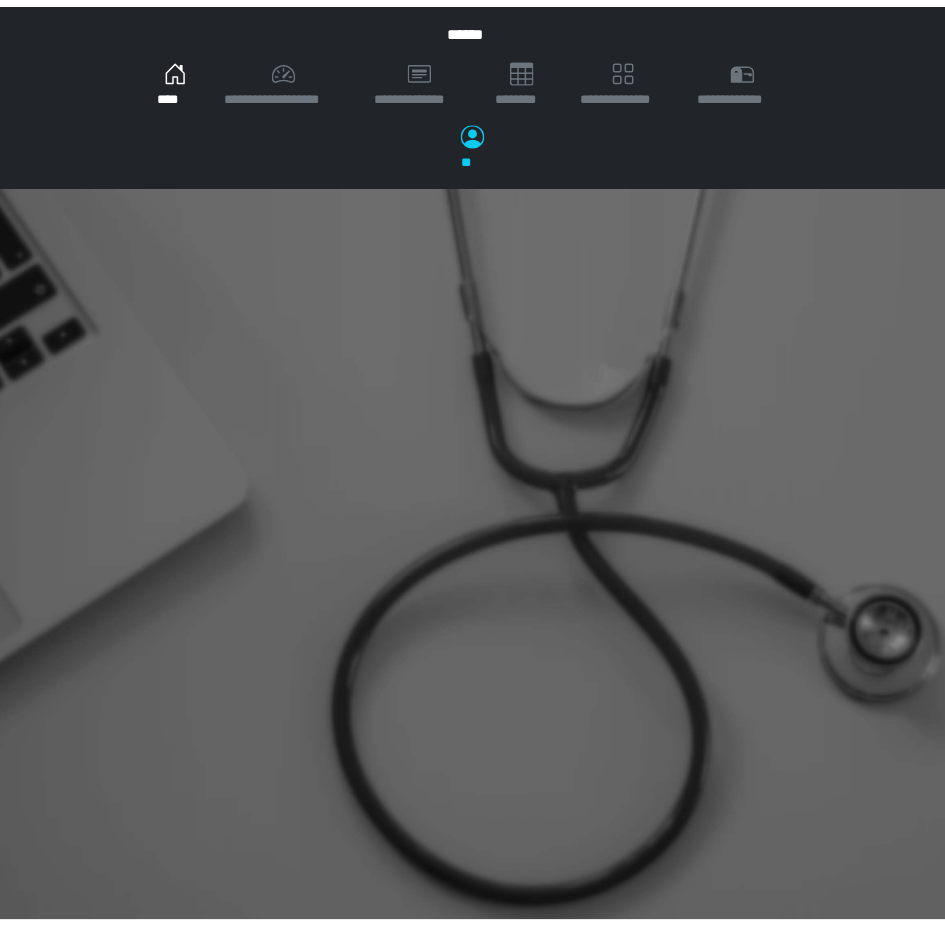 scroll, scrollTop: 0, scrollLeft: 0, axis: both 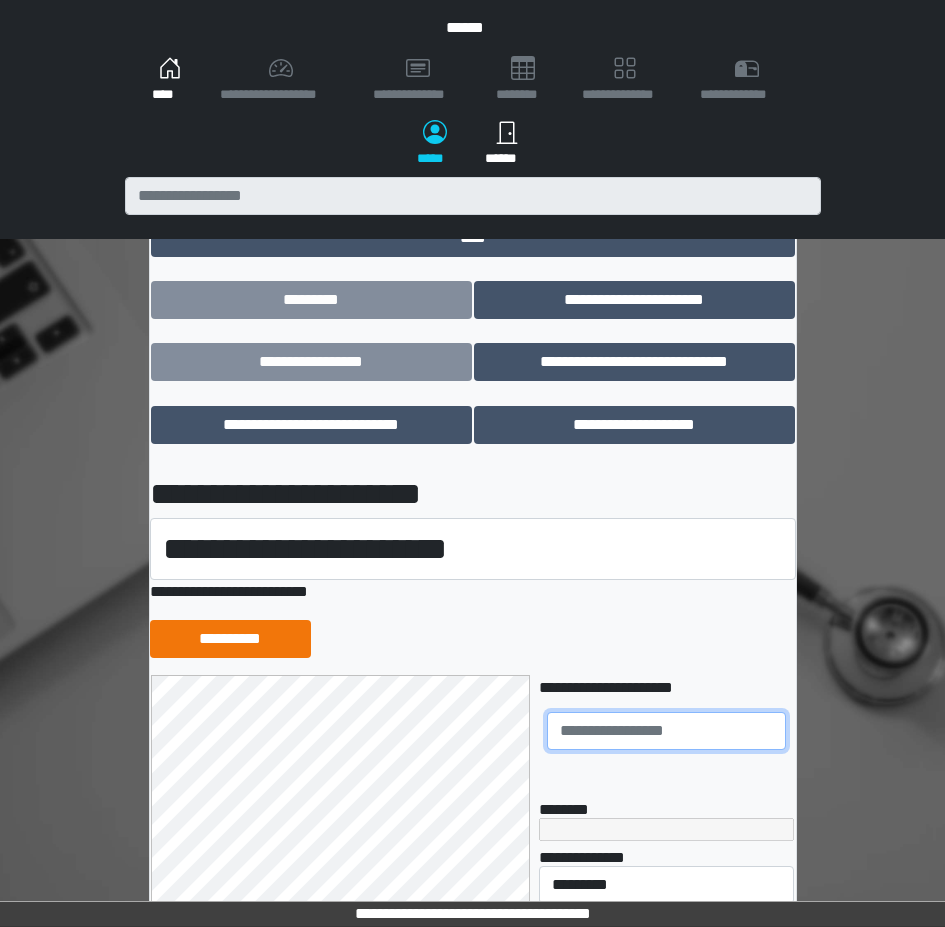 click at bounding box center [666, 731] 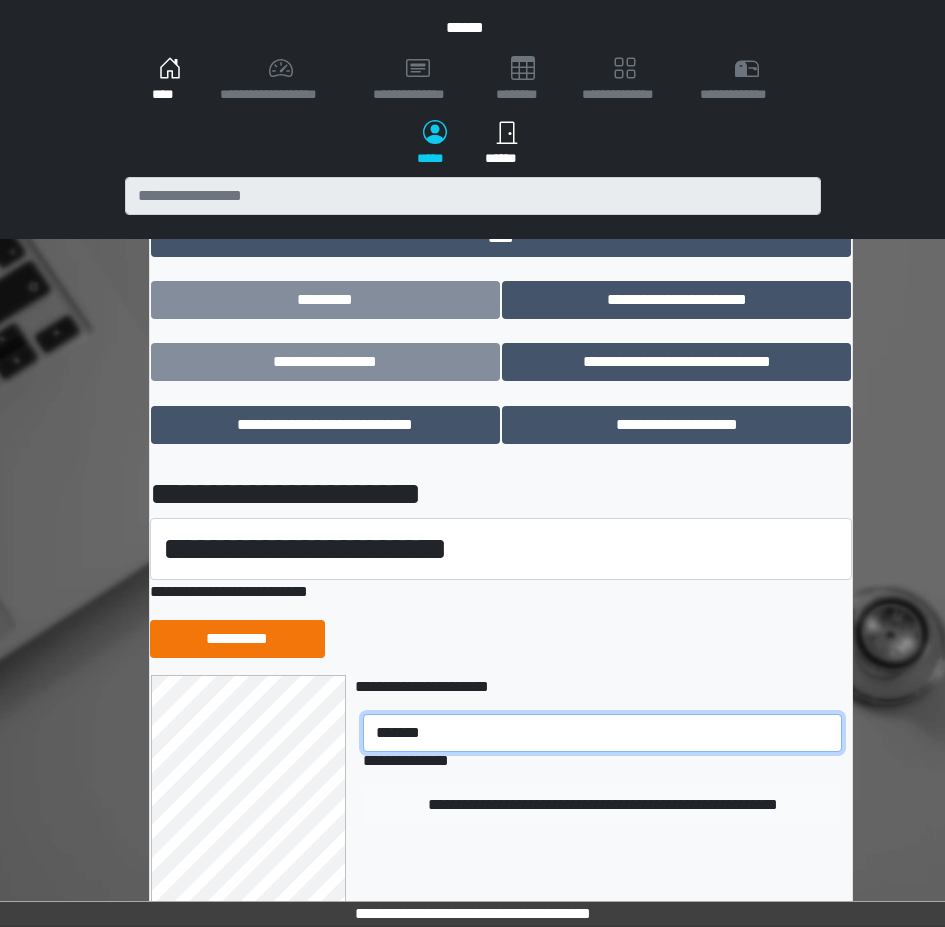 type on "*******" 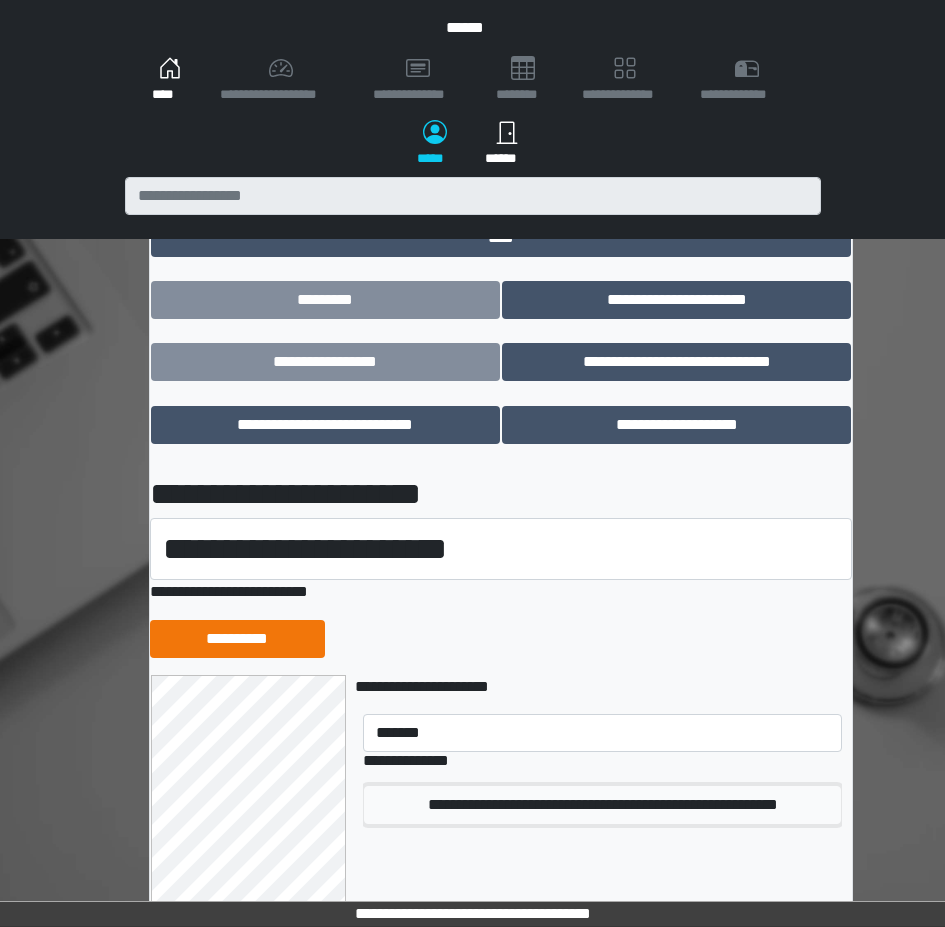 click on "**********" at bounding box center [602, 805] 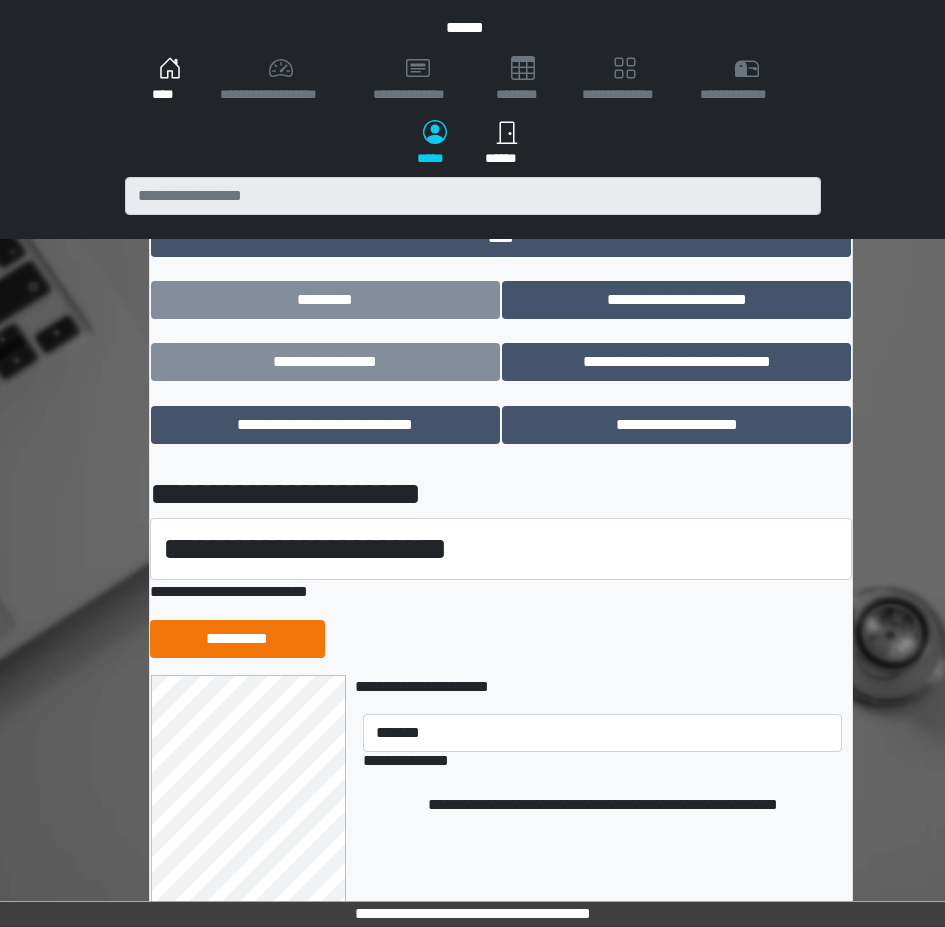 type 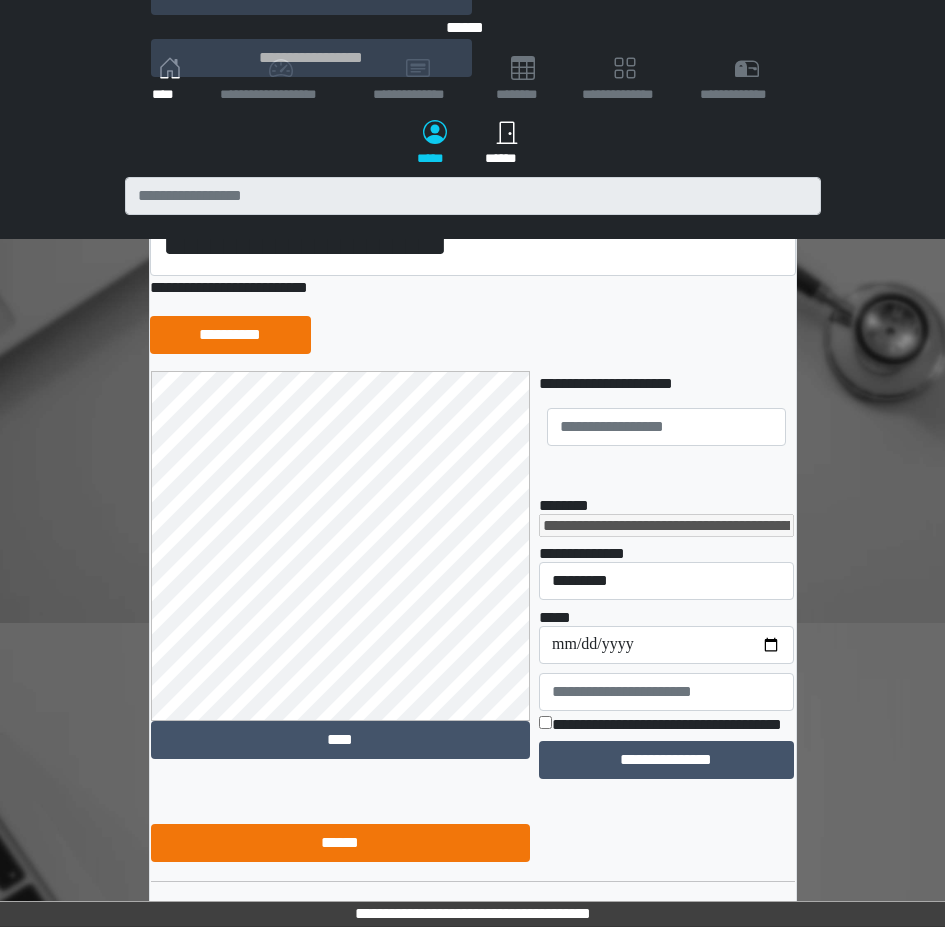 scroll, scrollTop: 259, scrollLeft: 0, axis: vertical 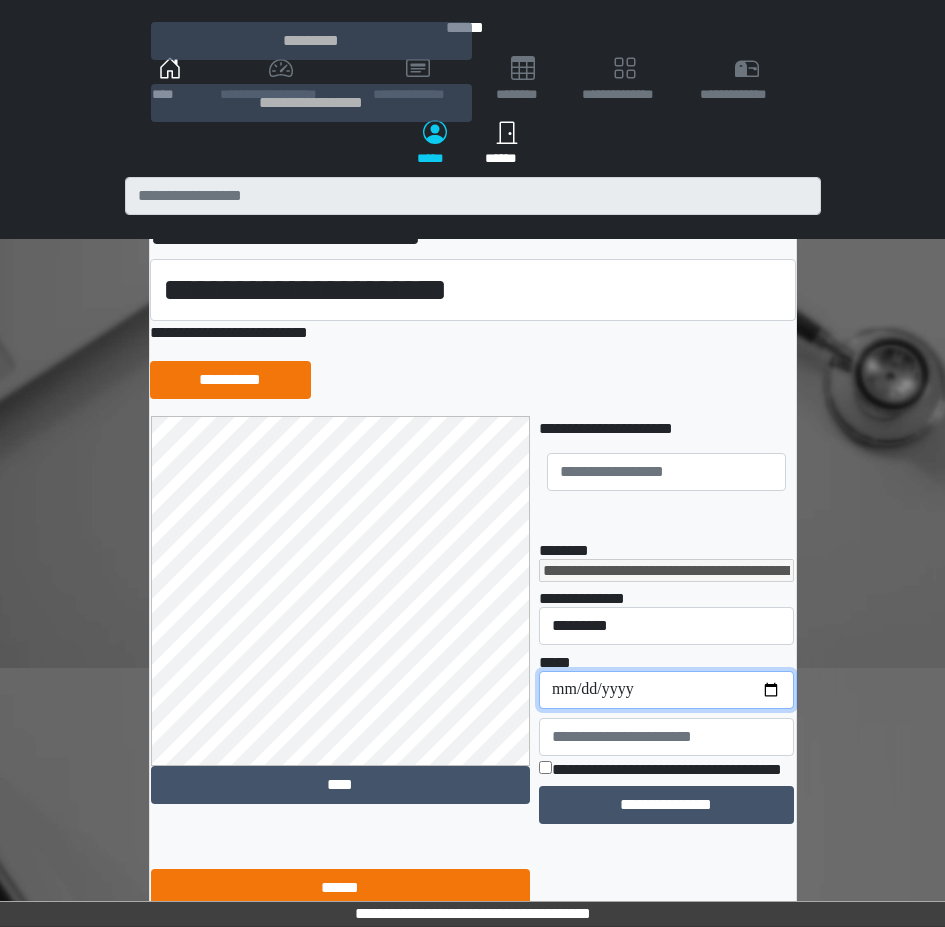 click on "**********" at bounding box center [666, 690] 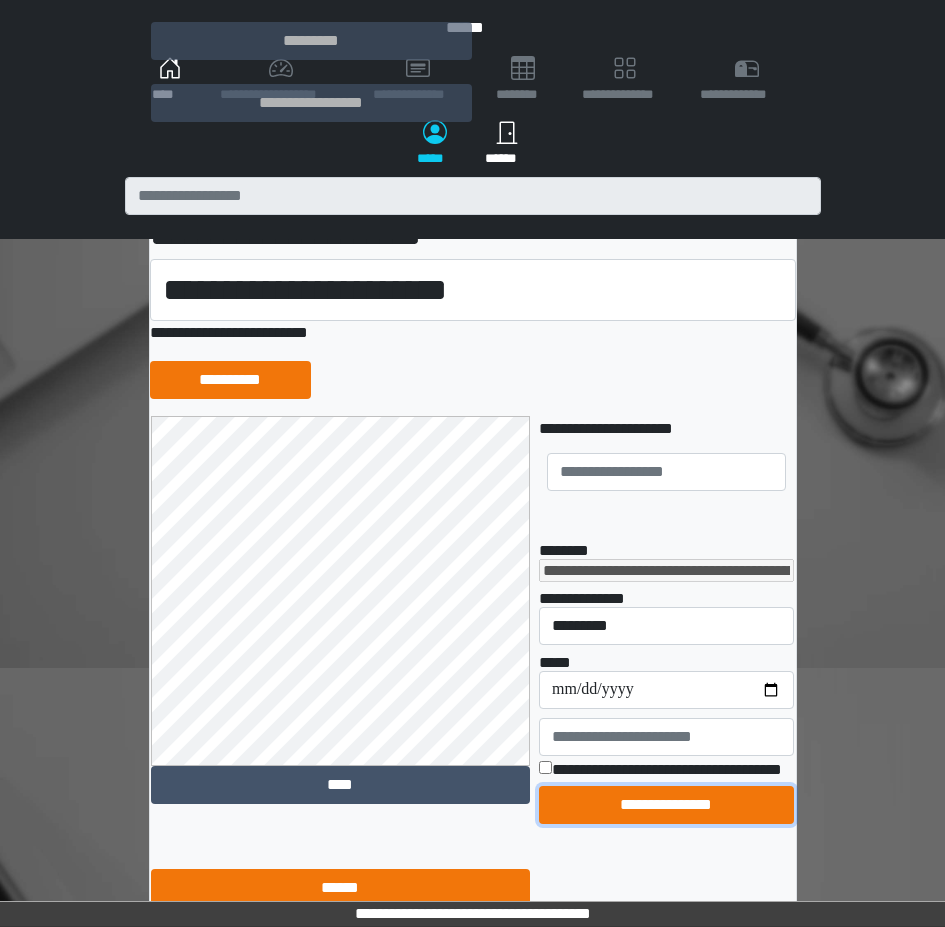click on "**********" at bounding box center (666, 805) 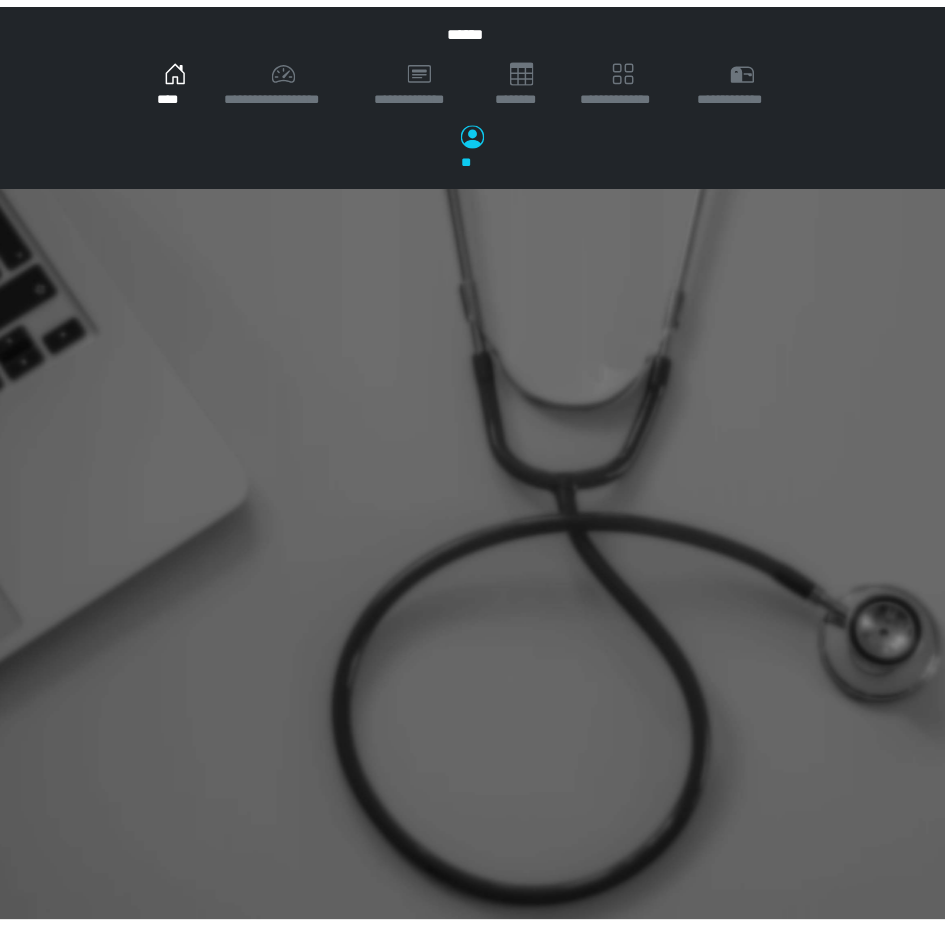 scroll, scrollTop: 0, scrollLeft: 0, axis: both 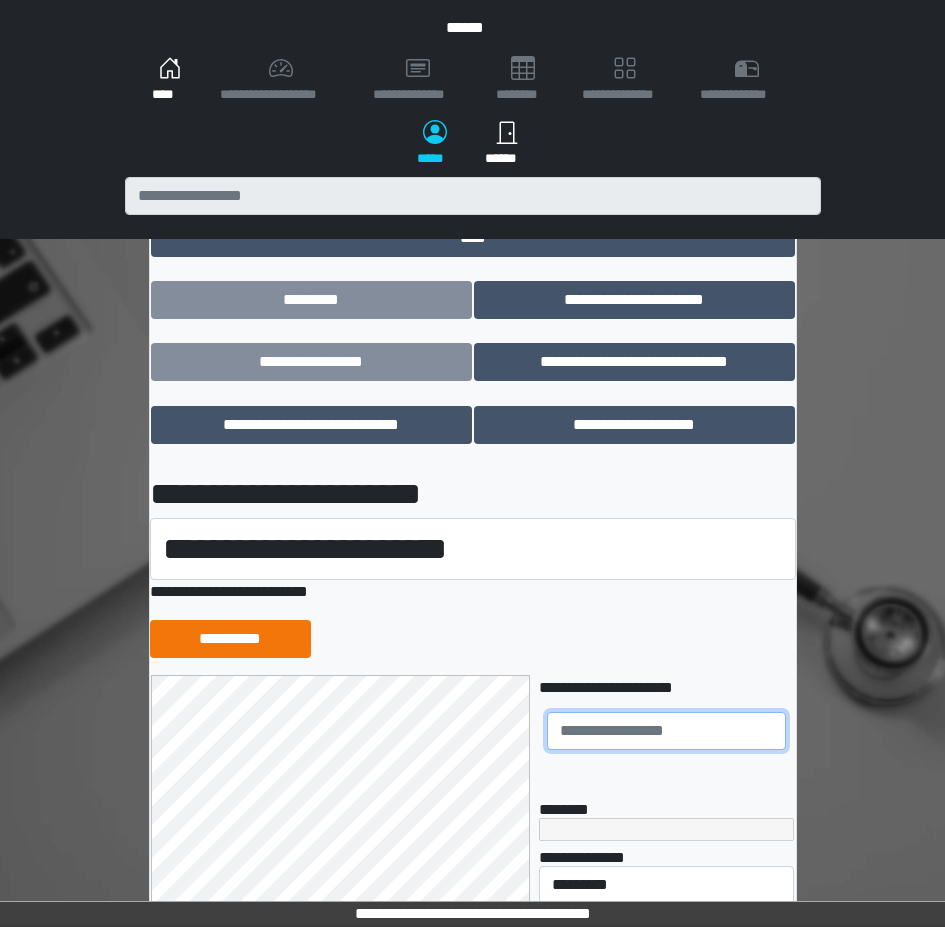 click at bounding box center [666, 731] 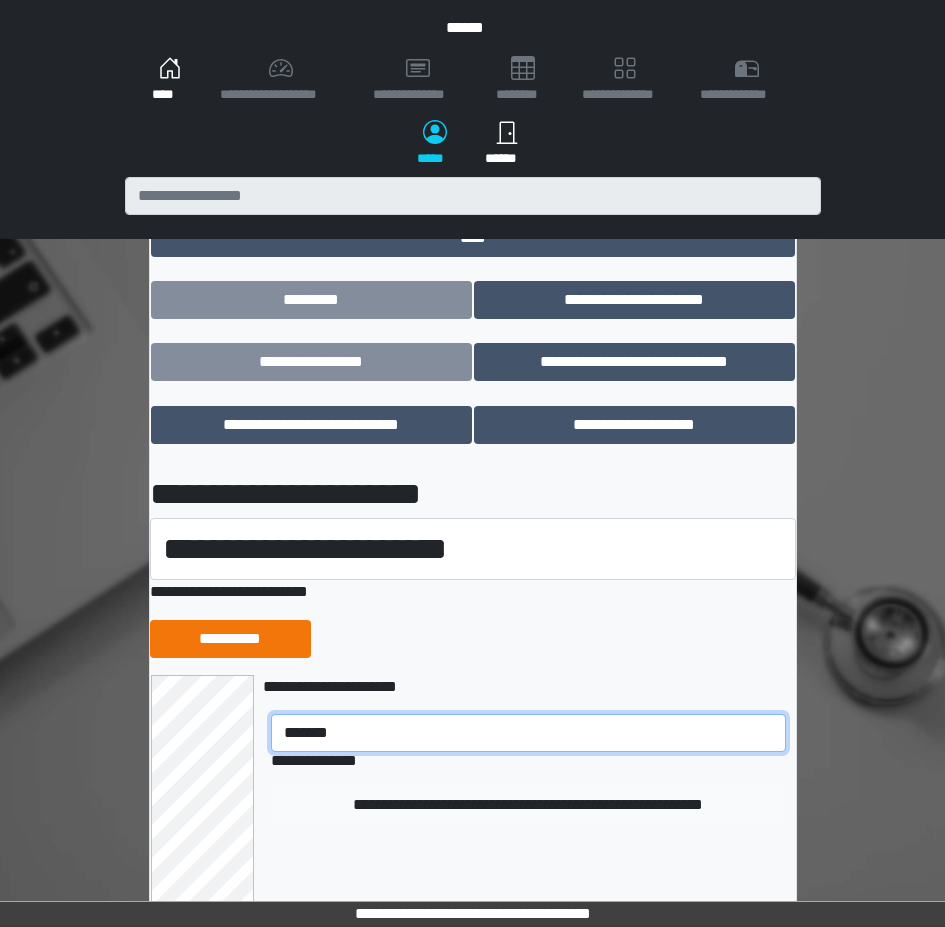 type on "*******" 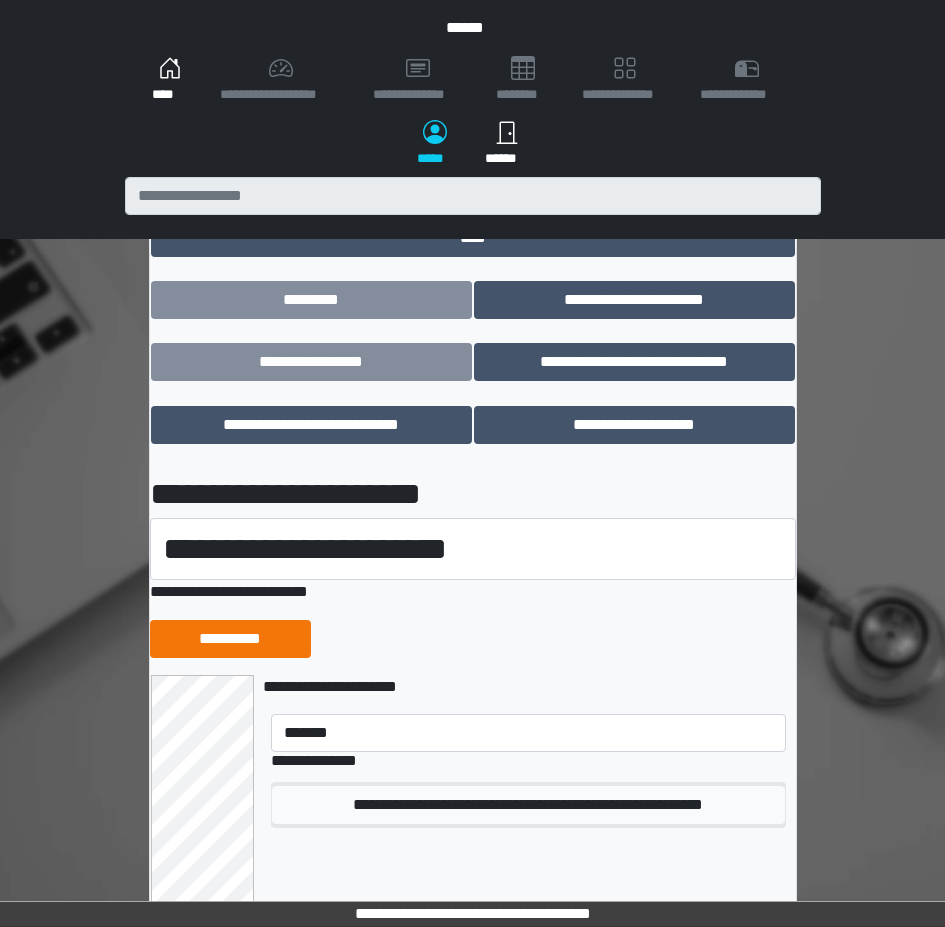 click on "**********" at bounding box center [528, 805] 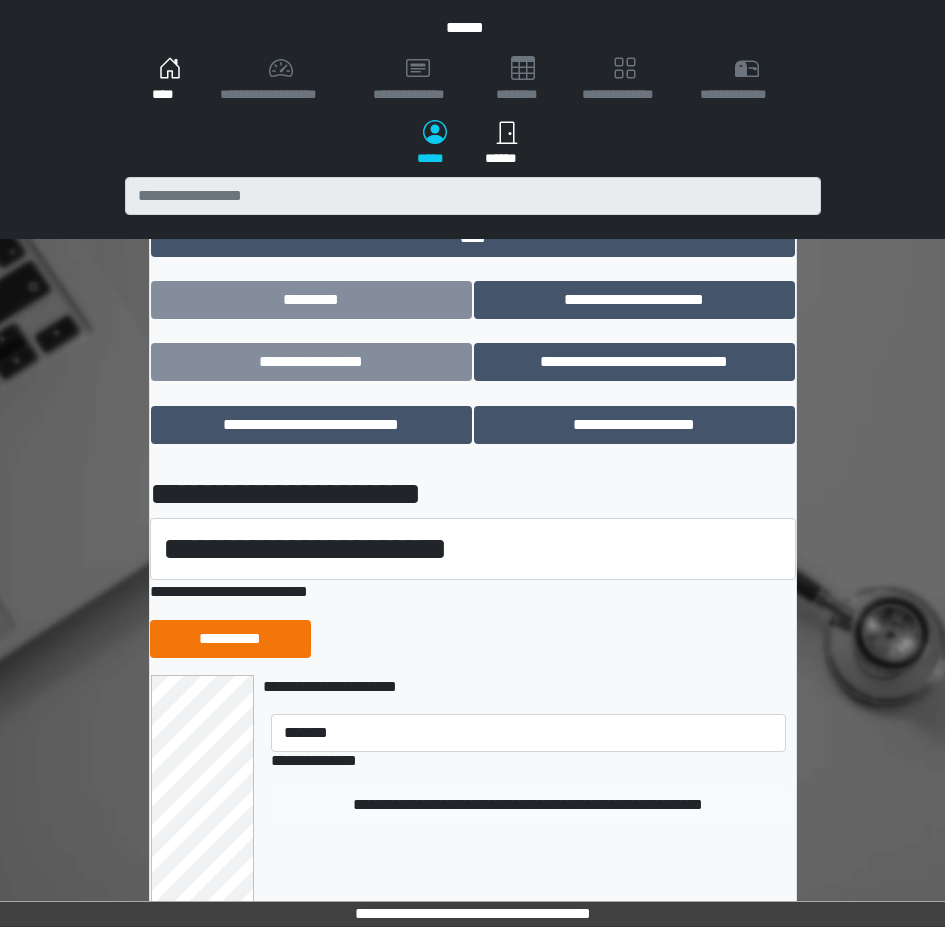type 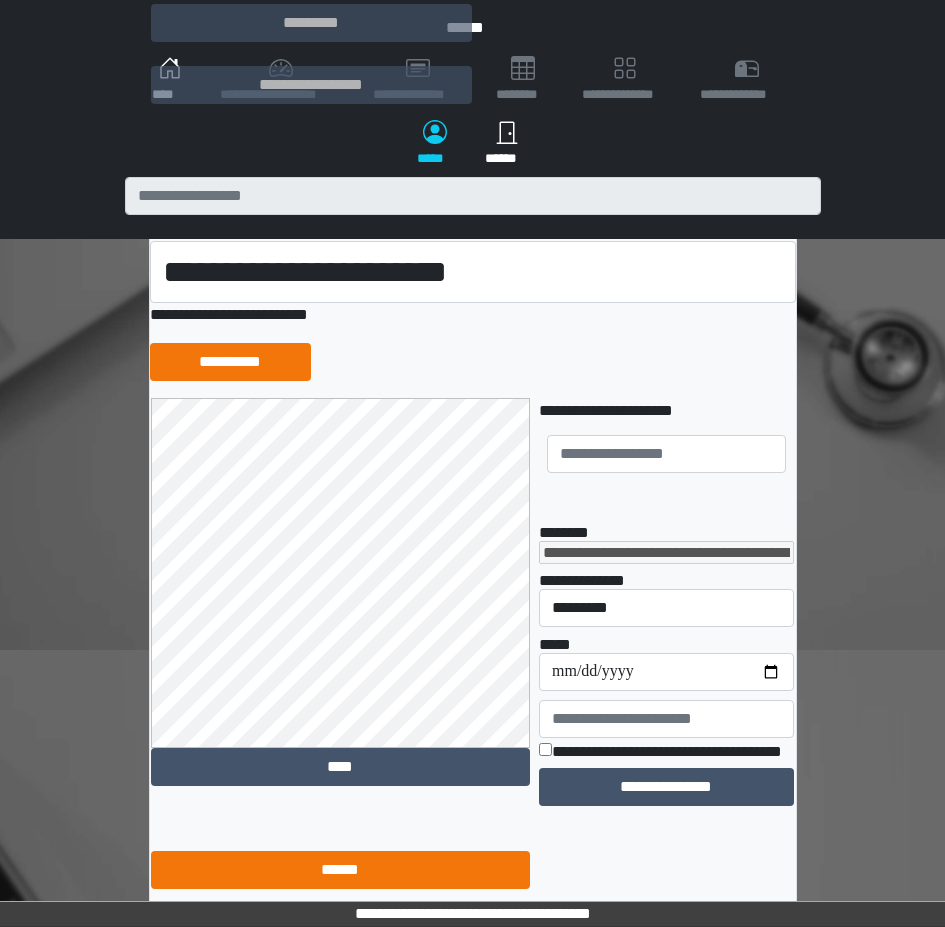 scroll, scrollTop: 309, scrollLeft: 0, axis: vertical 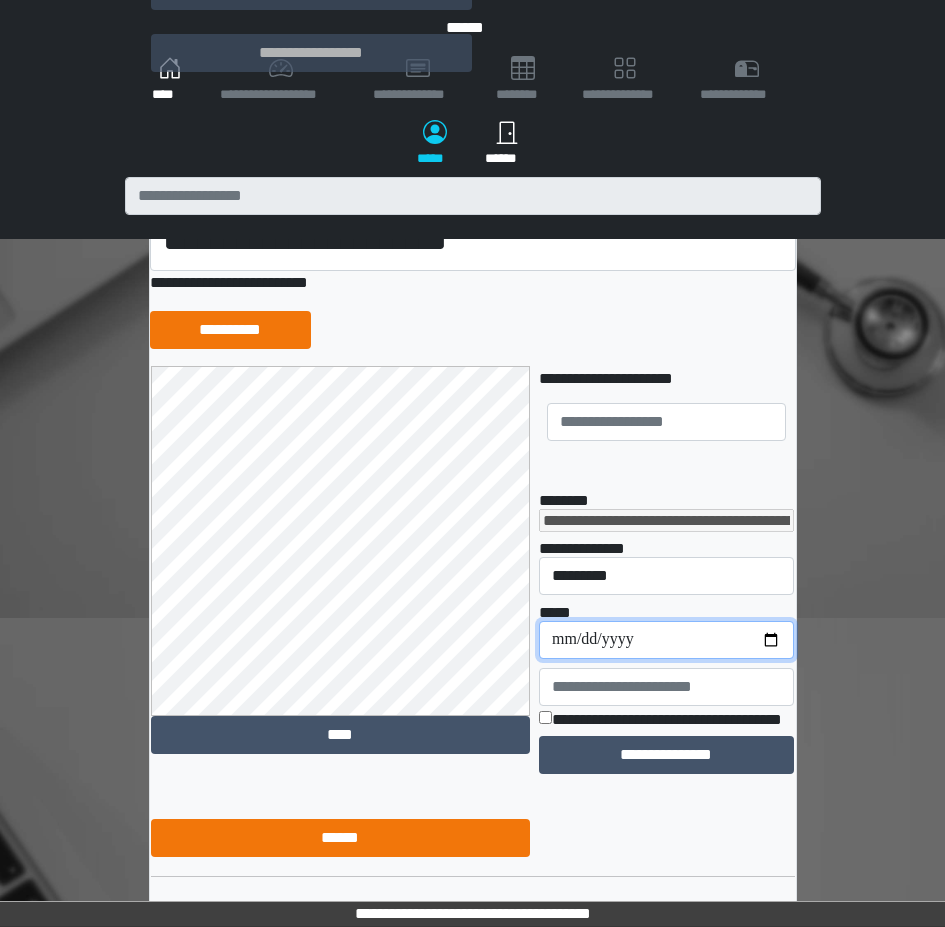 click on "**********" at bounding box center (666, 640) 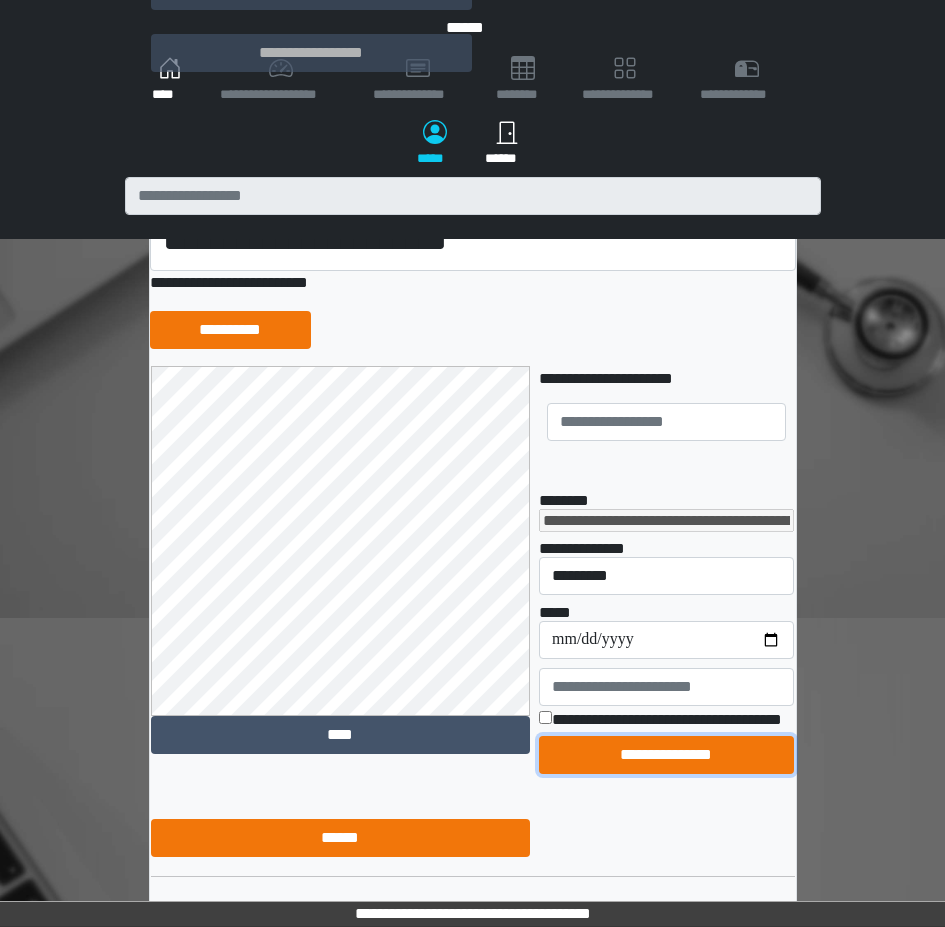 click on "**********" at bounding box center [666, 755] 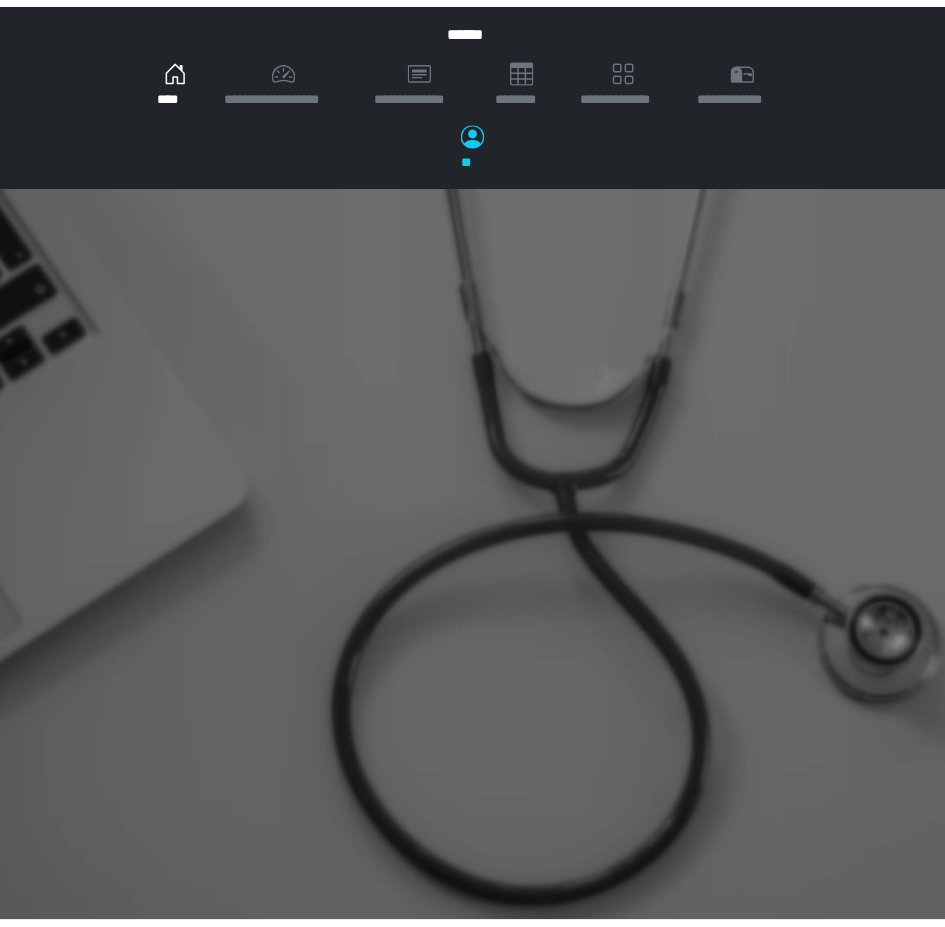 scroll, scrollTop: 0, scrollLeft: 0, axis: both 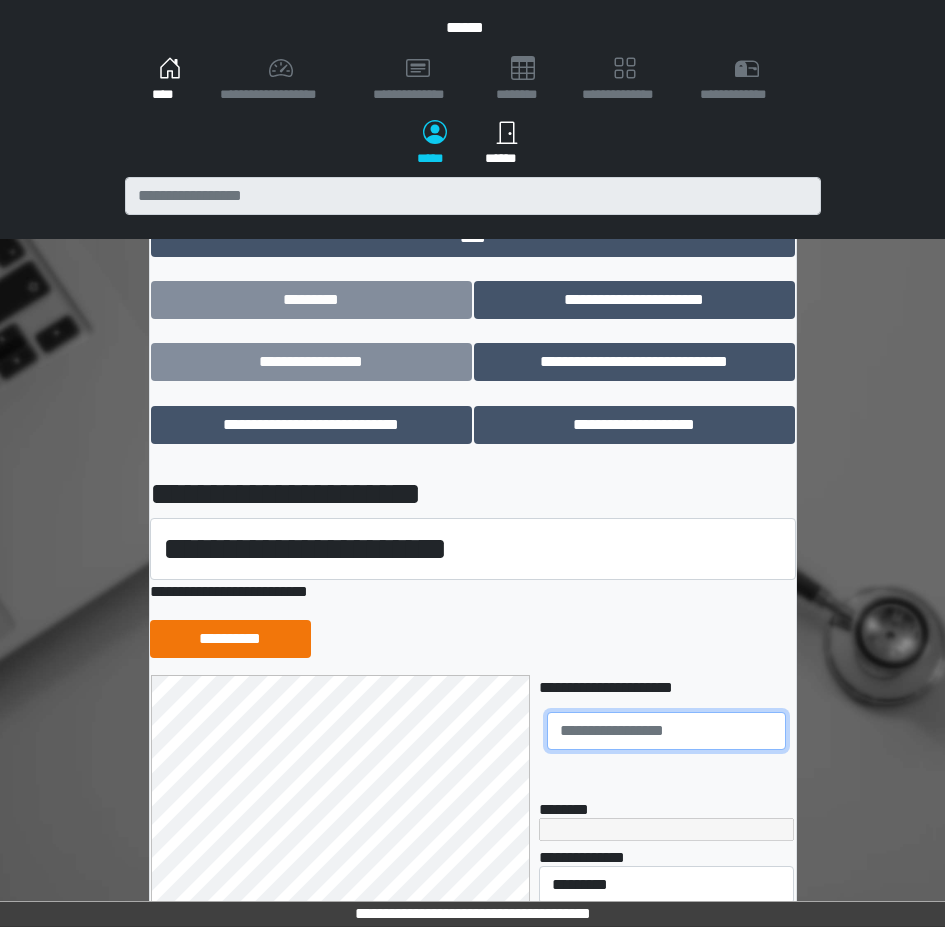 click at bounding box center (666, 731) 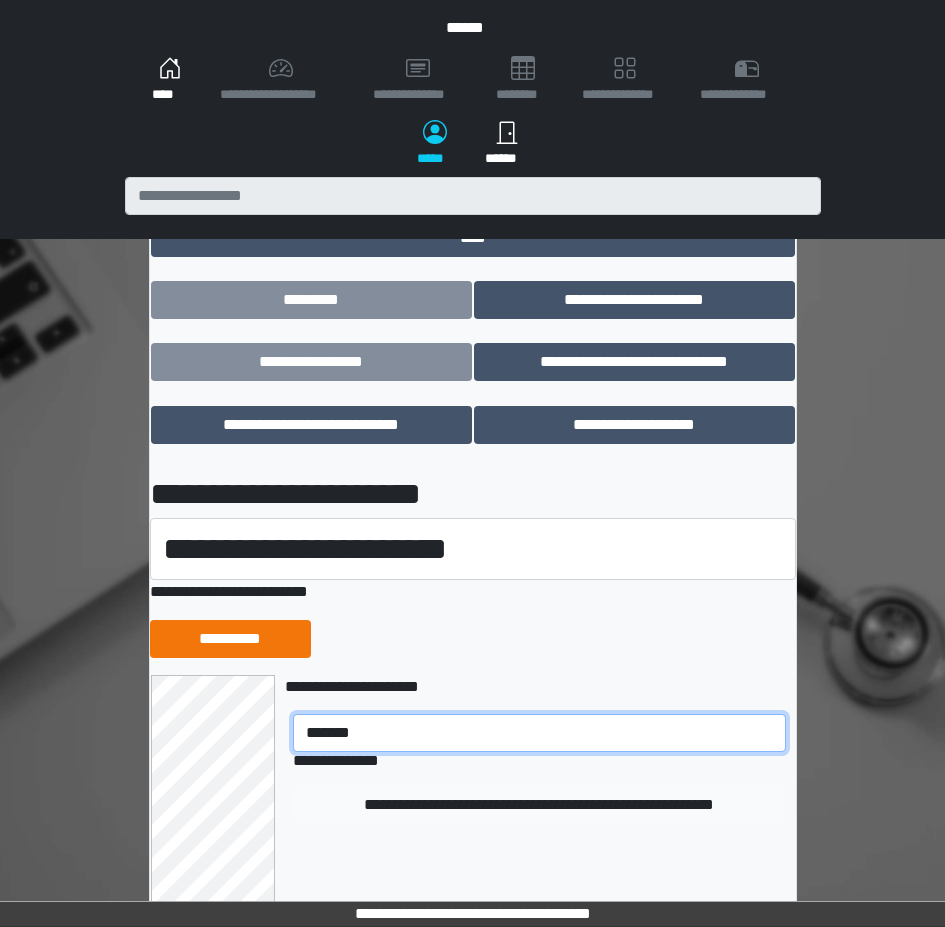 type on "*******" 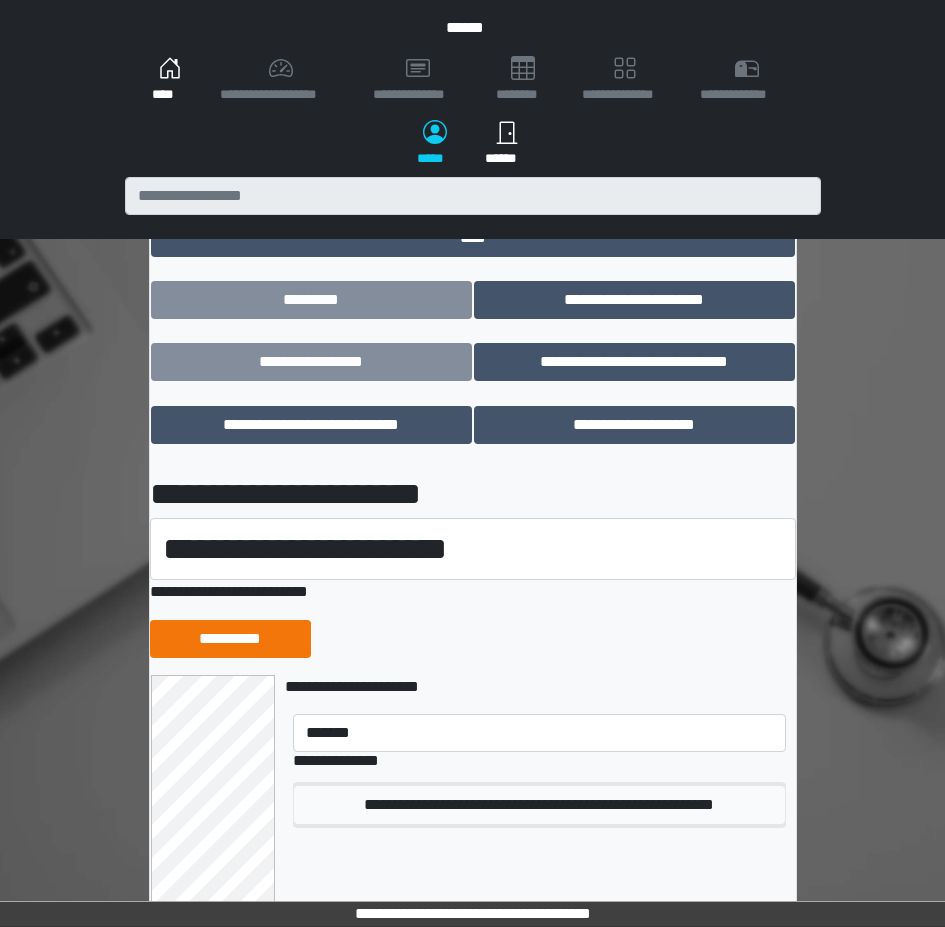 click on "**********" at bounding box center [539, 805] 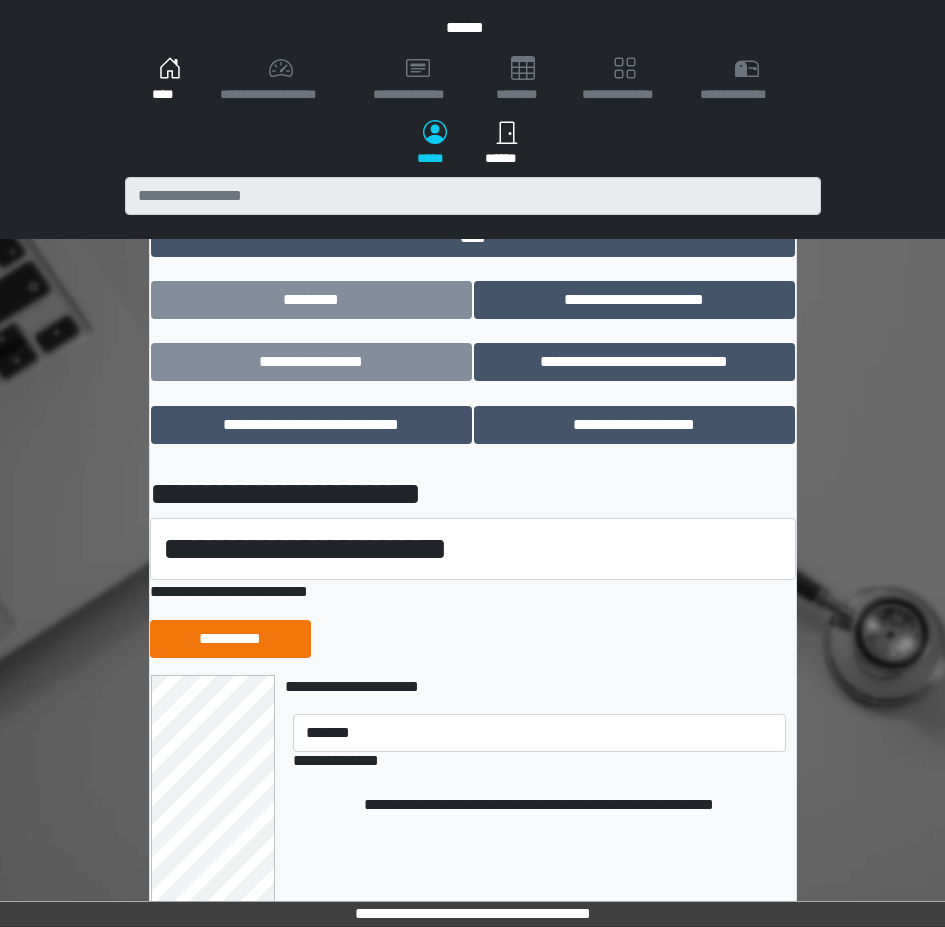 type 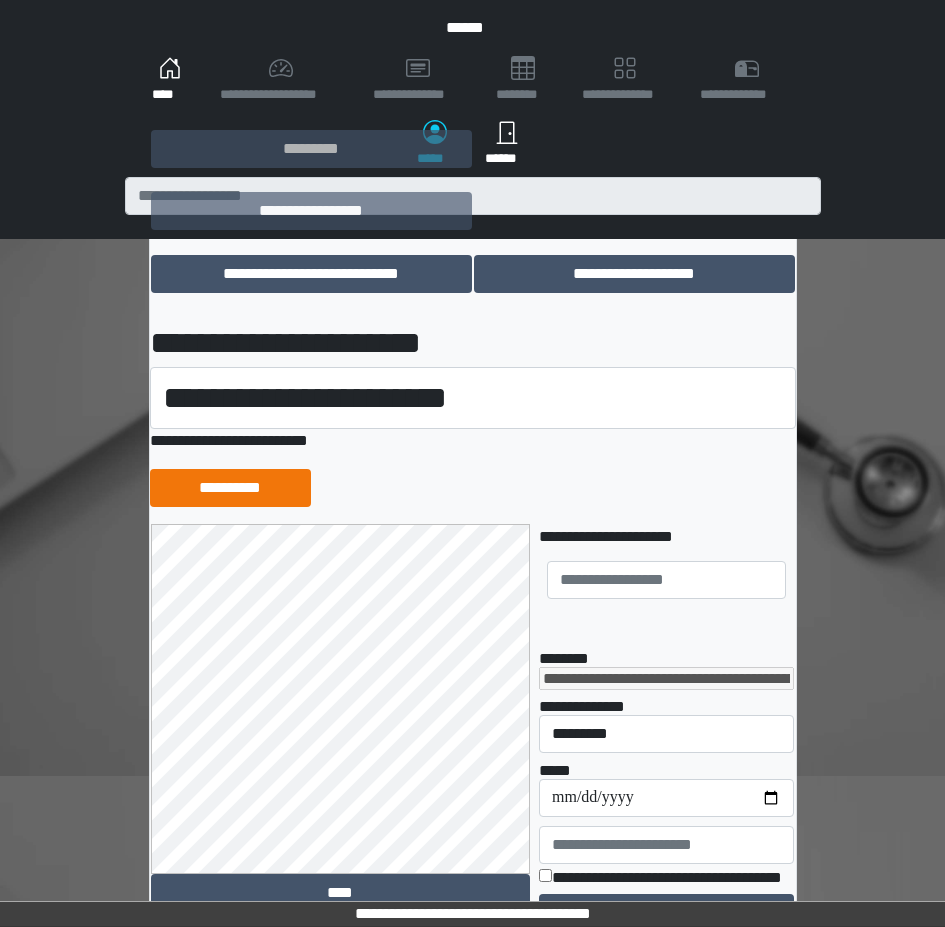 scroll, scrollTop: 211, scrollLeft: 0, axis: vertical 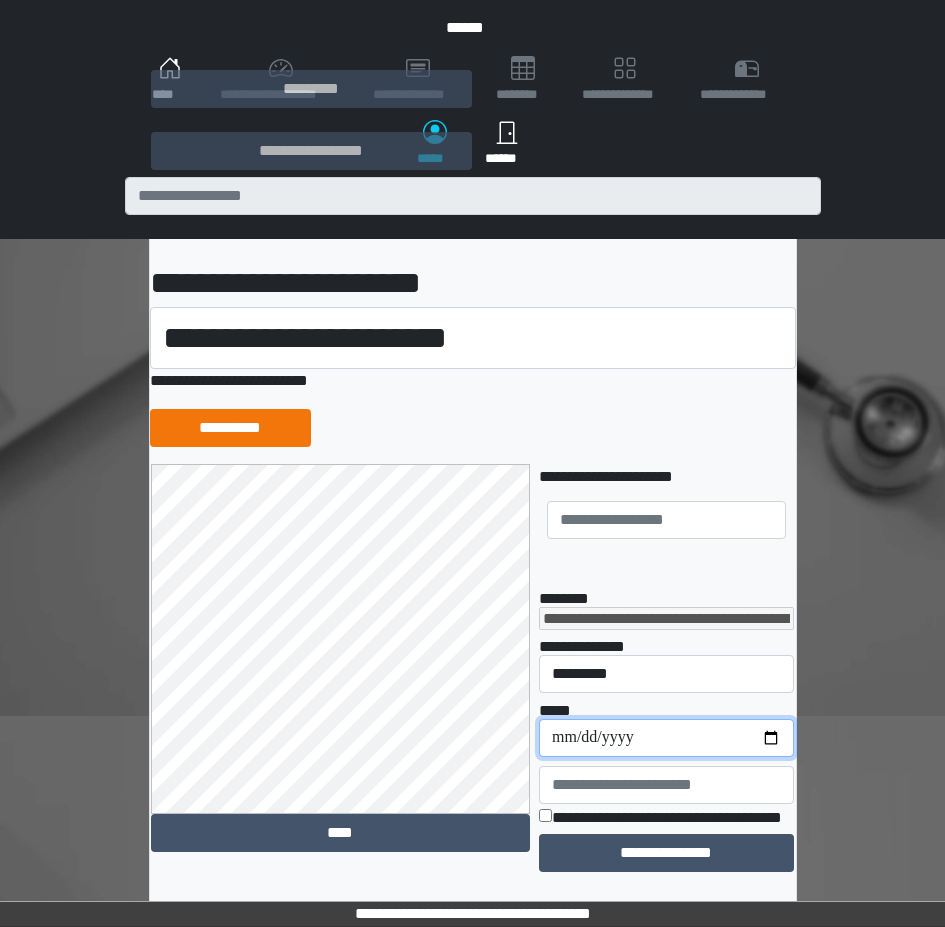 click on "**********" at bounding box center [666, 738] 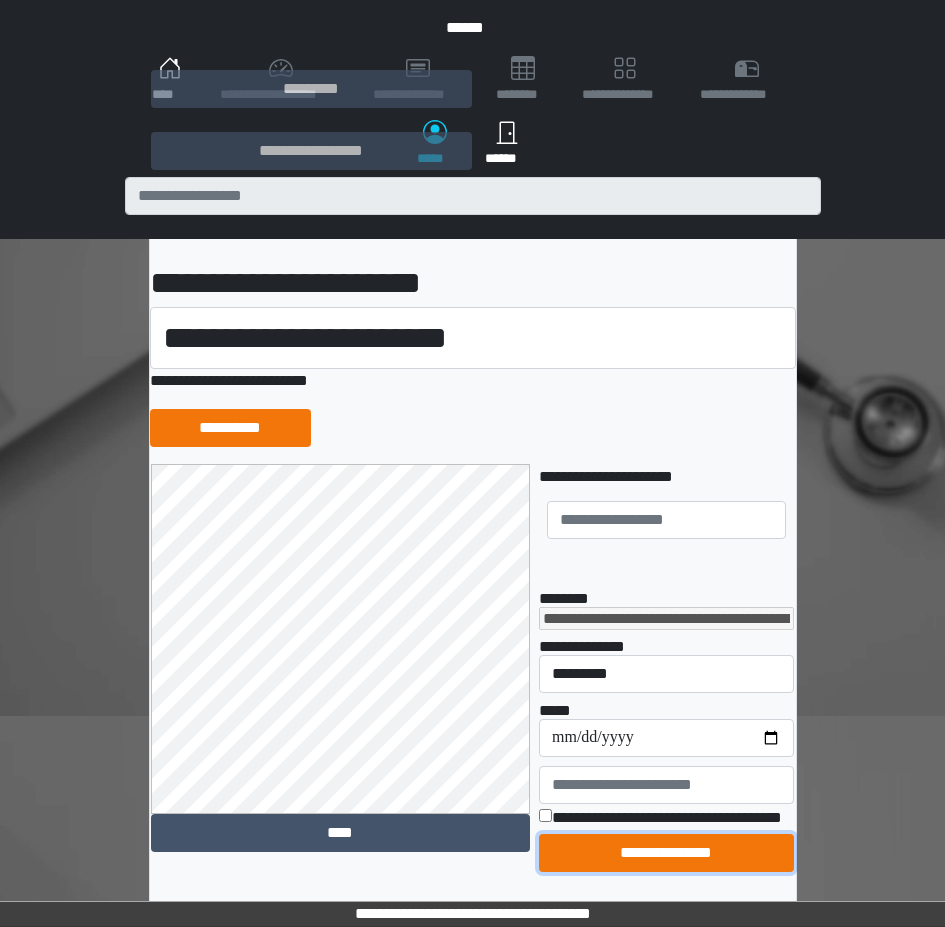 click on "**********" at bounding box center [666, 853] 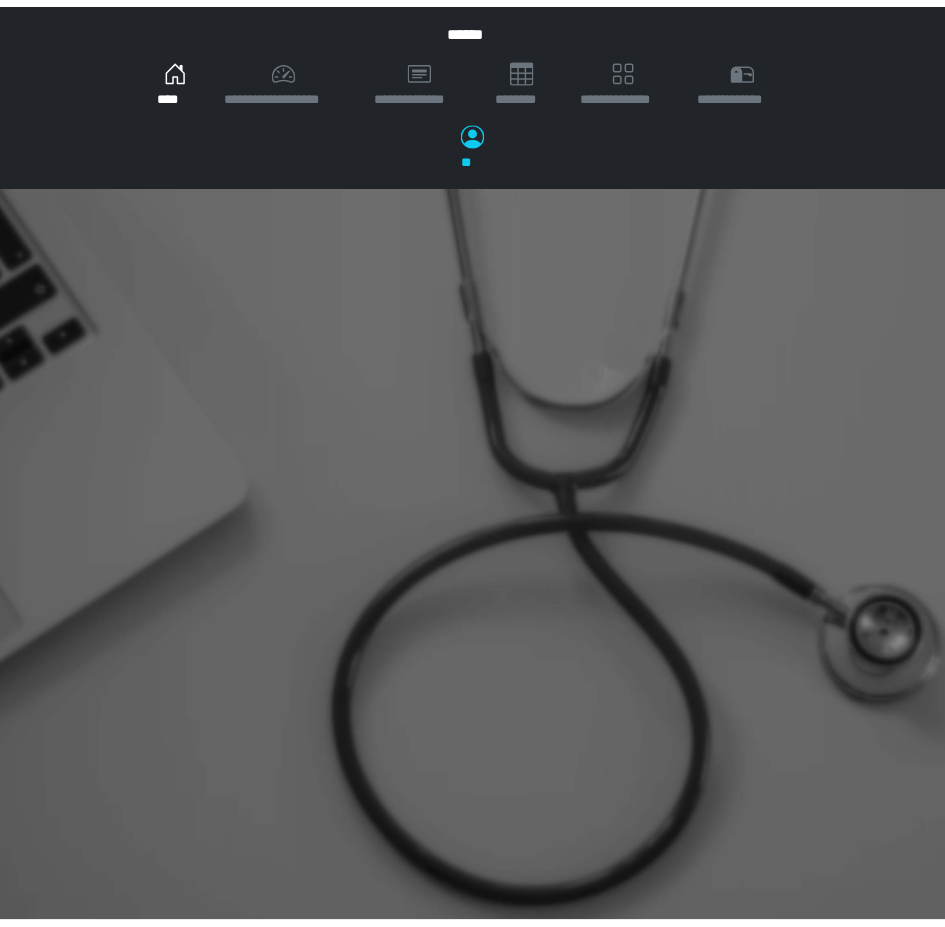 scroll, scrollTop: 0, scrollLeft: 0, axis: both 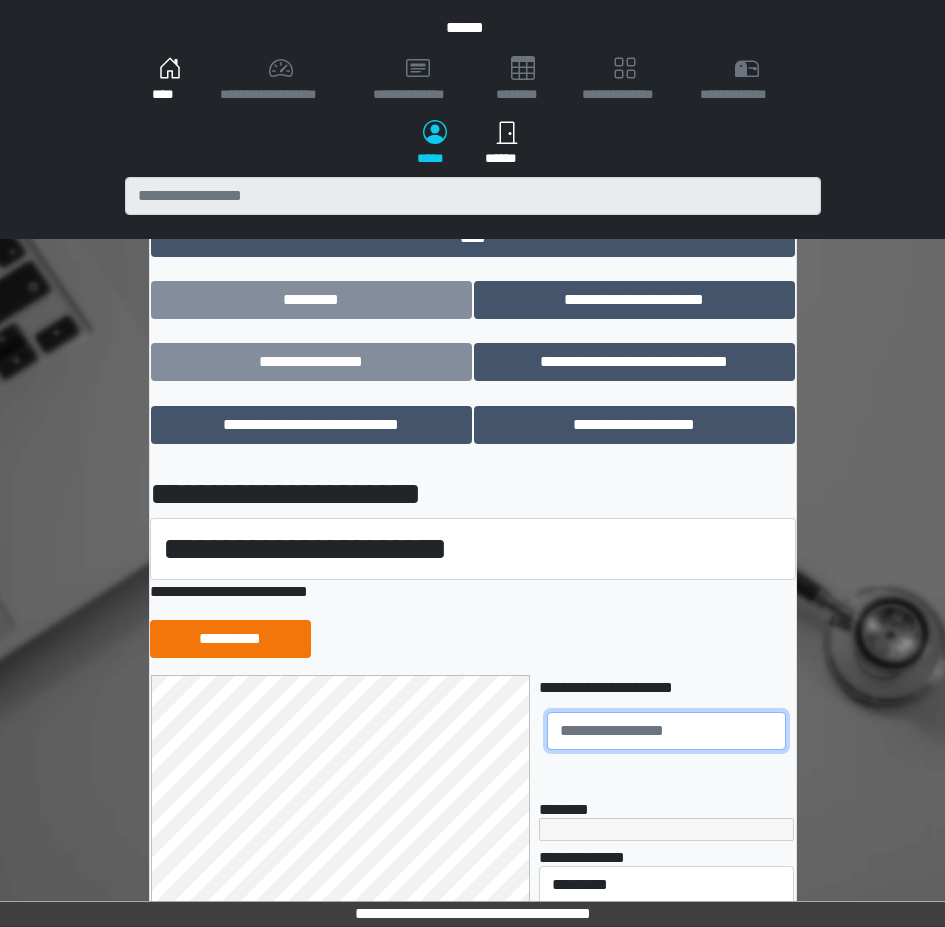 click at bounding box center [666, 731] 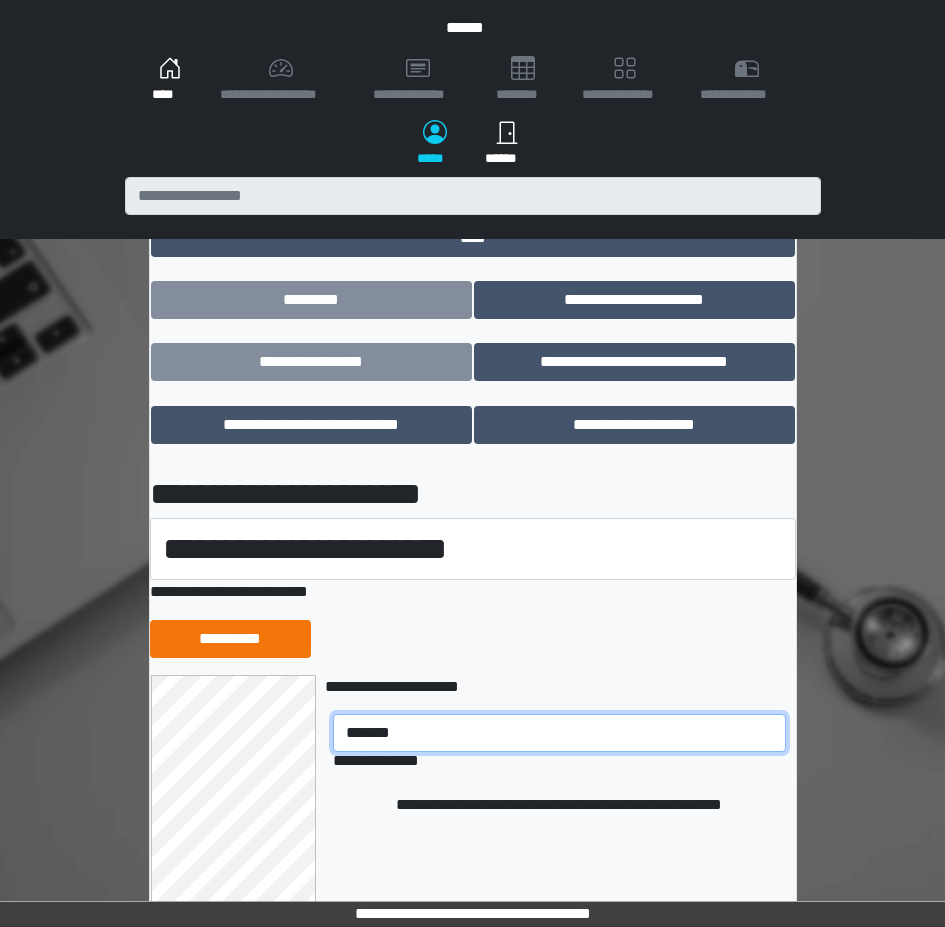 type on "*******" 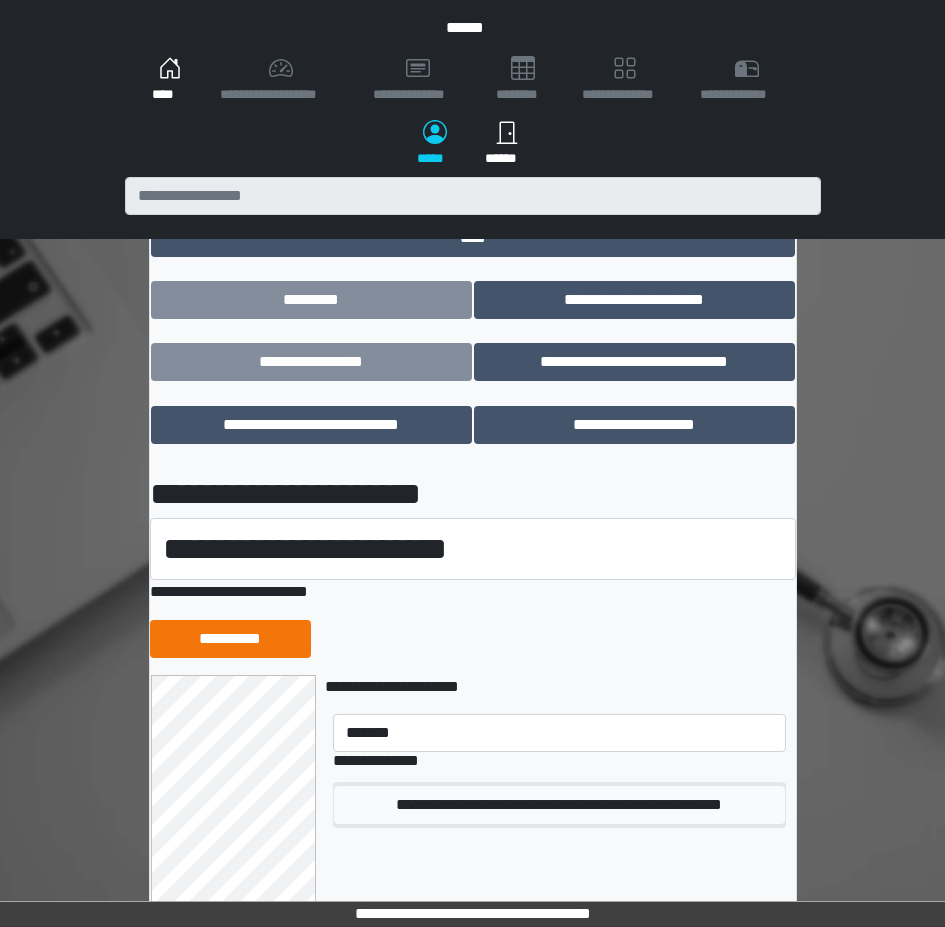 click on "**********" at bounding box center (559, 805) 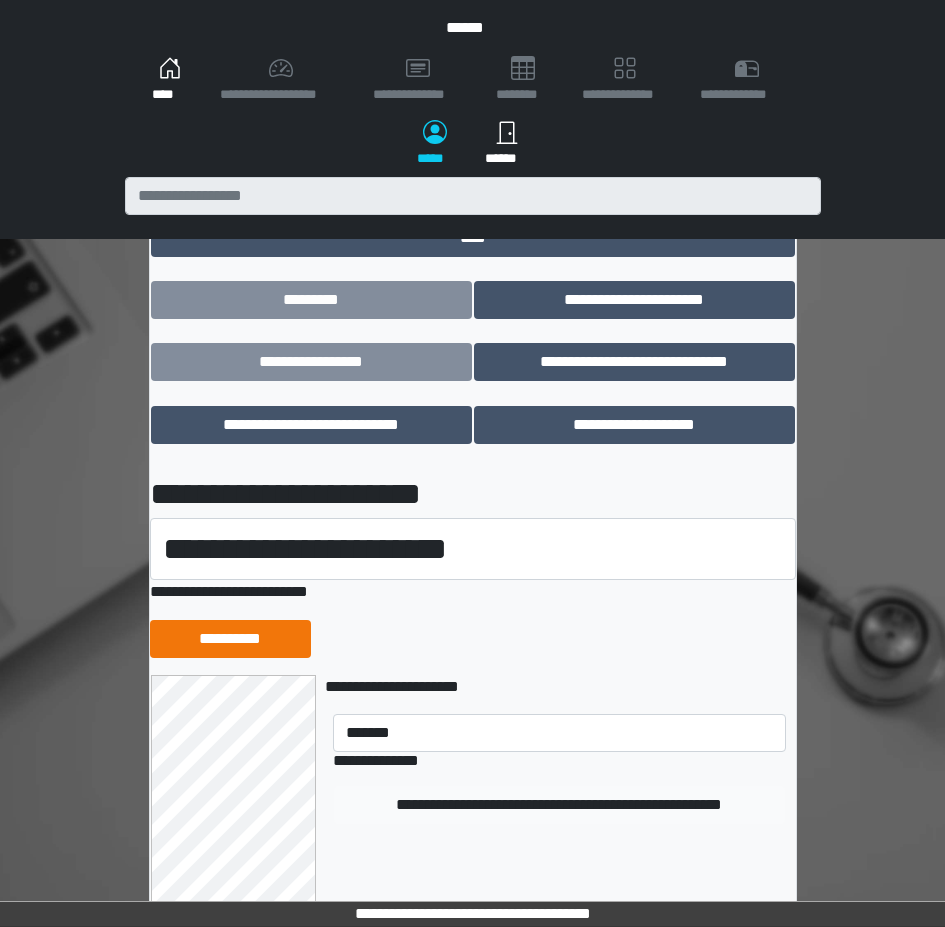 type 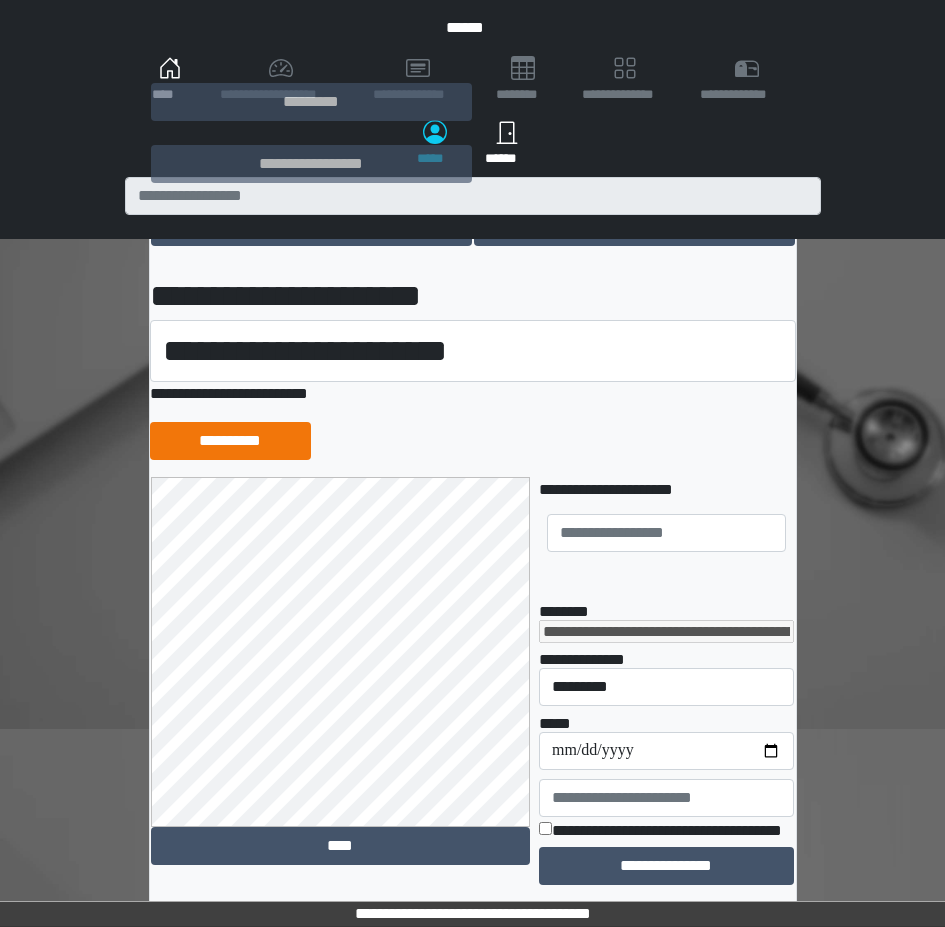 scroll, scrollTop: 207, scrollLeft: 0, axis: vertical 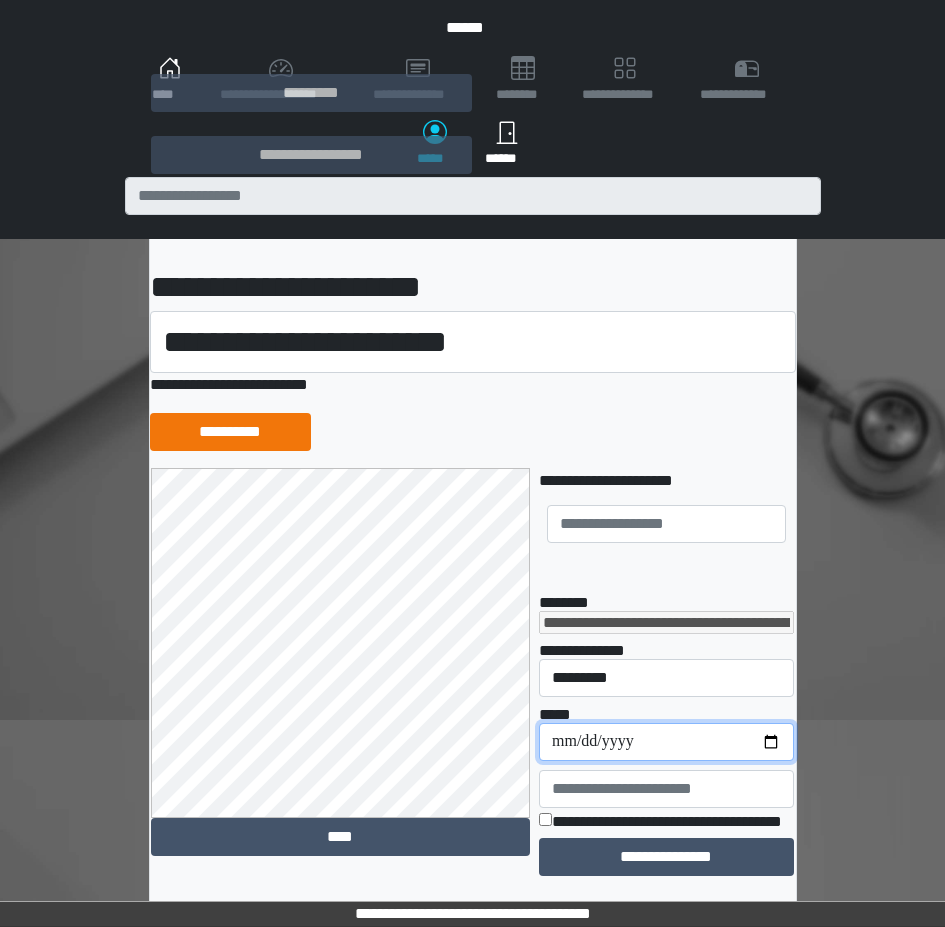 click on "**********" at bounding box center [666, 742] 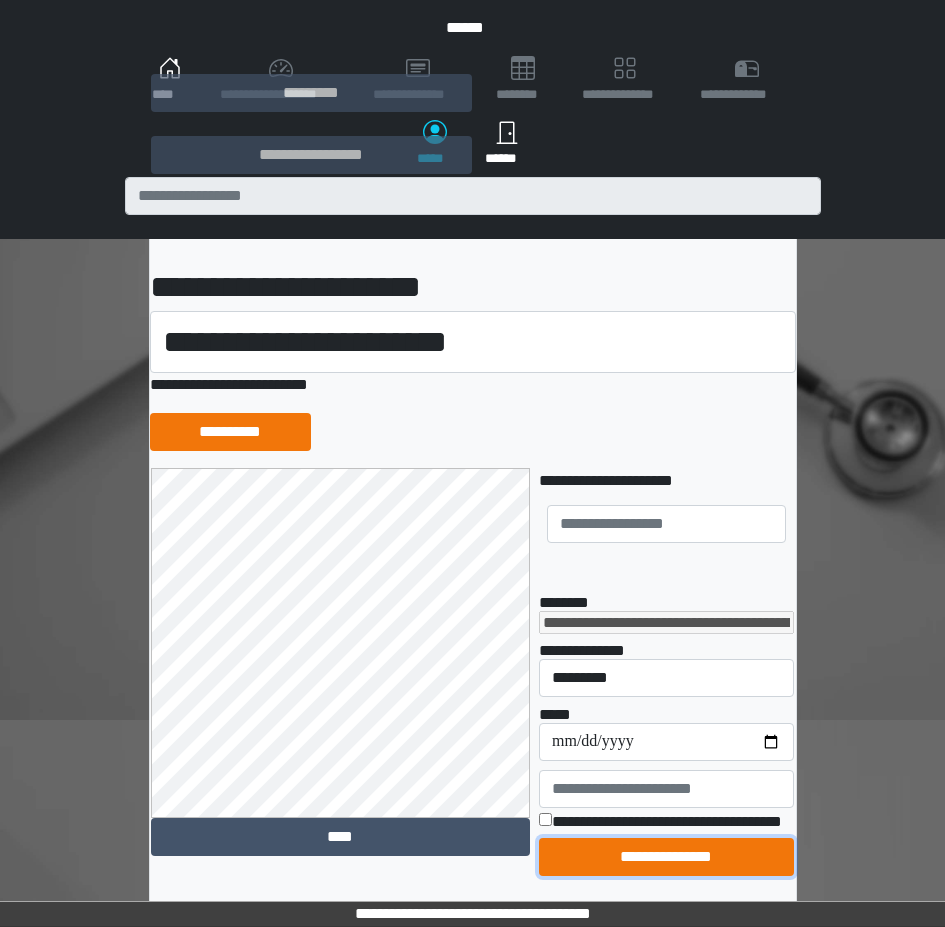 click on "**********" at bounding box center [666, 857] 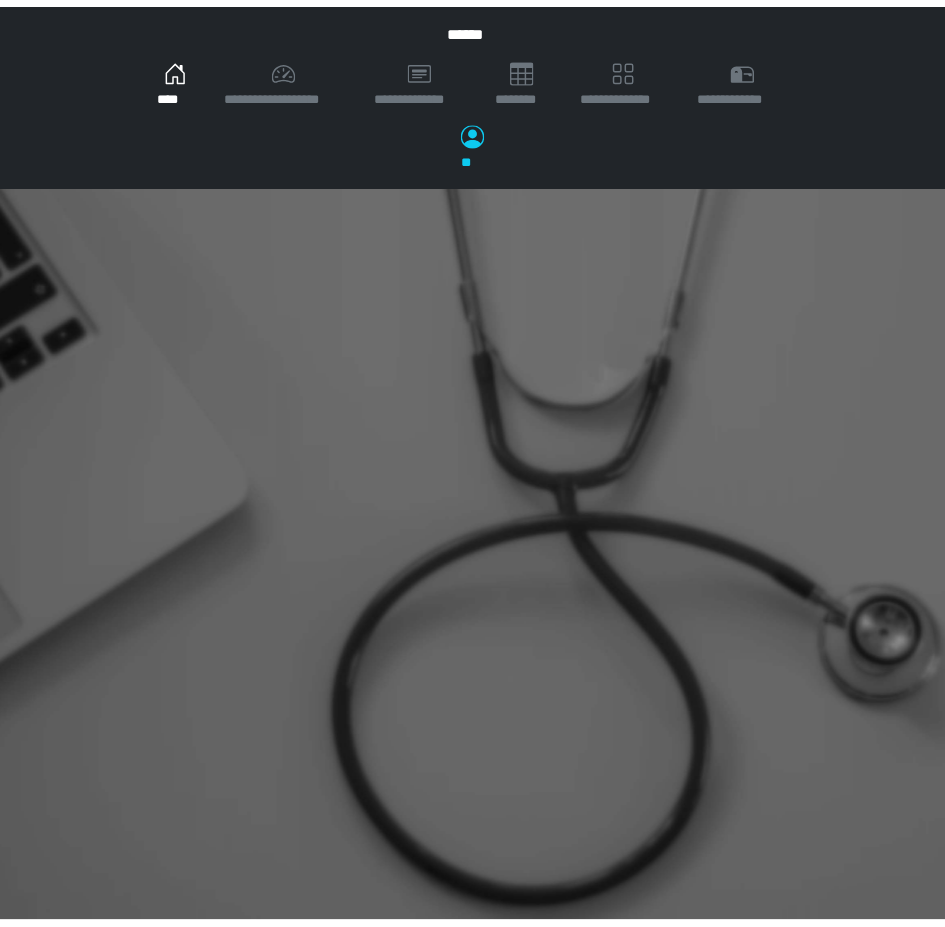 scroll, scrollTop: 0, scrollLeft: 0, axis: both 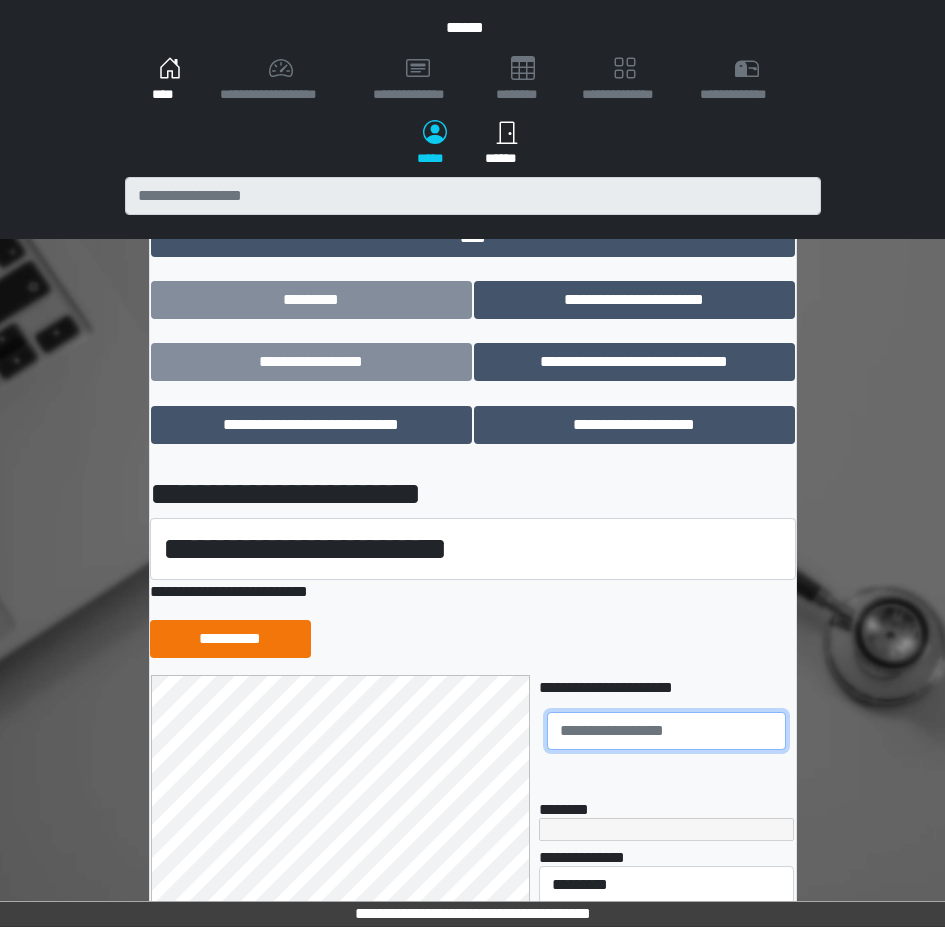 click at bounding box center [666, 731] 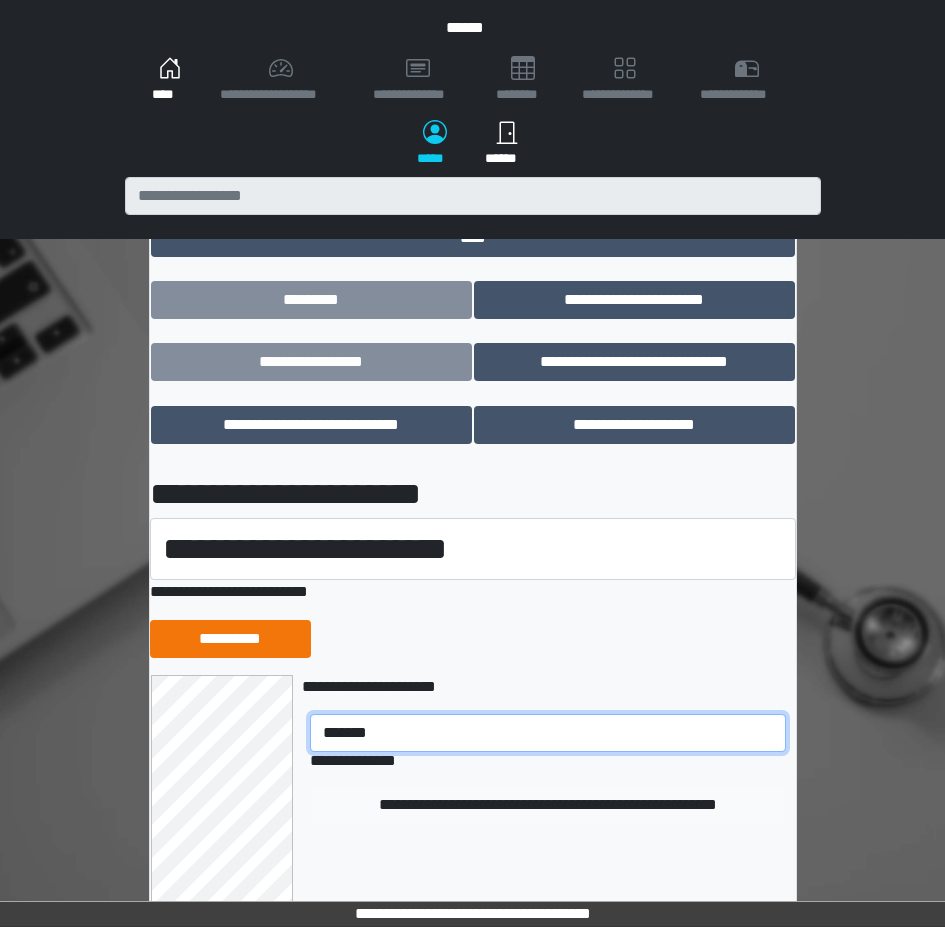 type on "*******" 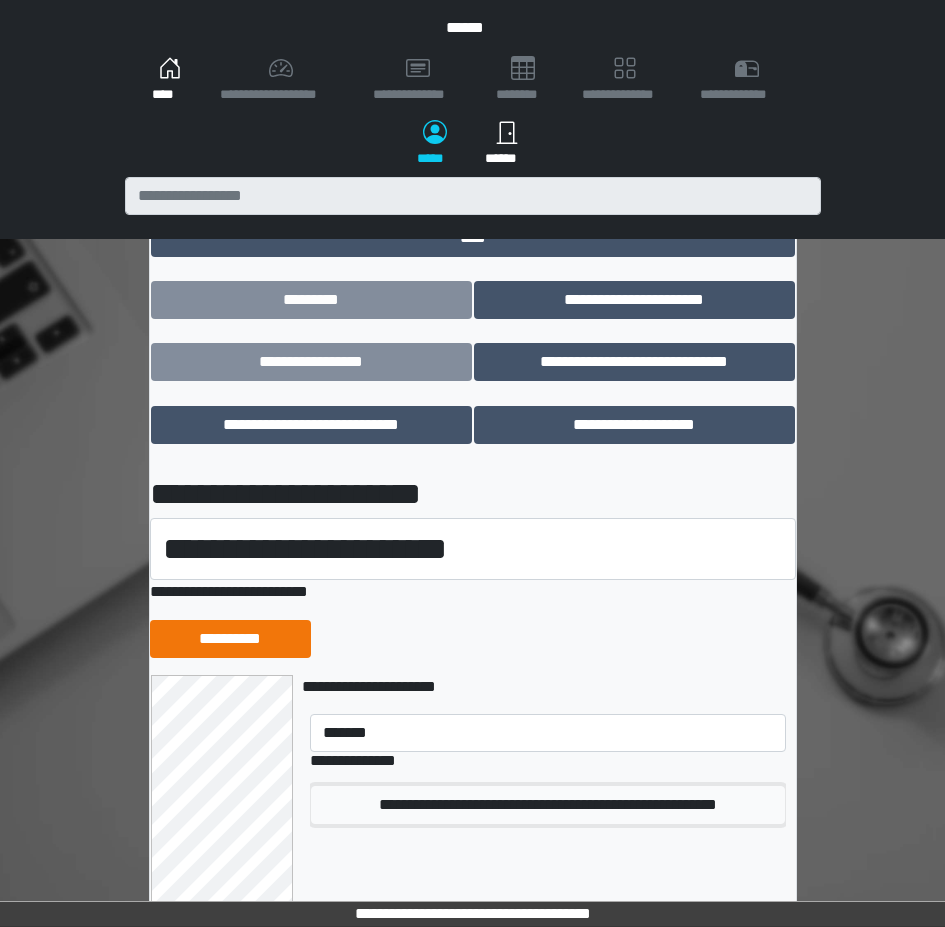 click on "**********" at bounding box center (547, 805) 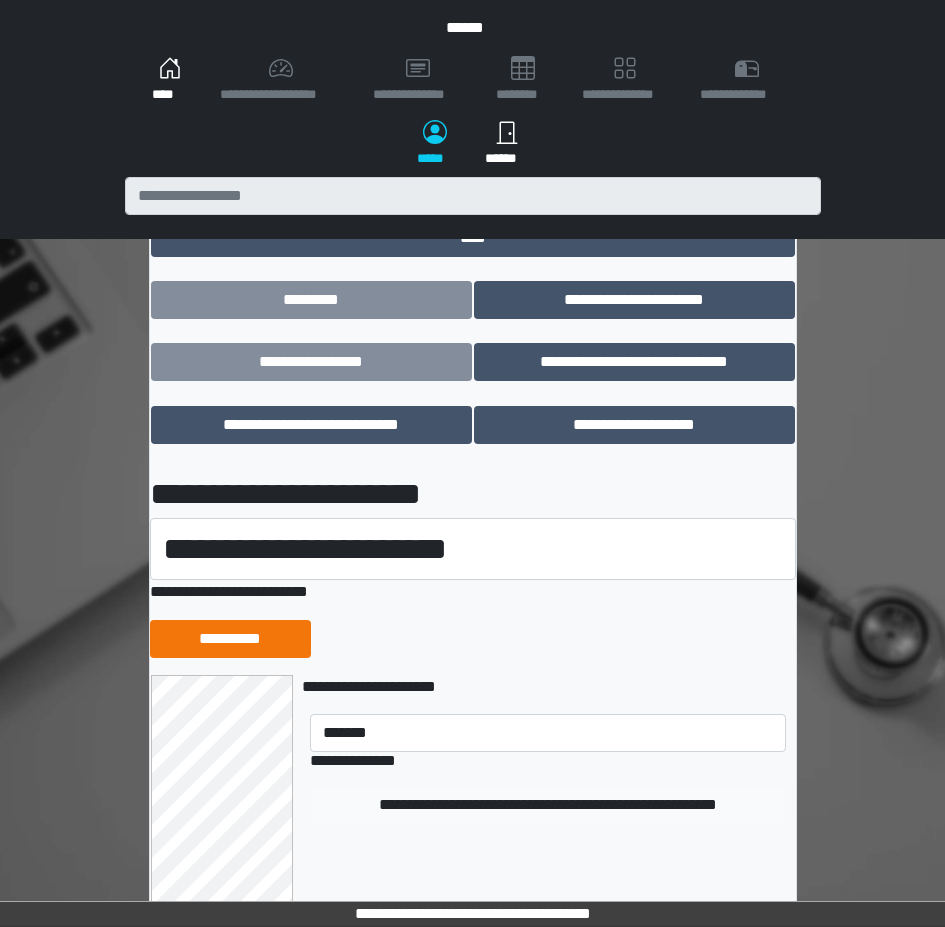 type 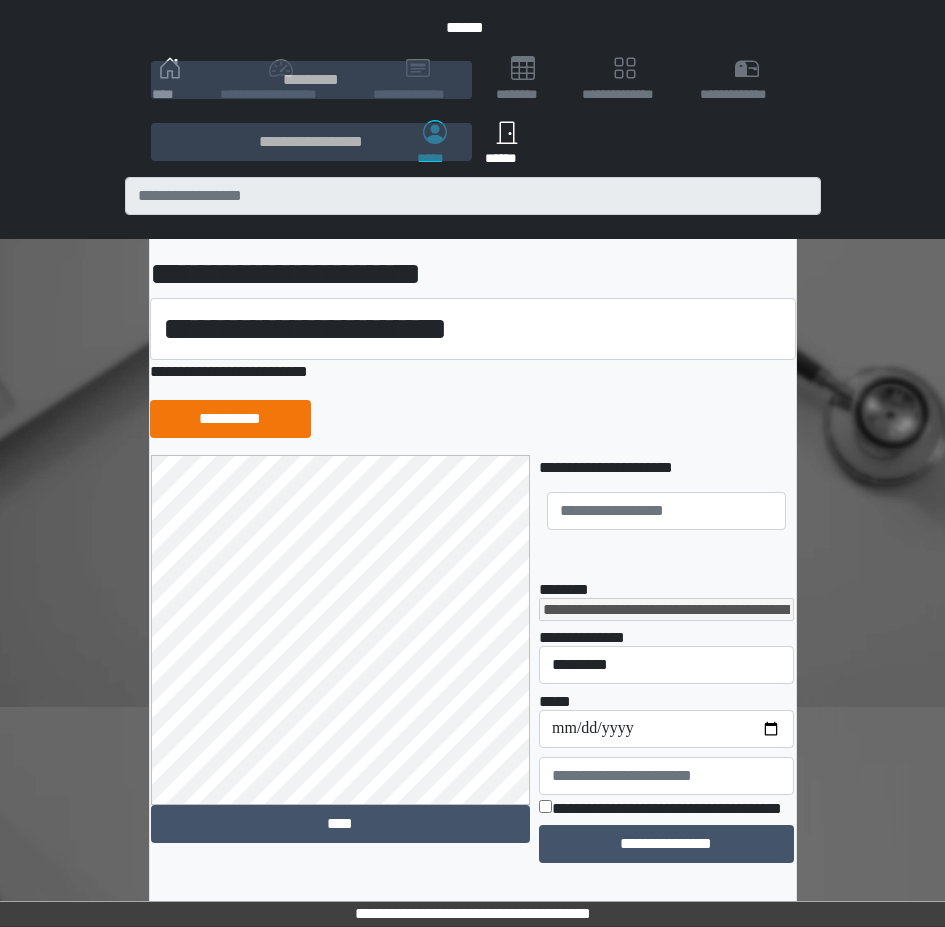 scroll, scrollTop: 300, scrollLeft: 0, axis: vertical 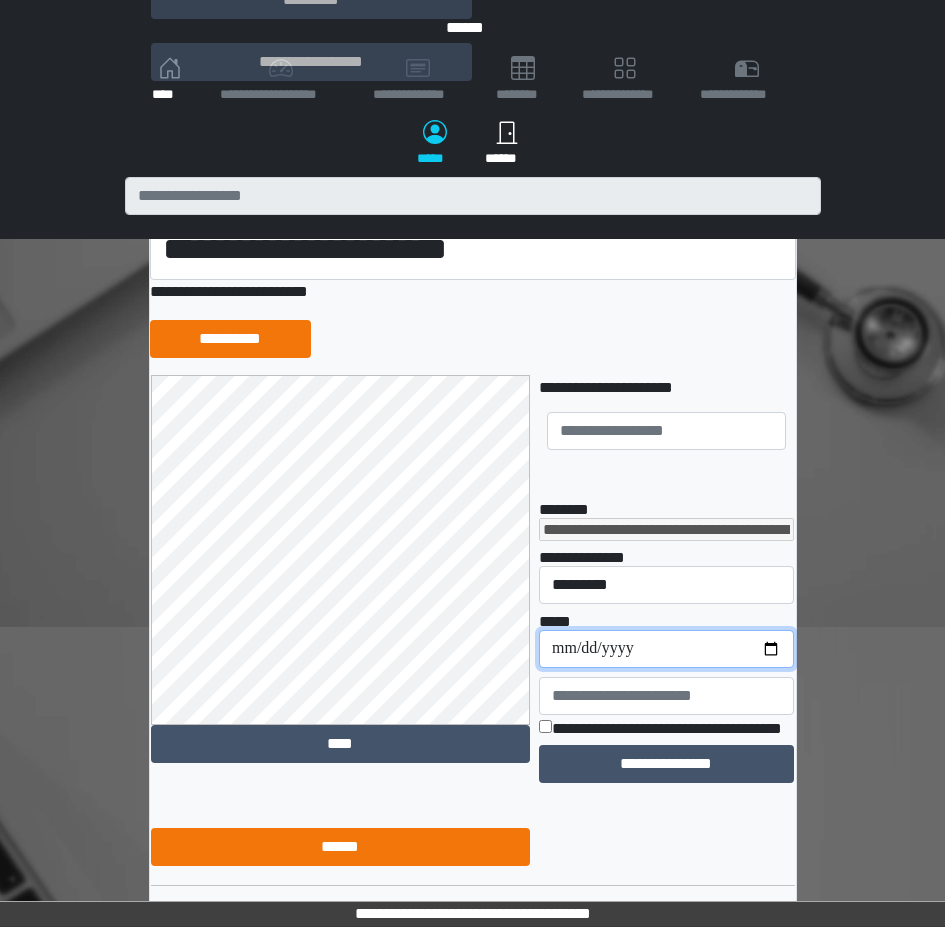 click on "**********" at bounding box center (666, 649) 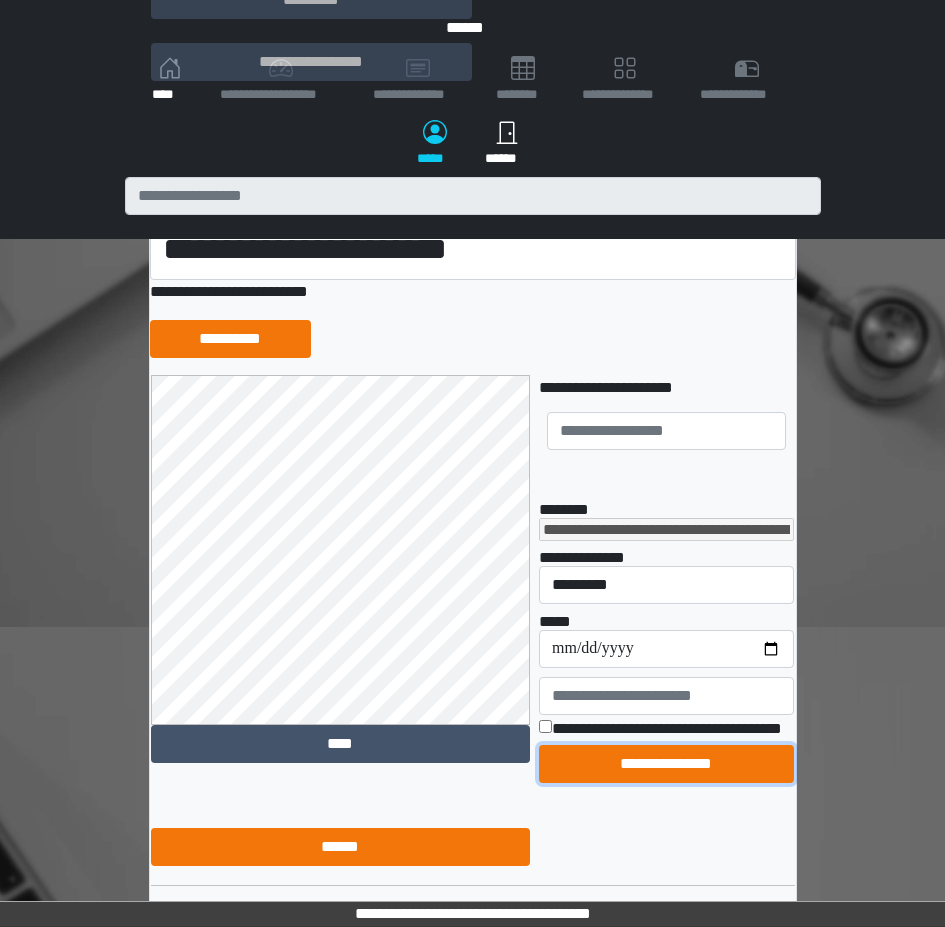 click on "**********" at bounding box center [666, 764] 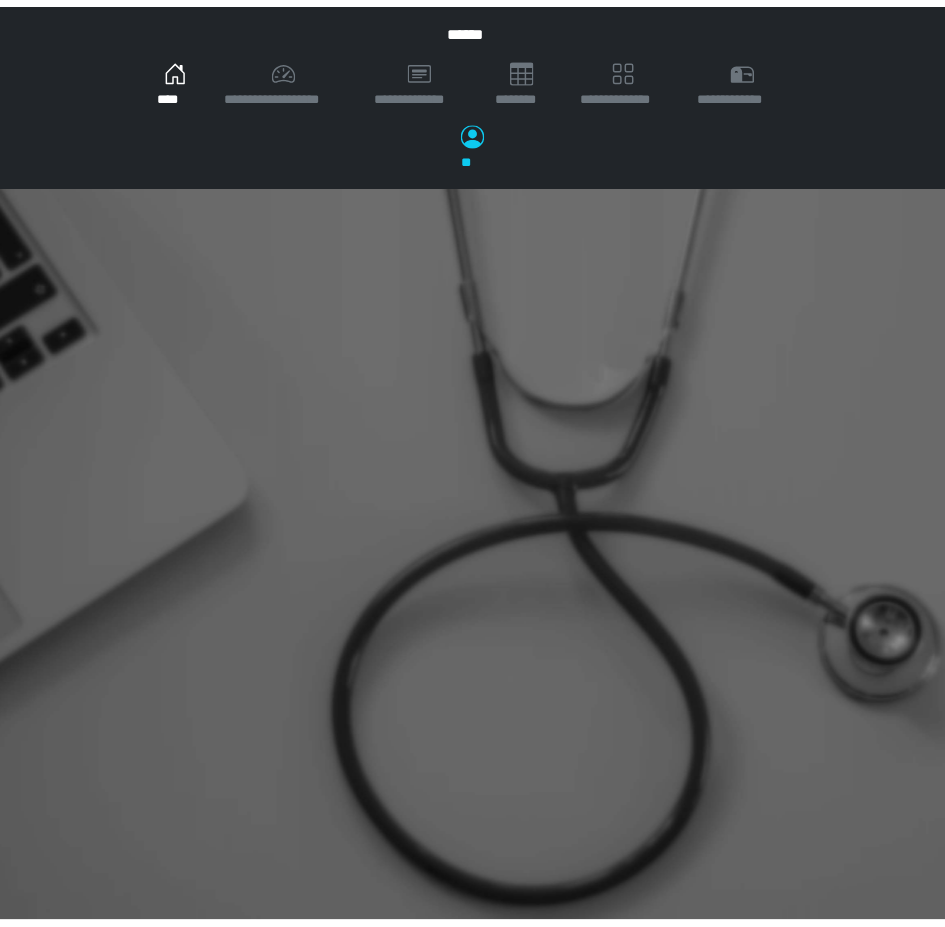 scroll, scrollTop: 0, scrollLeft: 0, axis: both 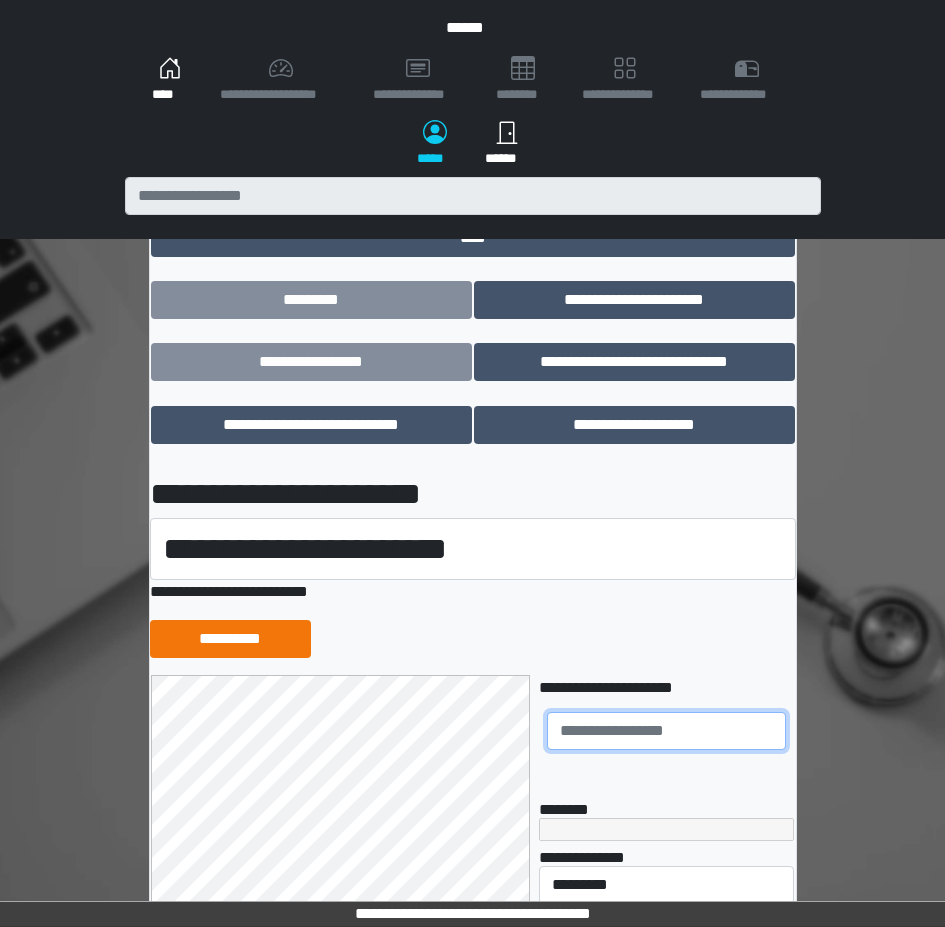 click at bounding box center [666, 731] 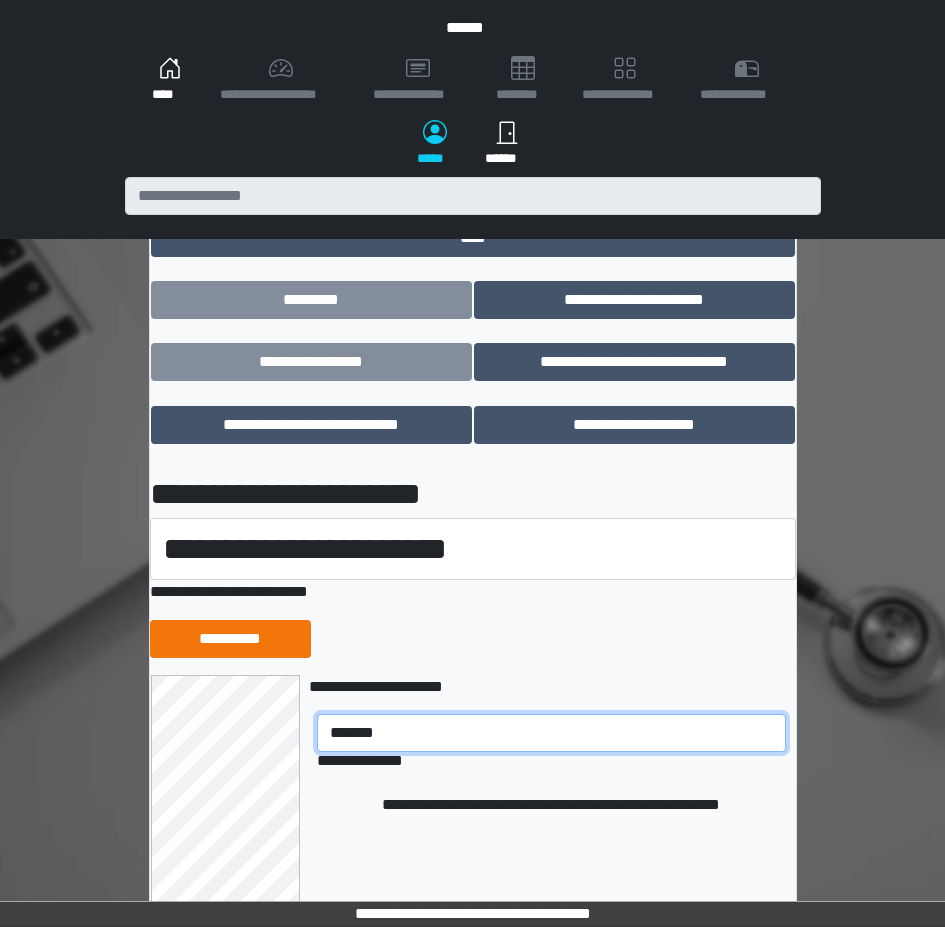 type on "*******" 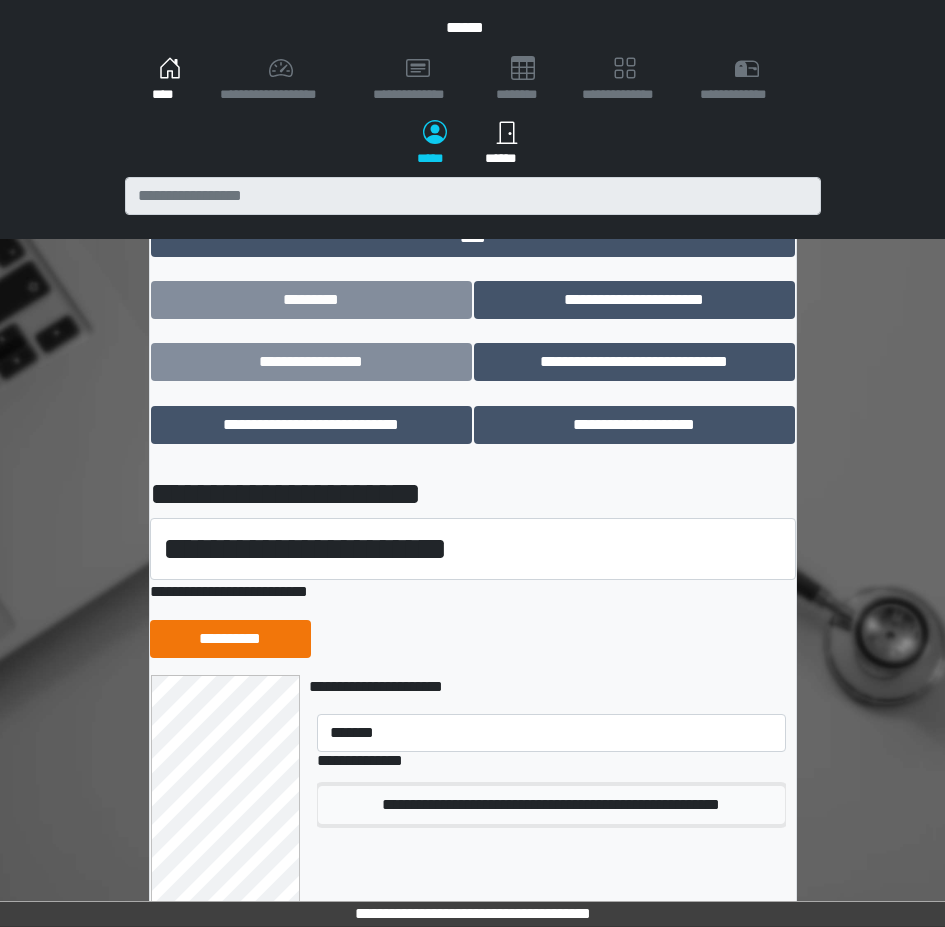 click on "**********" at bounding box center [551, 805] 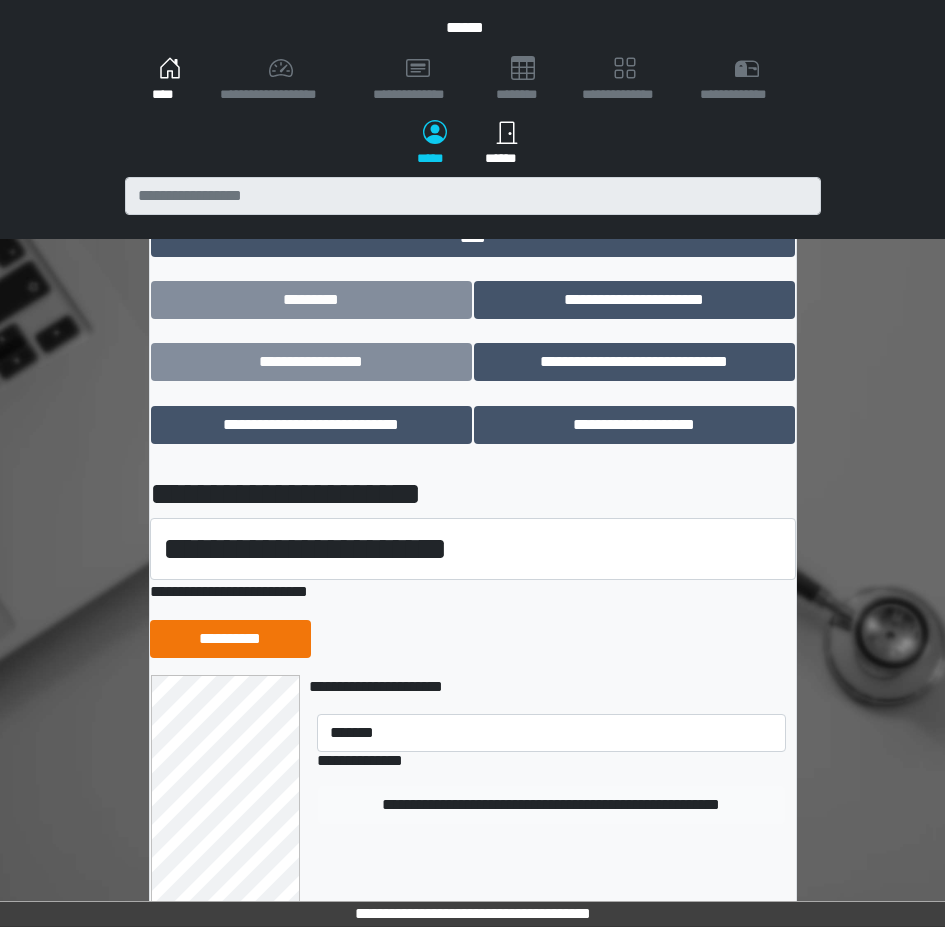 type 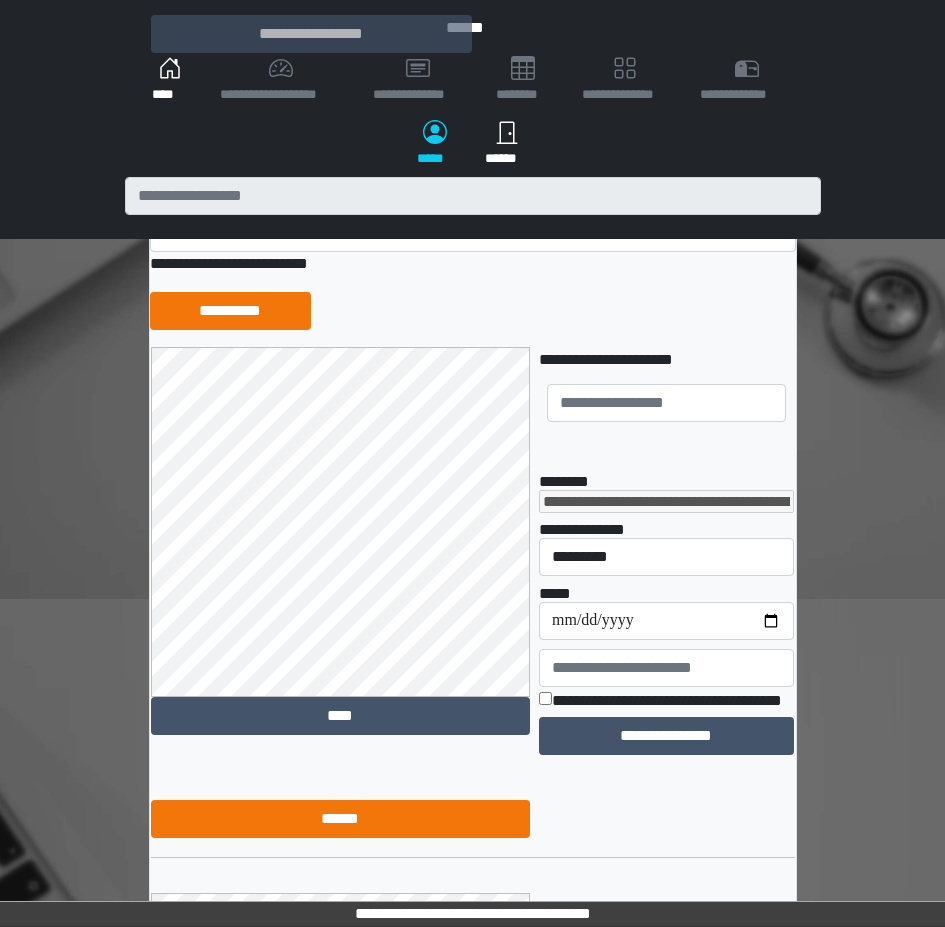 scroll, scrollTop: 369, scrollLeft: 0, axis: vertical 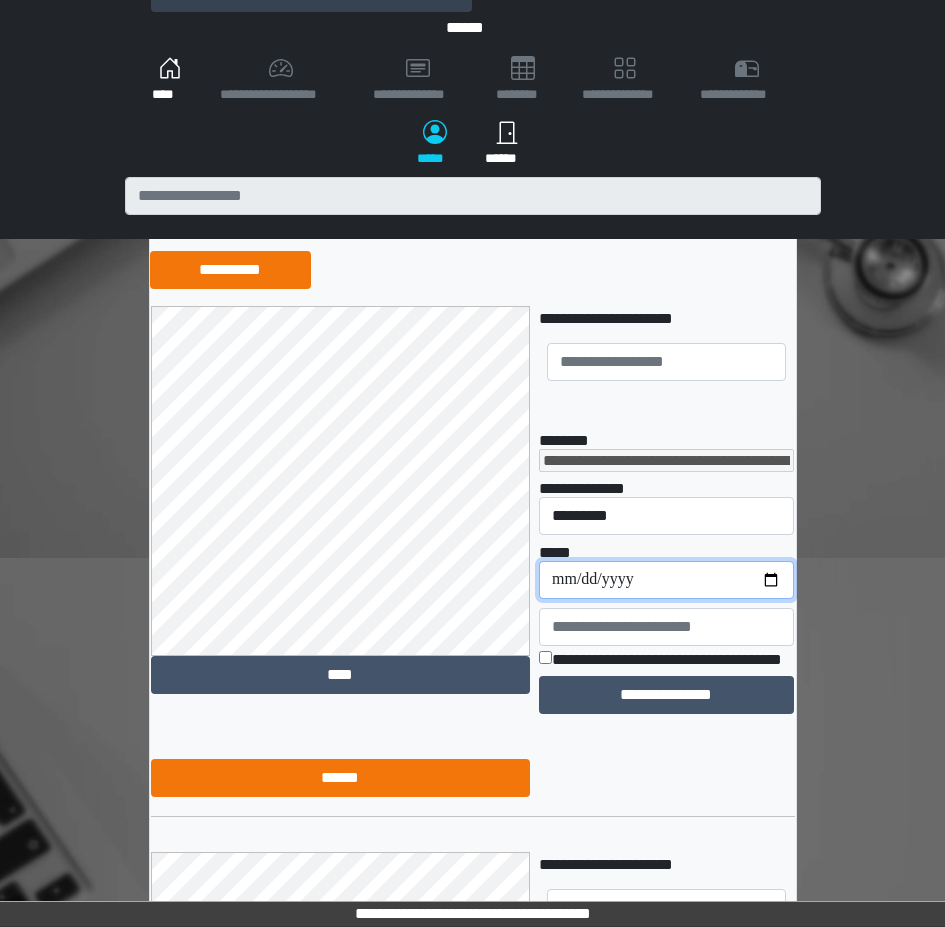 click on "**********" at bounding box center [666, 580] 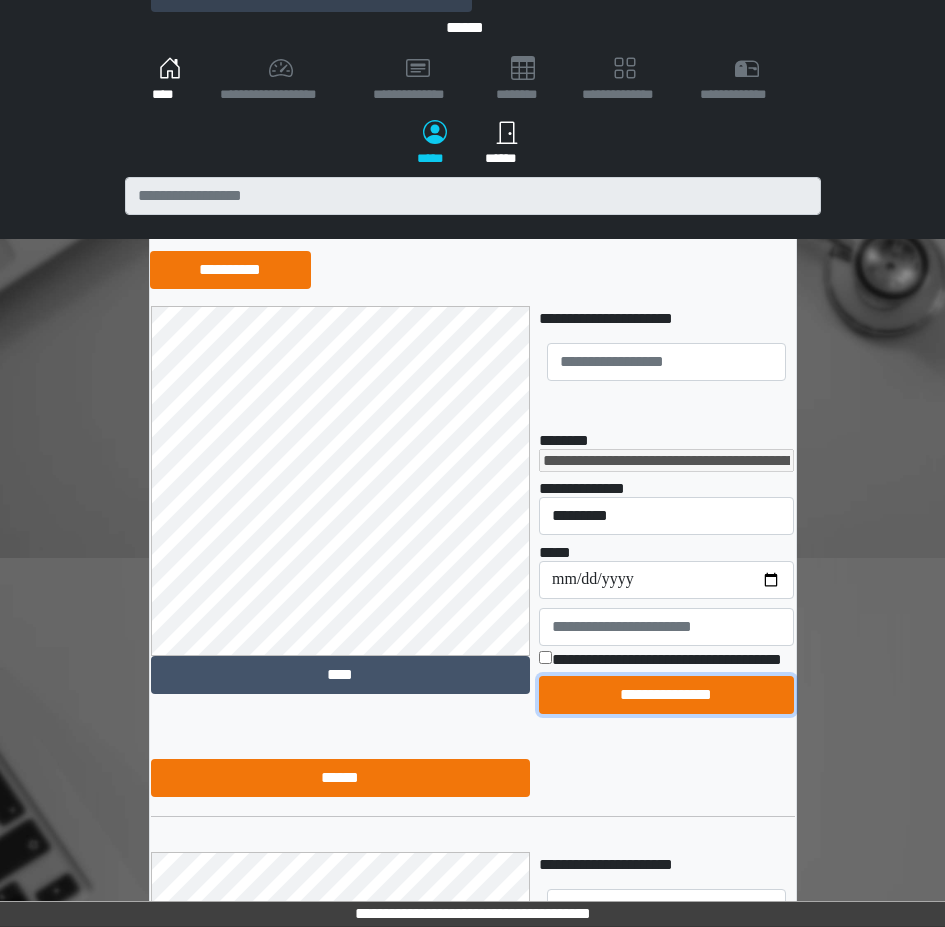 click on "**********" at bounding box center [666, 695] 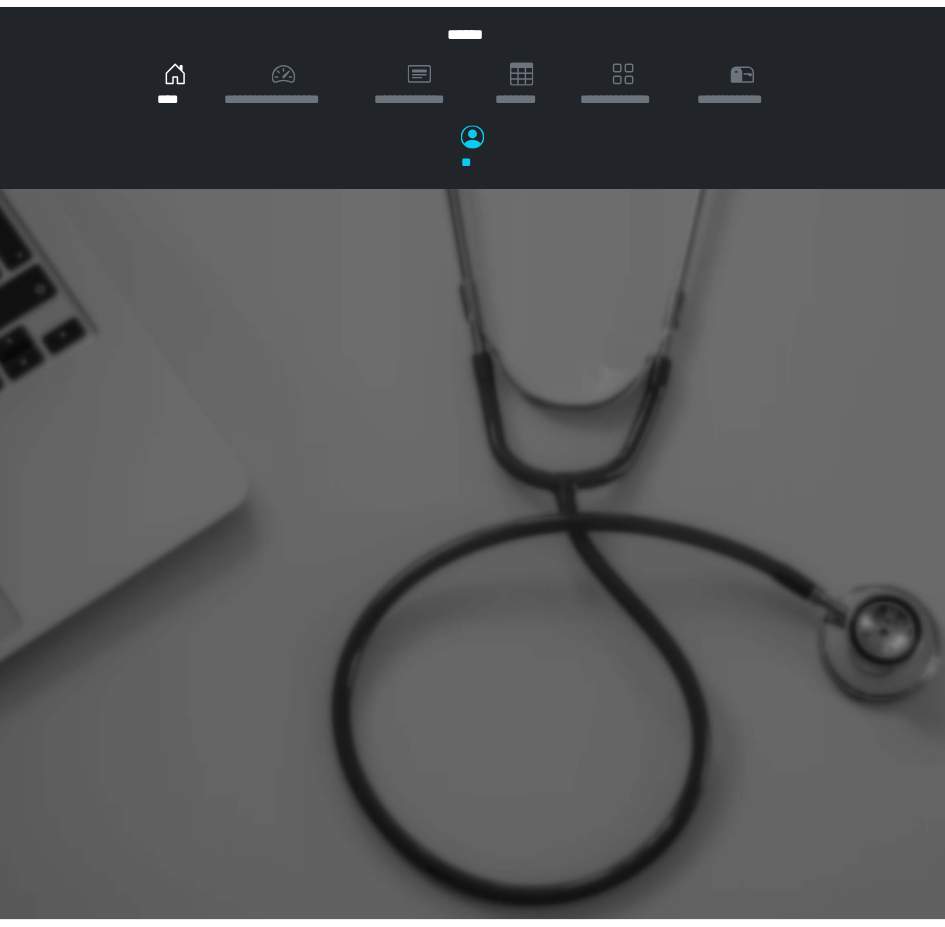 scroll, scrollTop: 0, scrollLeft: 0, axis: both 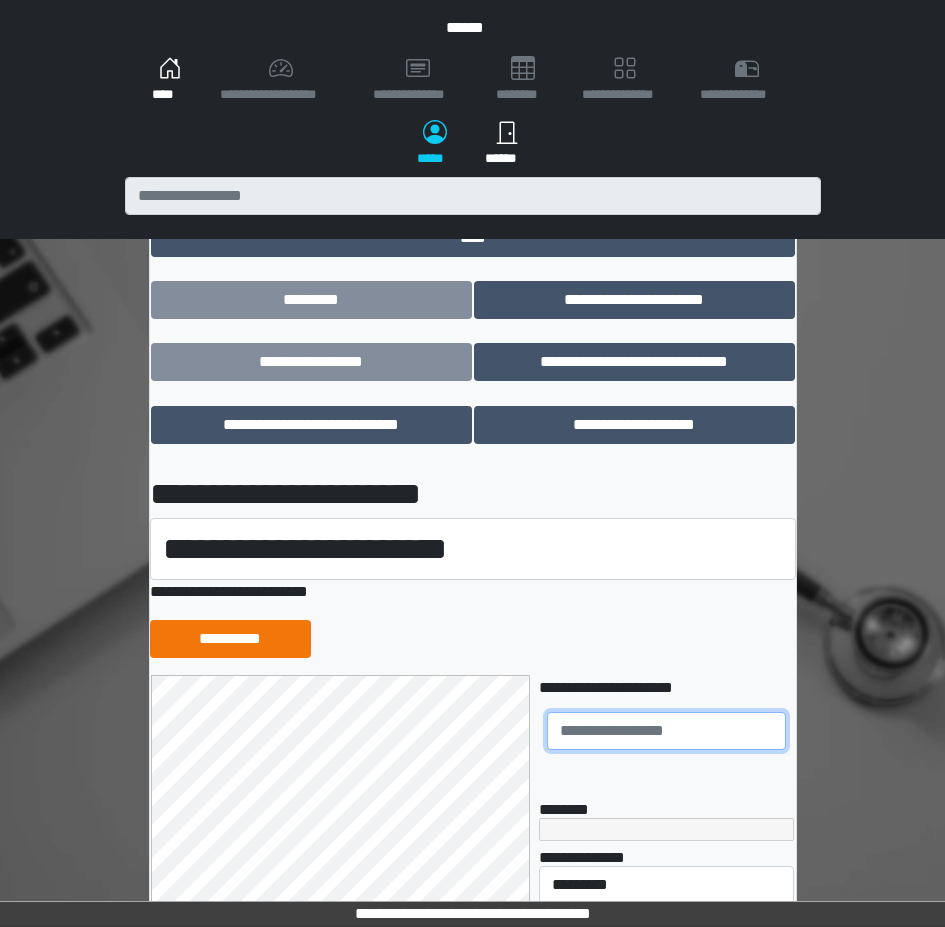 click at bounding box center (666, 731) 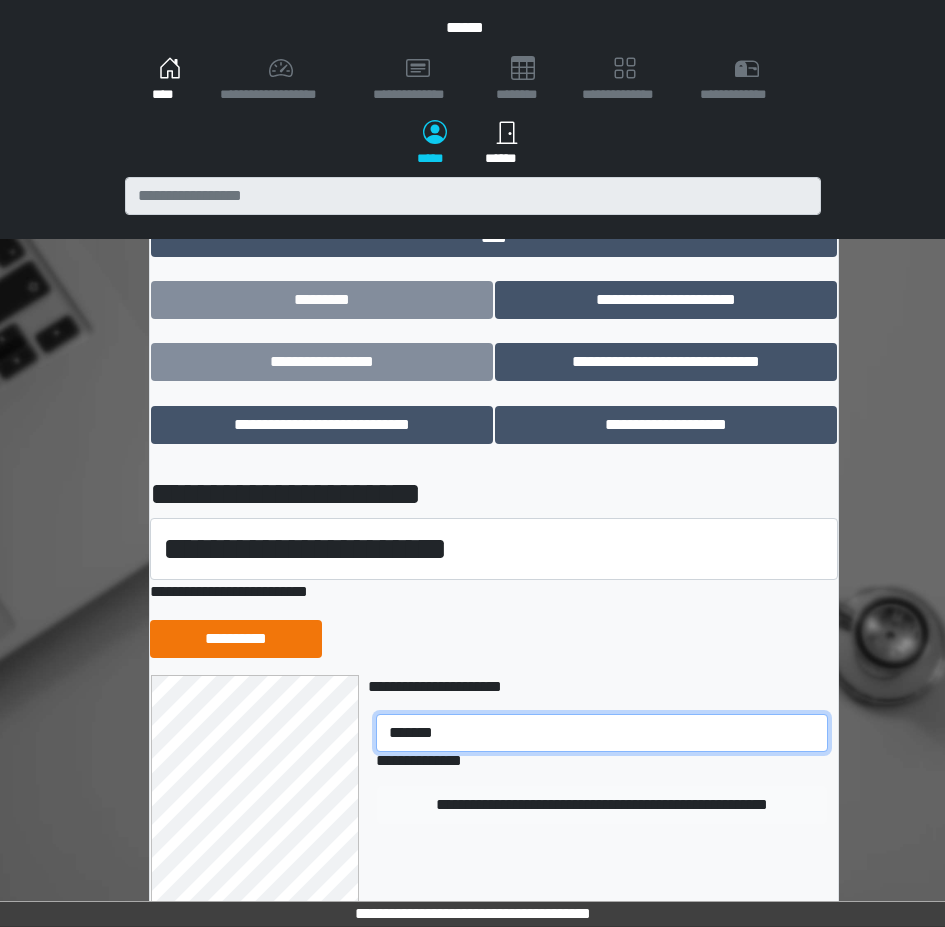 type on "*******" 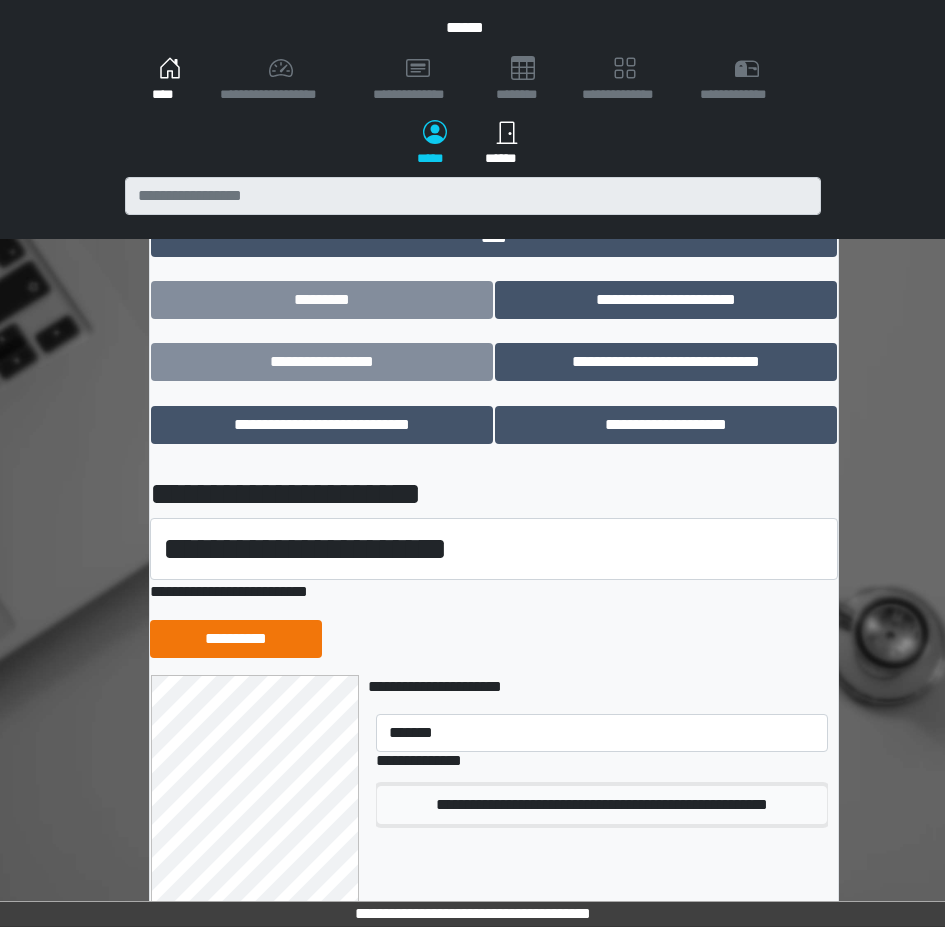 click on "**********" at bounding box center (602, 805) 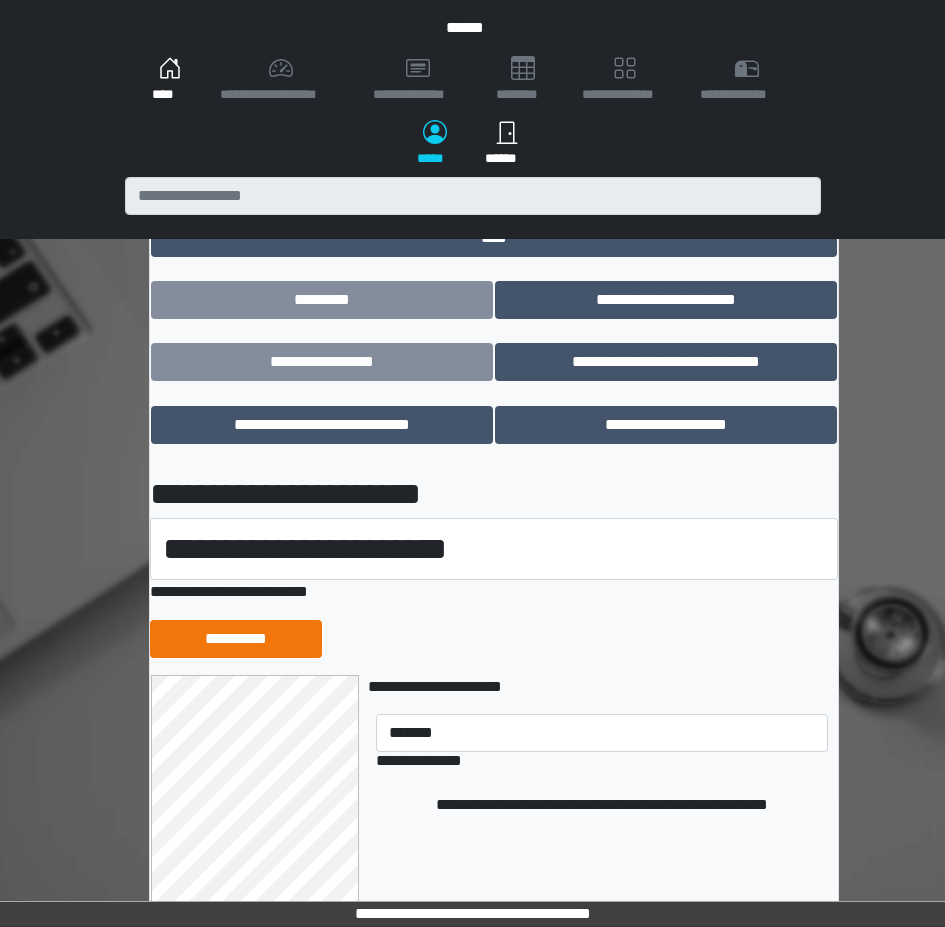 type 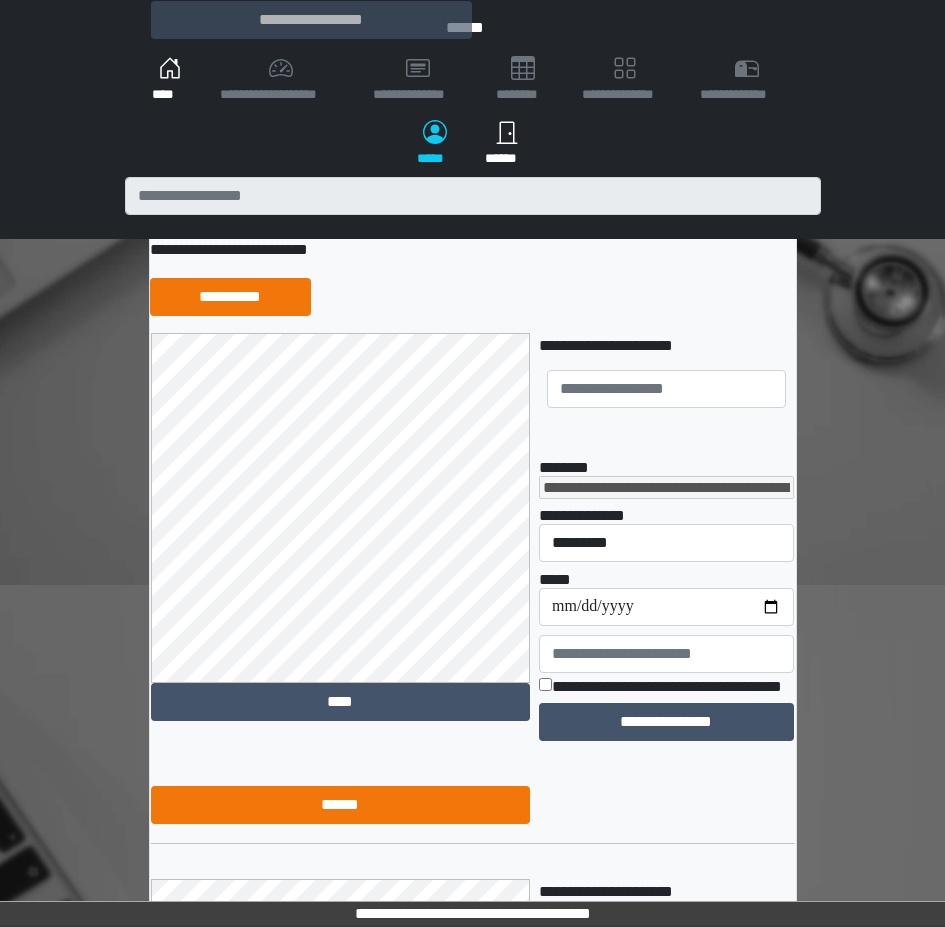 scroll, scrollTop: 365, scrollLeft: 0, axis: vertical 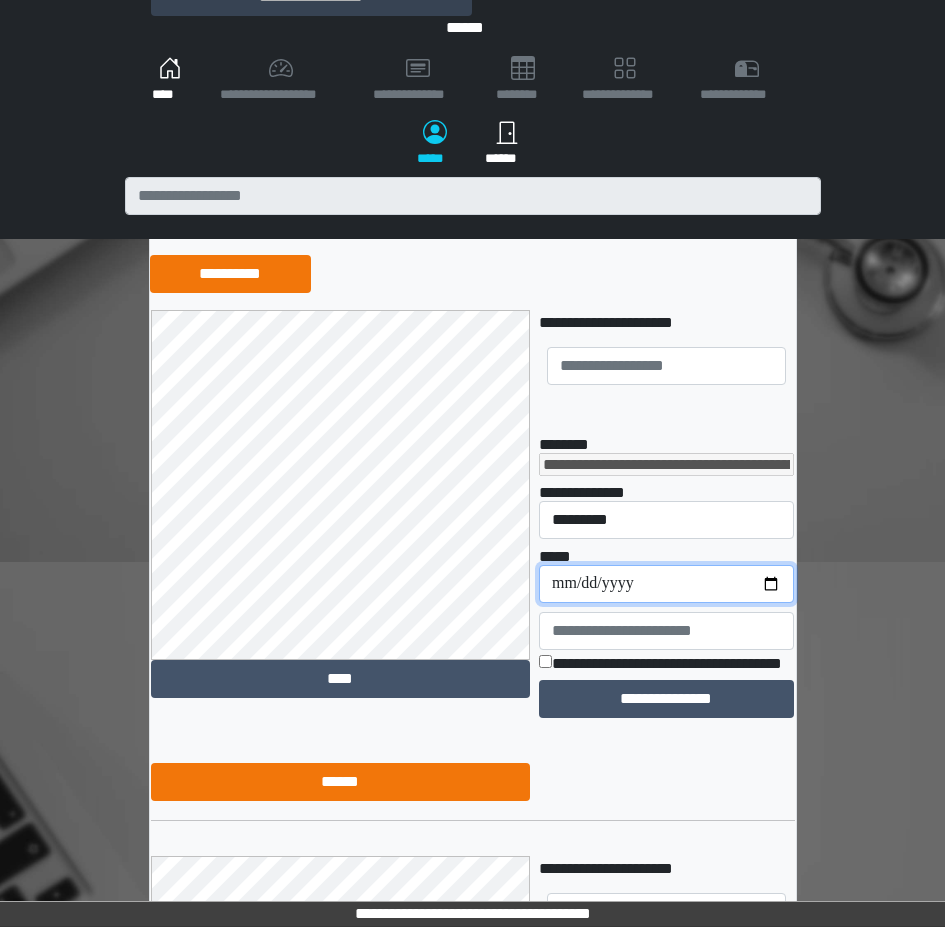 click on "**********" at bounding box center (666, 584) 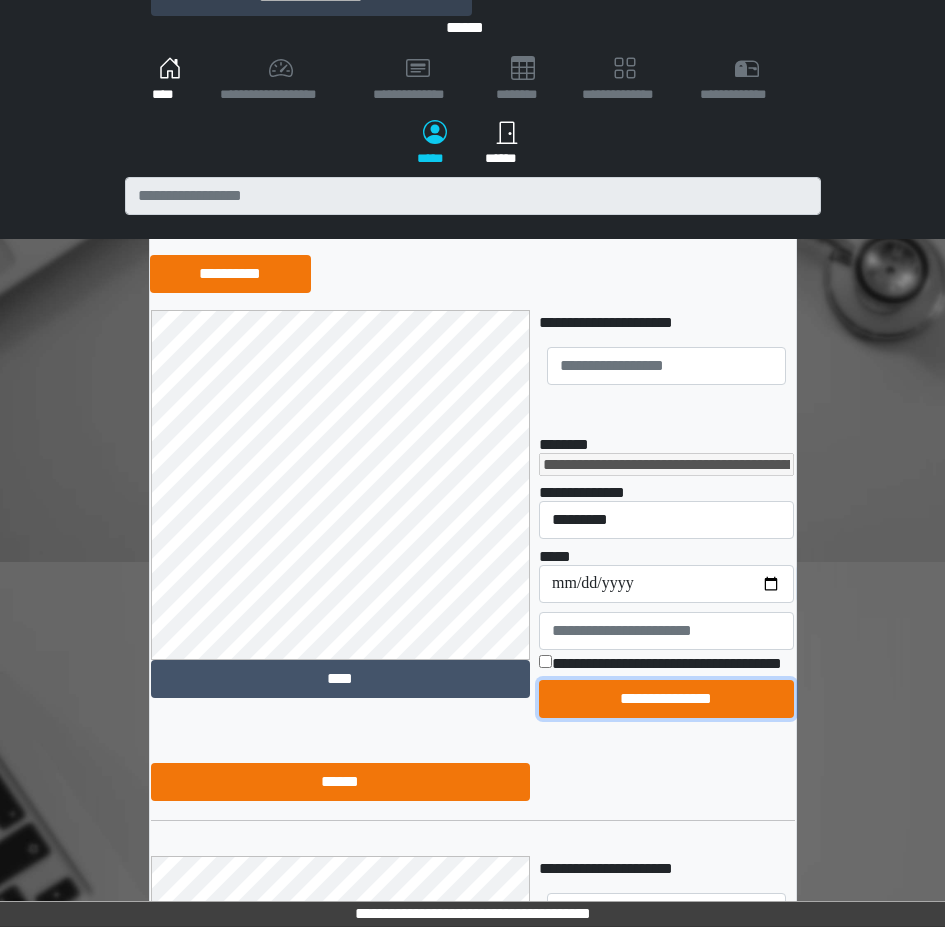 click on "**********" at bounding box center [666, 699] 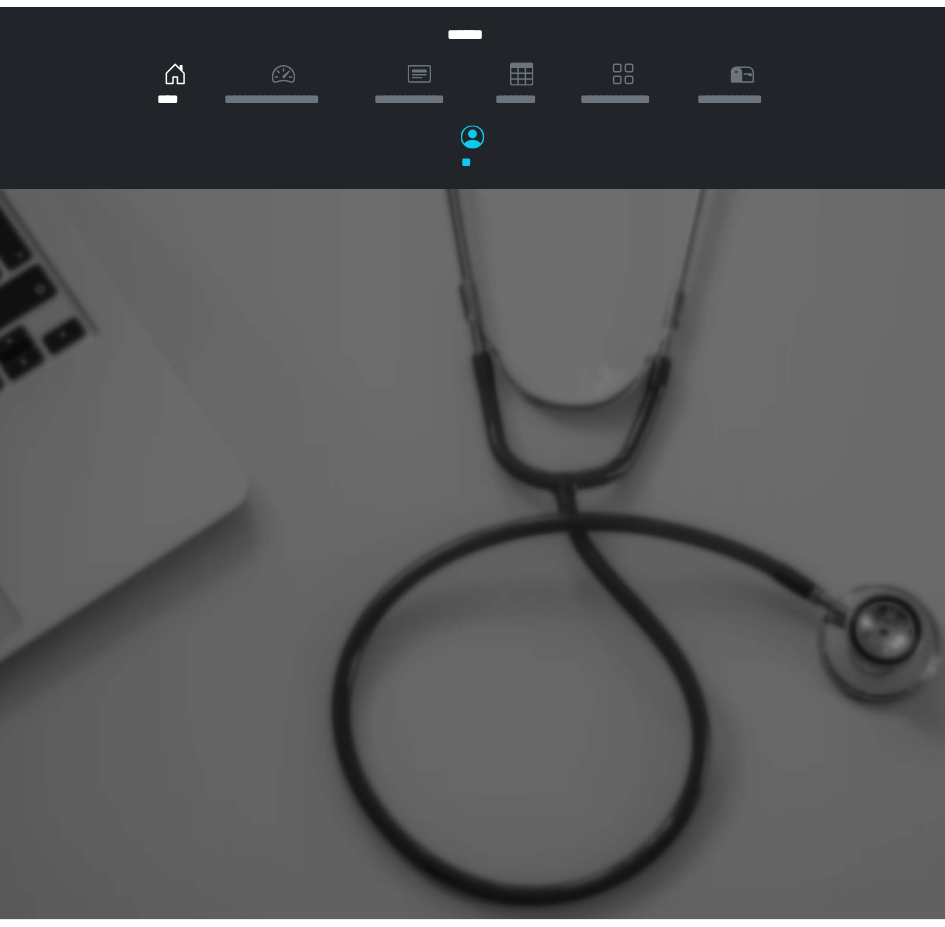 scroll, scrollTop: 0, scrollLeft: 0, axis: both 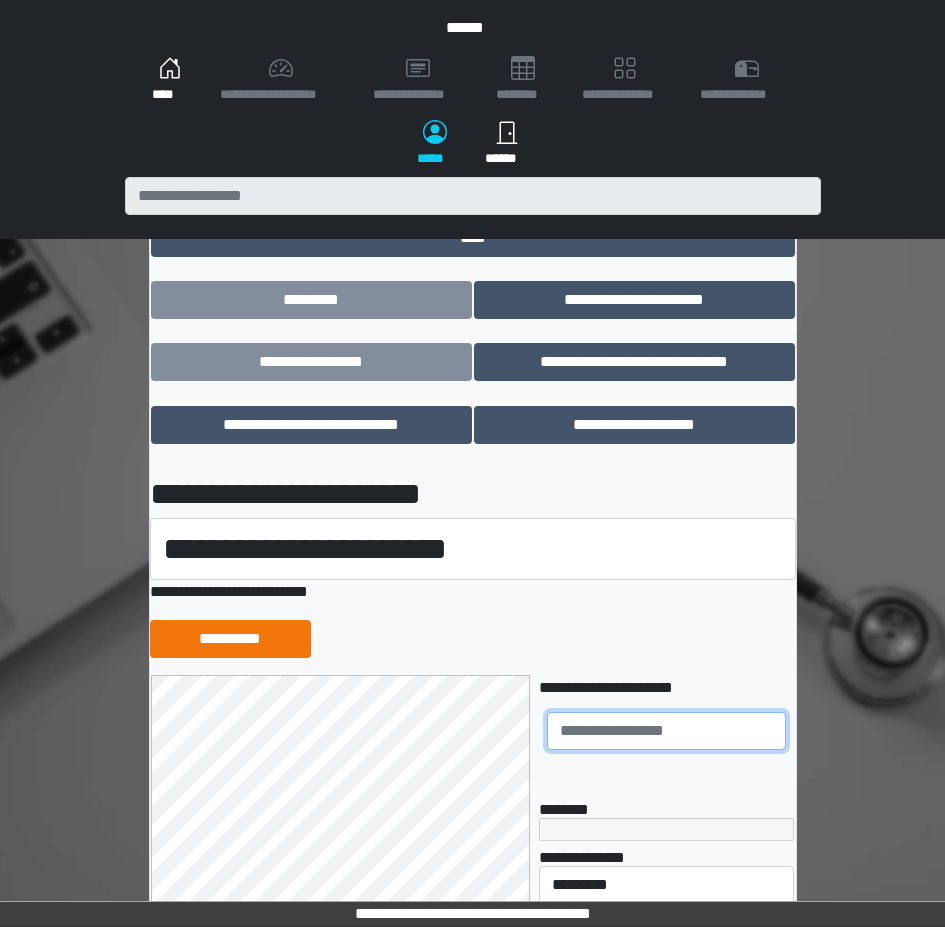 click at bounding box center (666, 731) 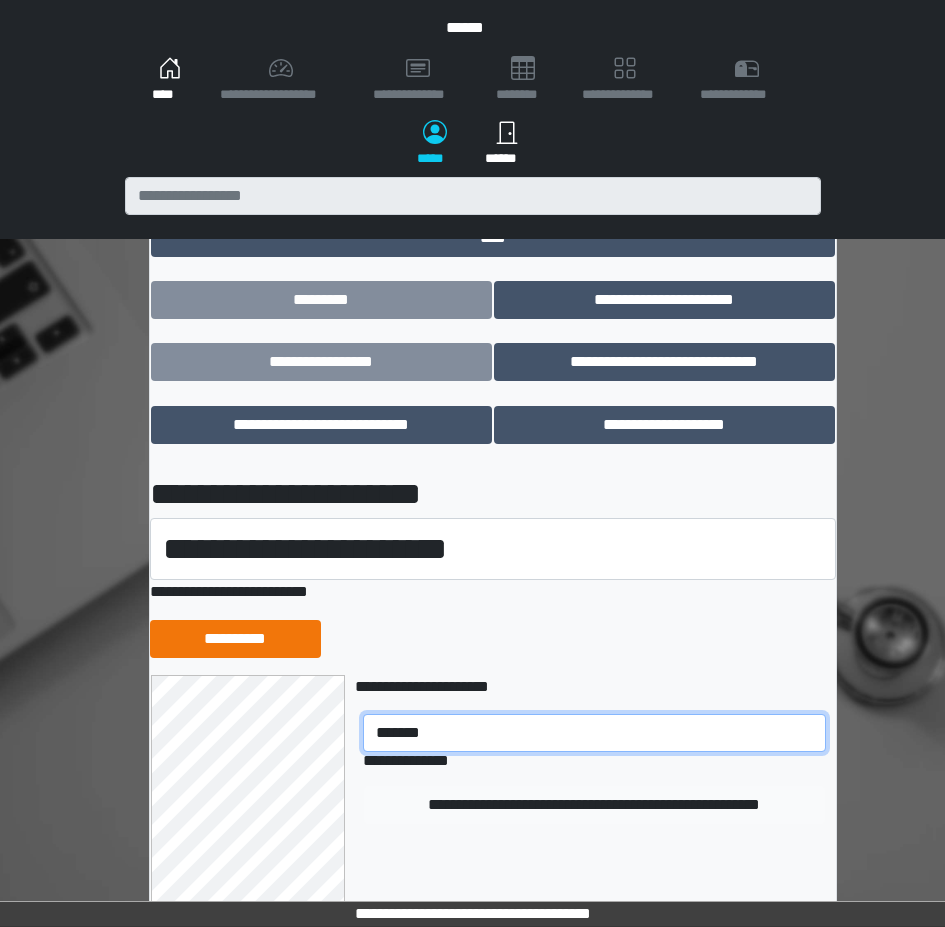 type on "*******" 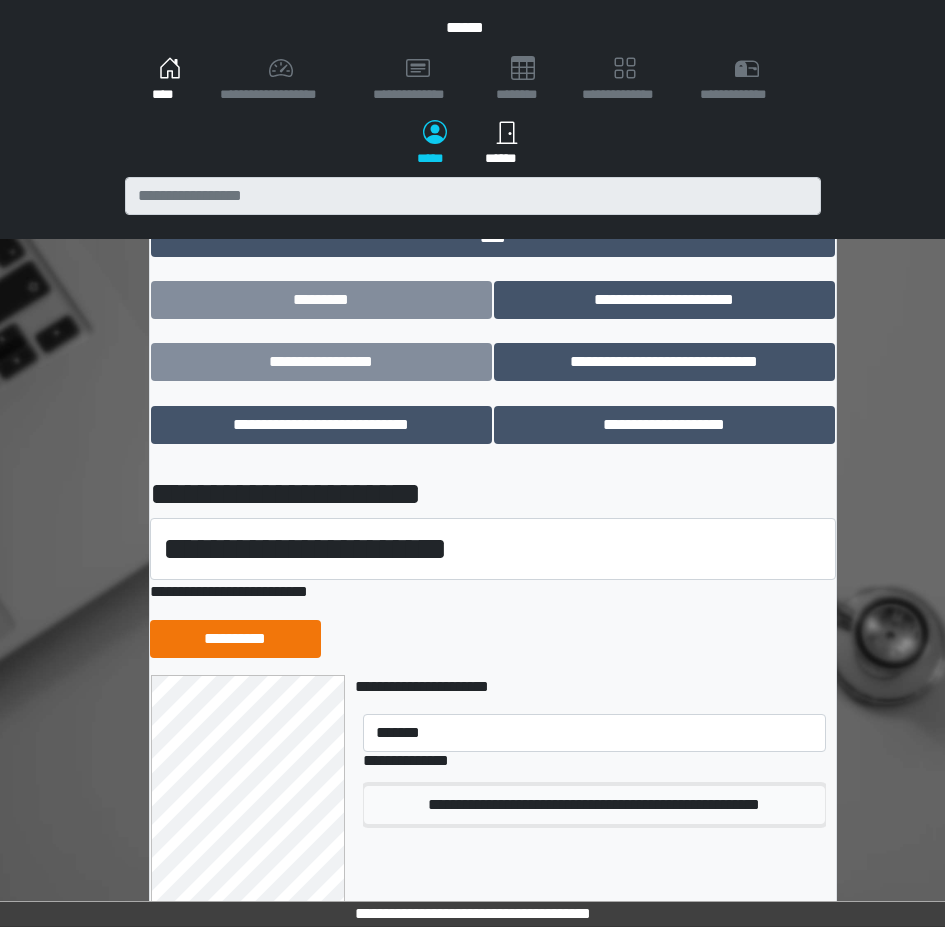 click on "**********" at bounding box center (594, 805) 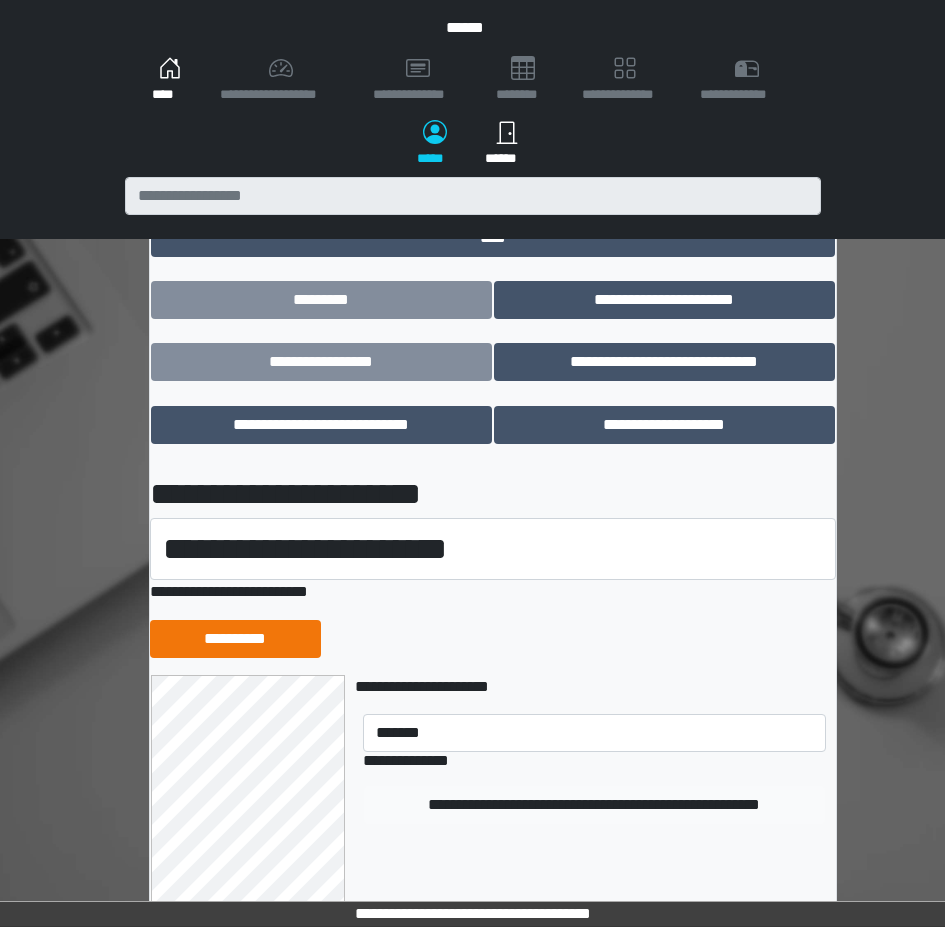 type 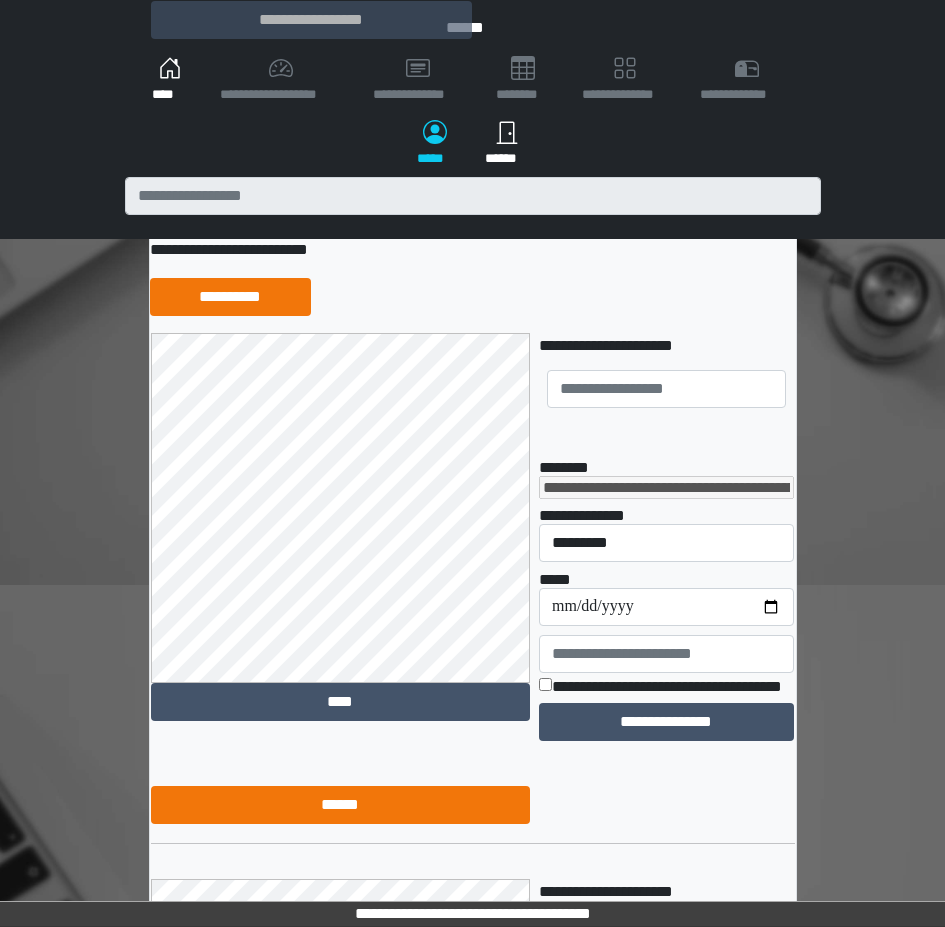 scroll, scrollTop: 447, scrollLeft: 0, axis: vertical 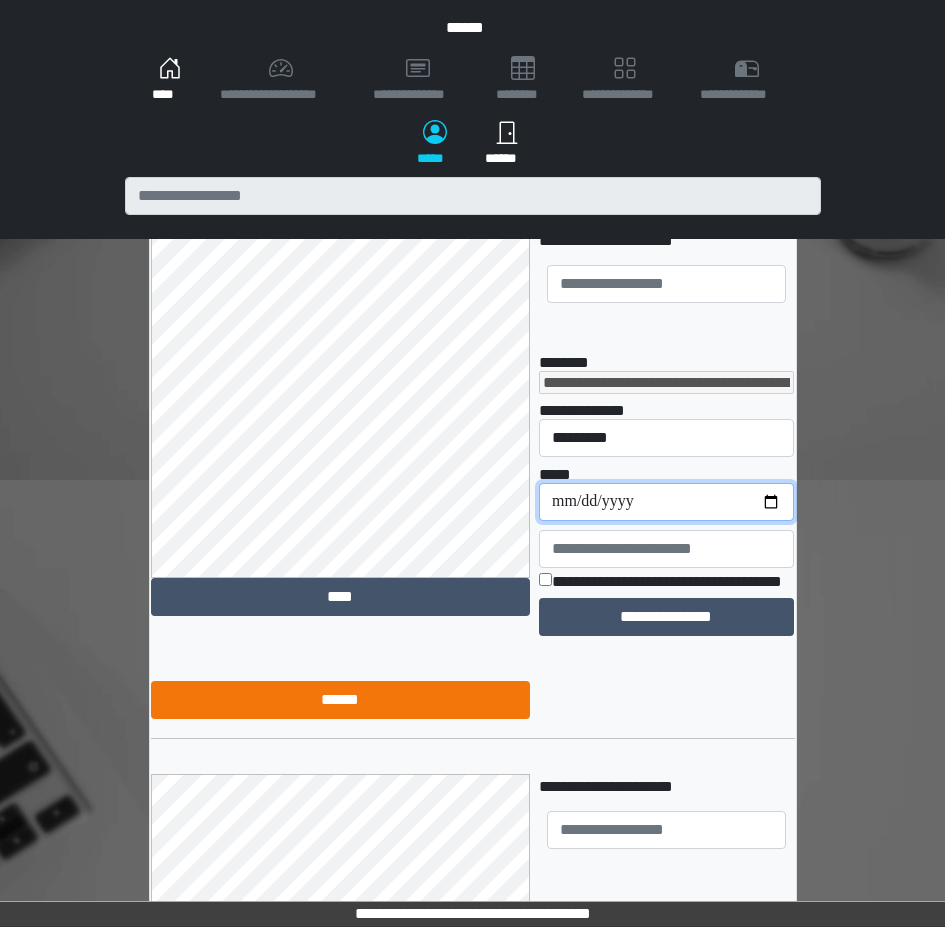 click on "**********" at bounding box center [666, 502] 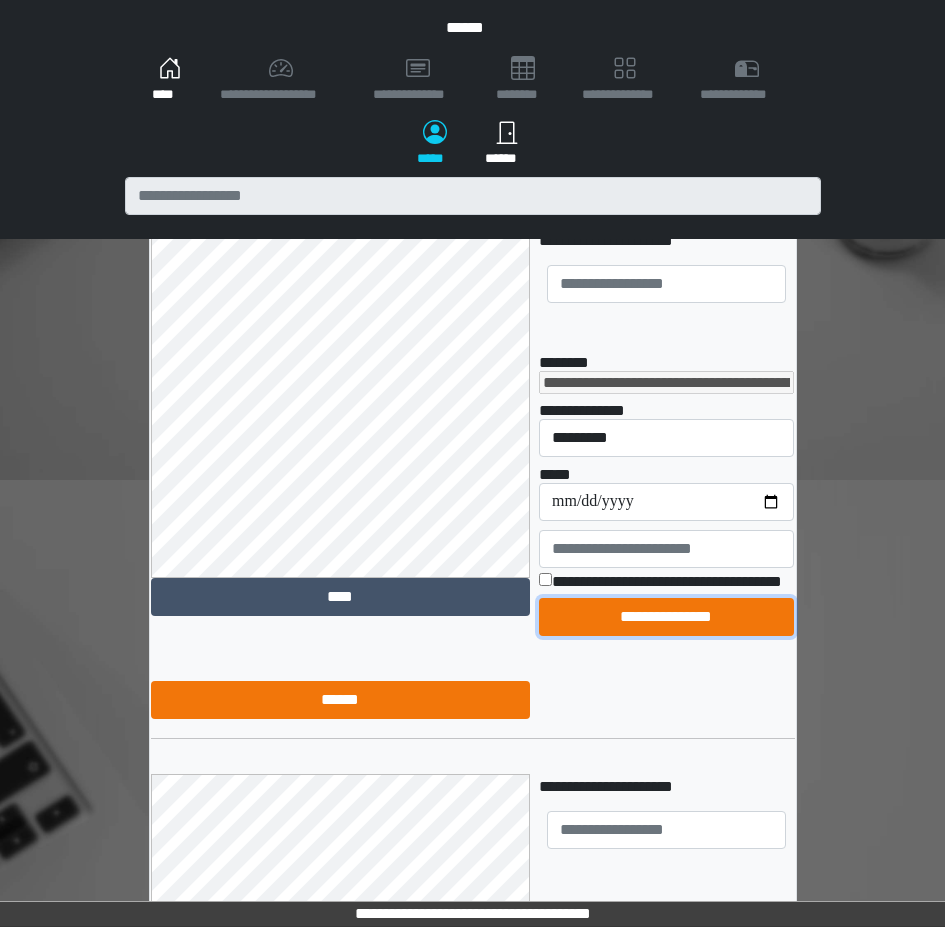 click on "**********" at bounding box center [666, 617] 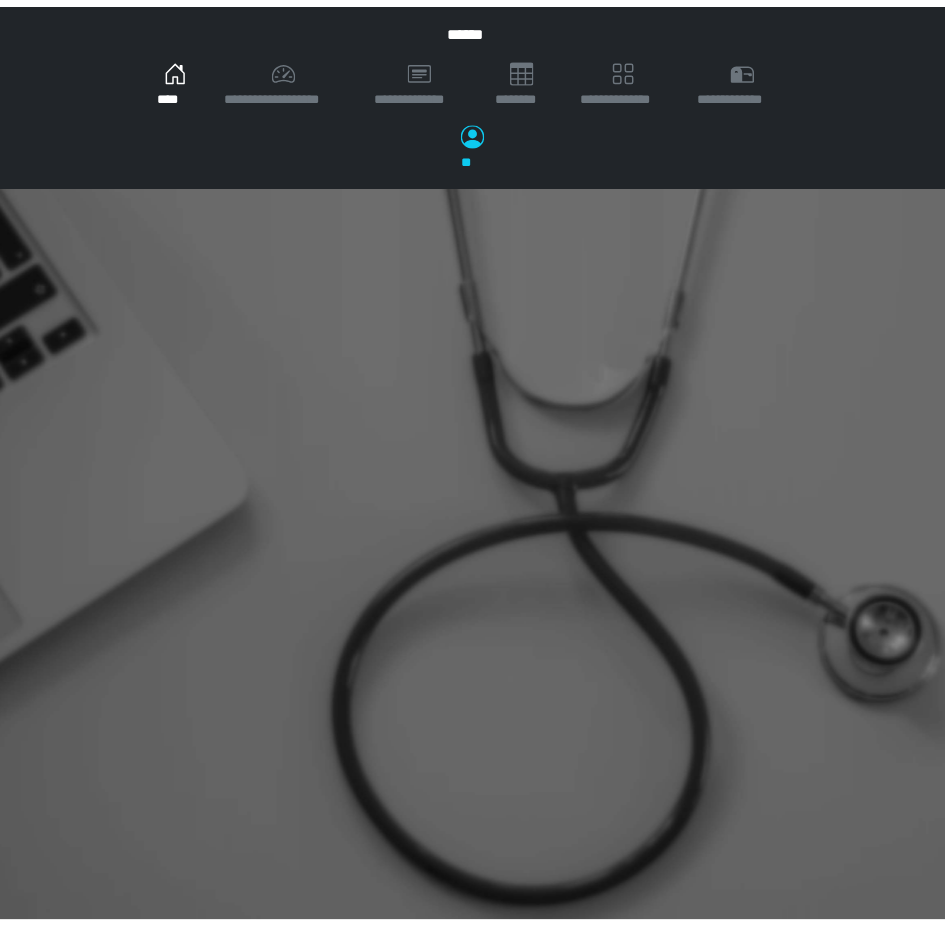 scroll, scrollTop: 0, scrollLeft: 0, axis: both 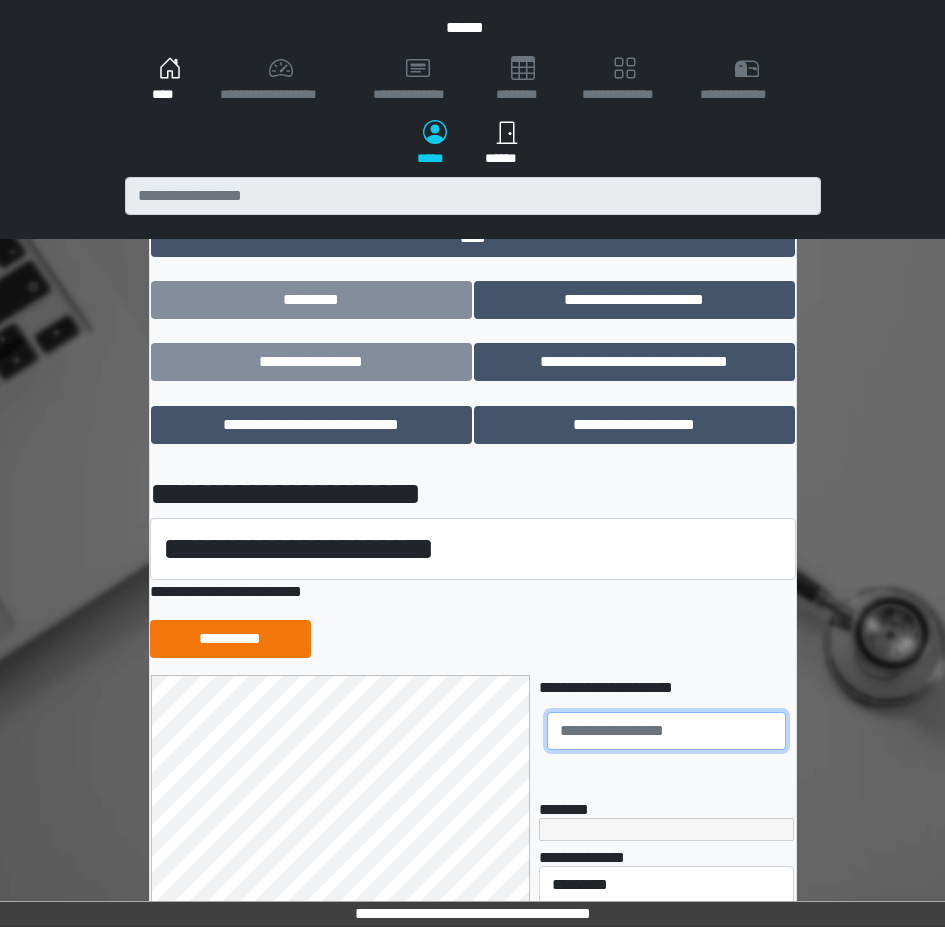 click at bounding box center [666, 731] 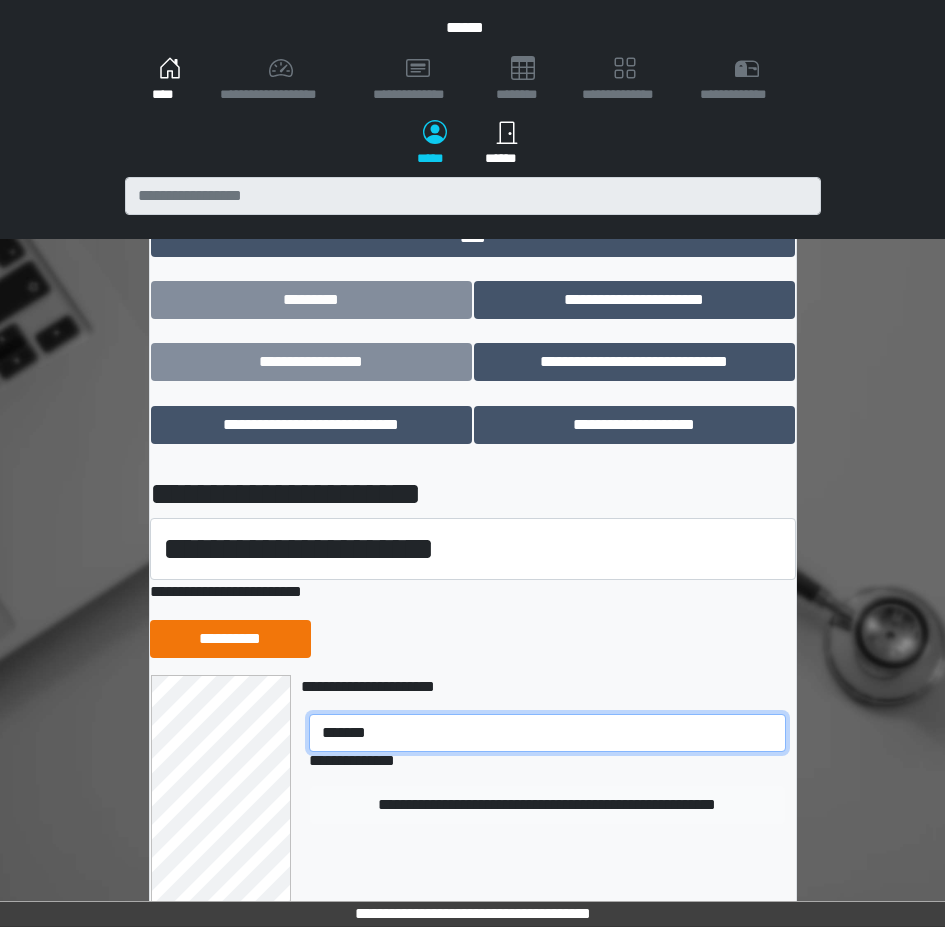 type on "*******" 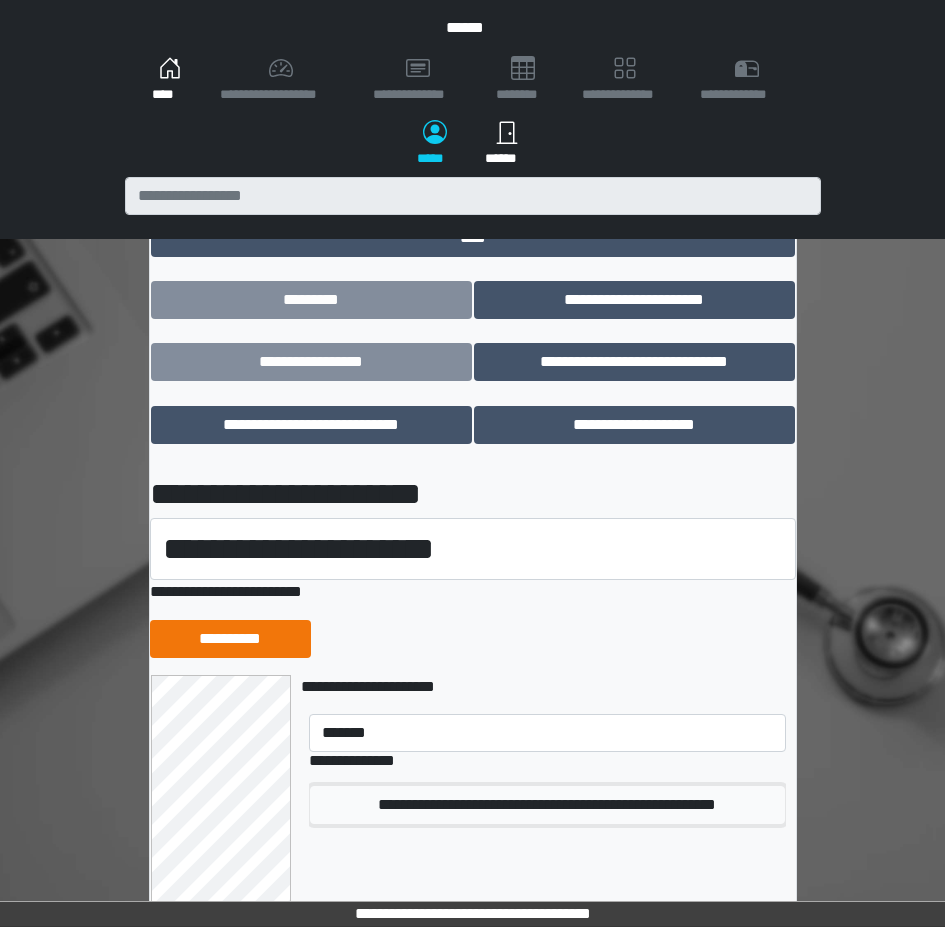 click on "**********" at bounding box center (547, 805) 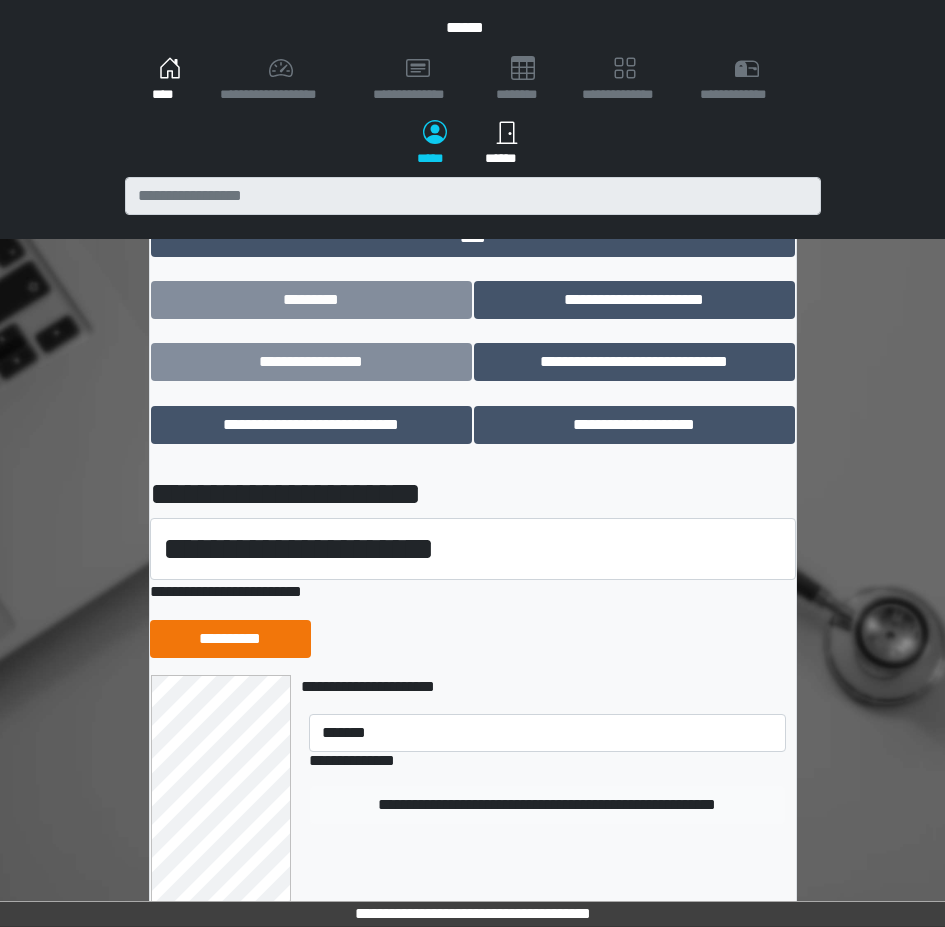type 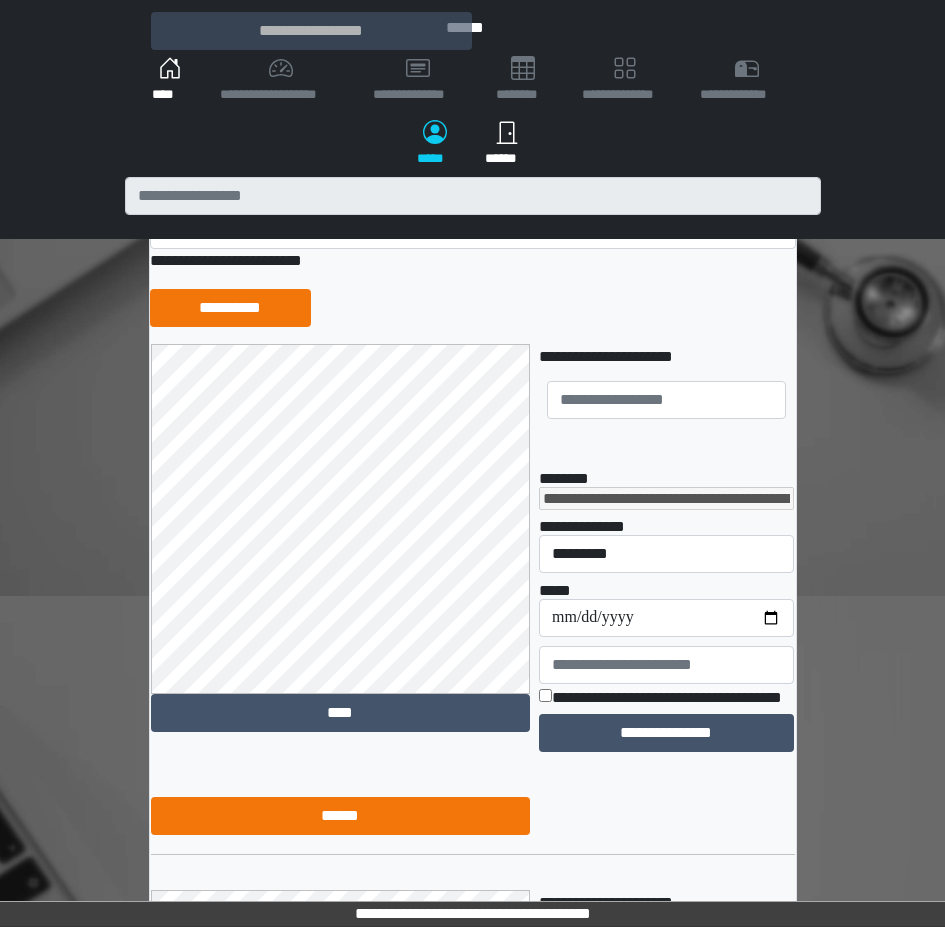 scroll, scrollTop: 338, scrollLeft: 0, axis: vertical 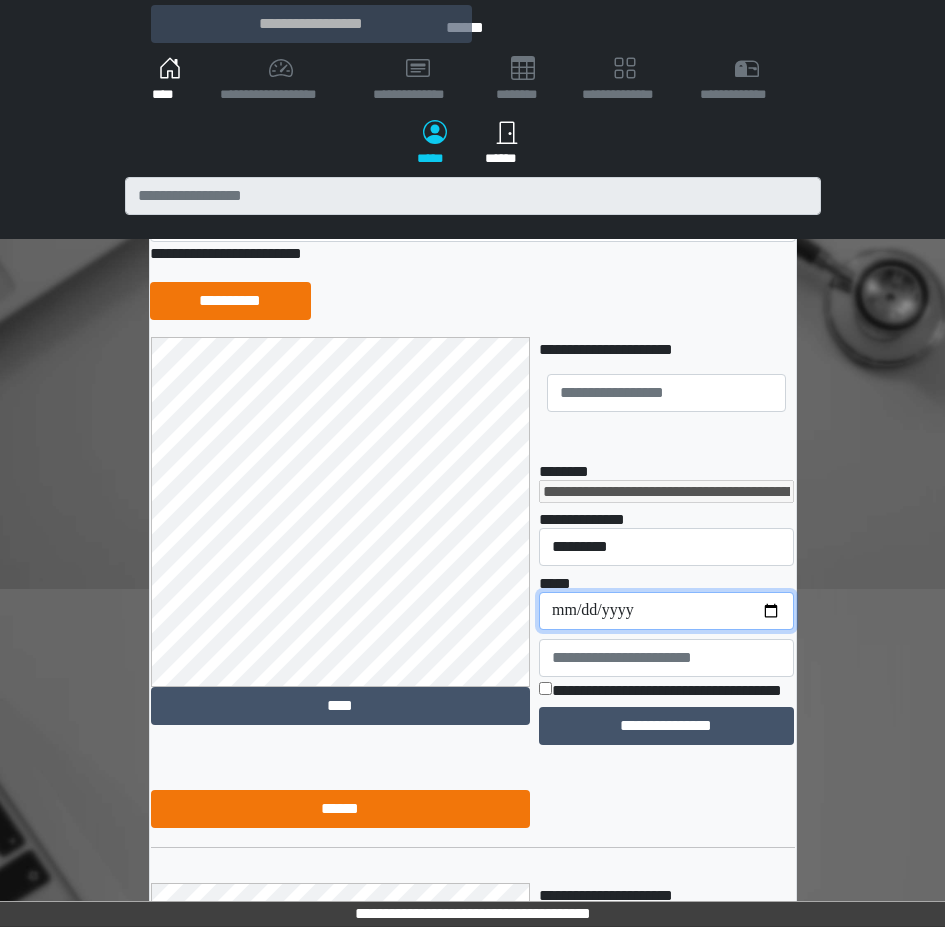 click on "**********" at bounding box center (666, 611) 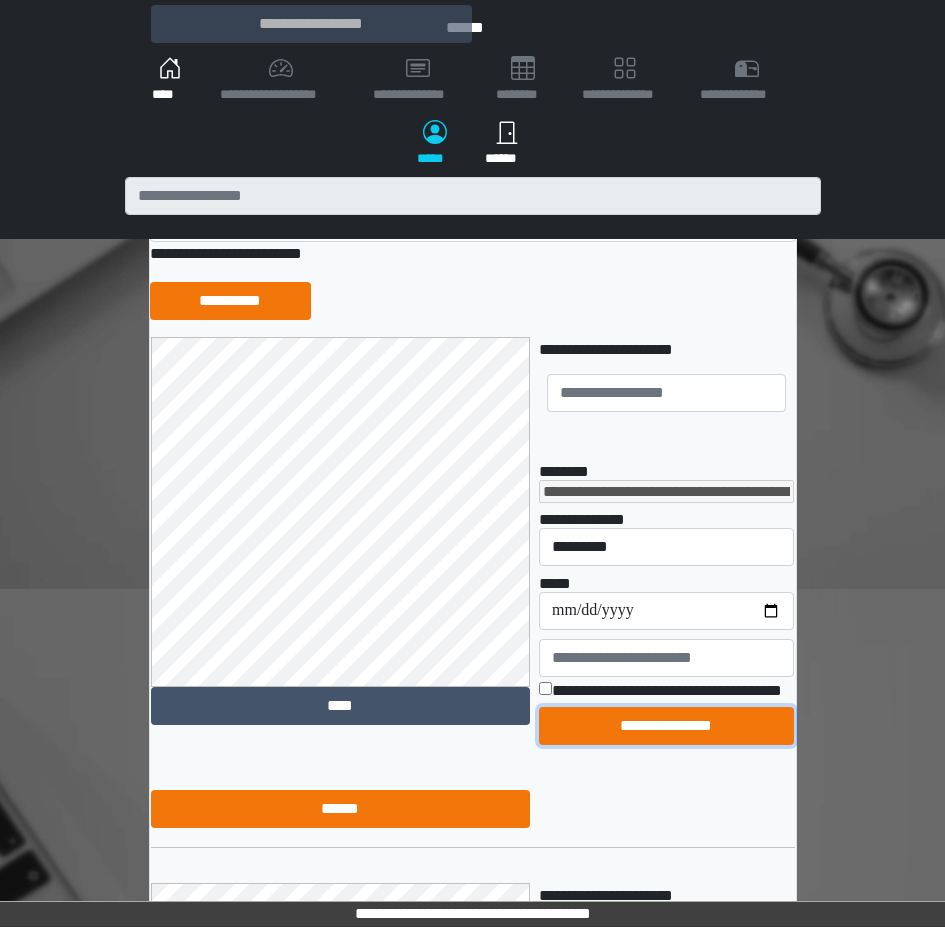 click on "**********" at bounding box center (666, 726) 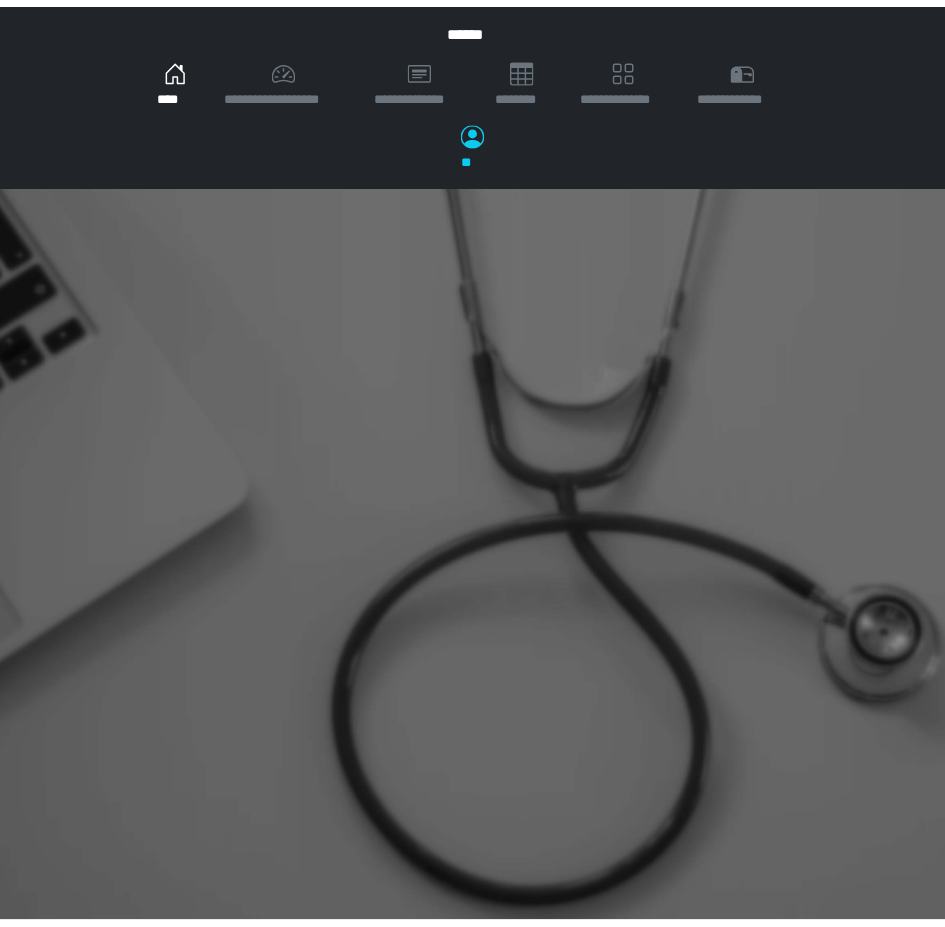 scroll, scrollTop: 0, scrollLeft: 0, axis: both 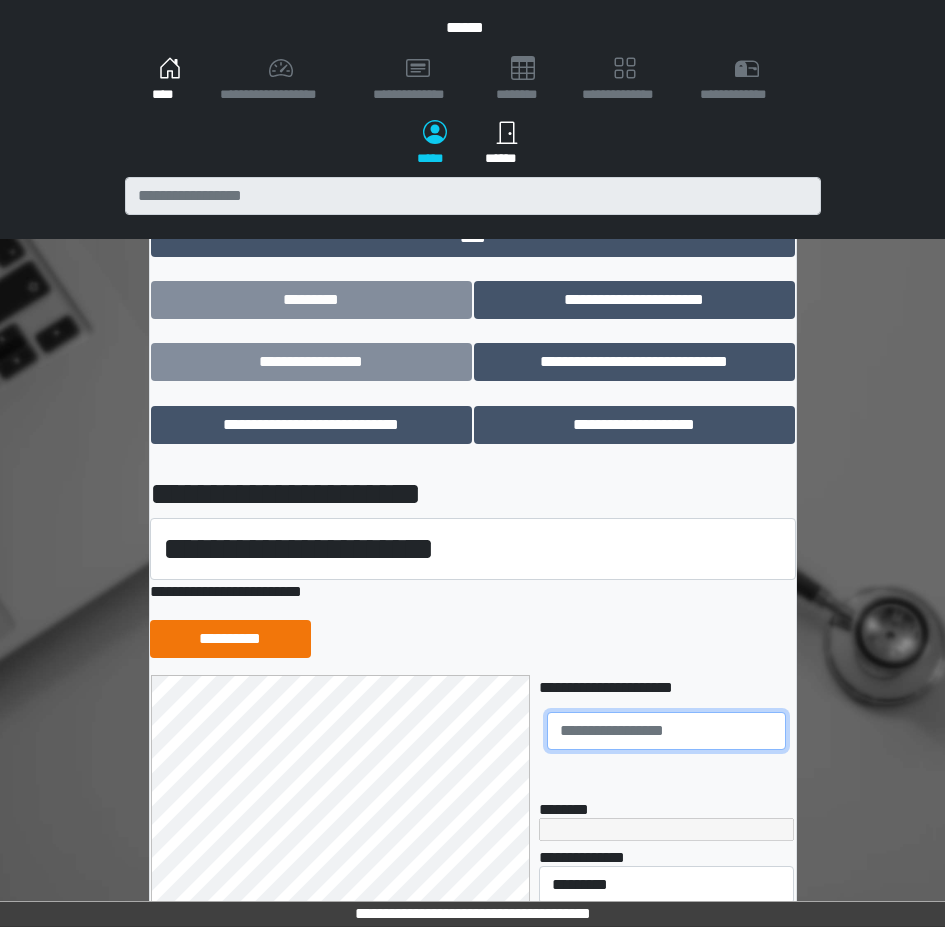 click at bounding box center (666, 731) 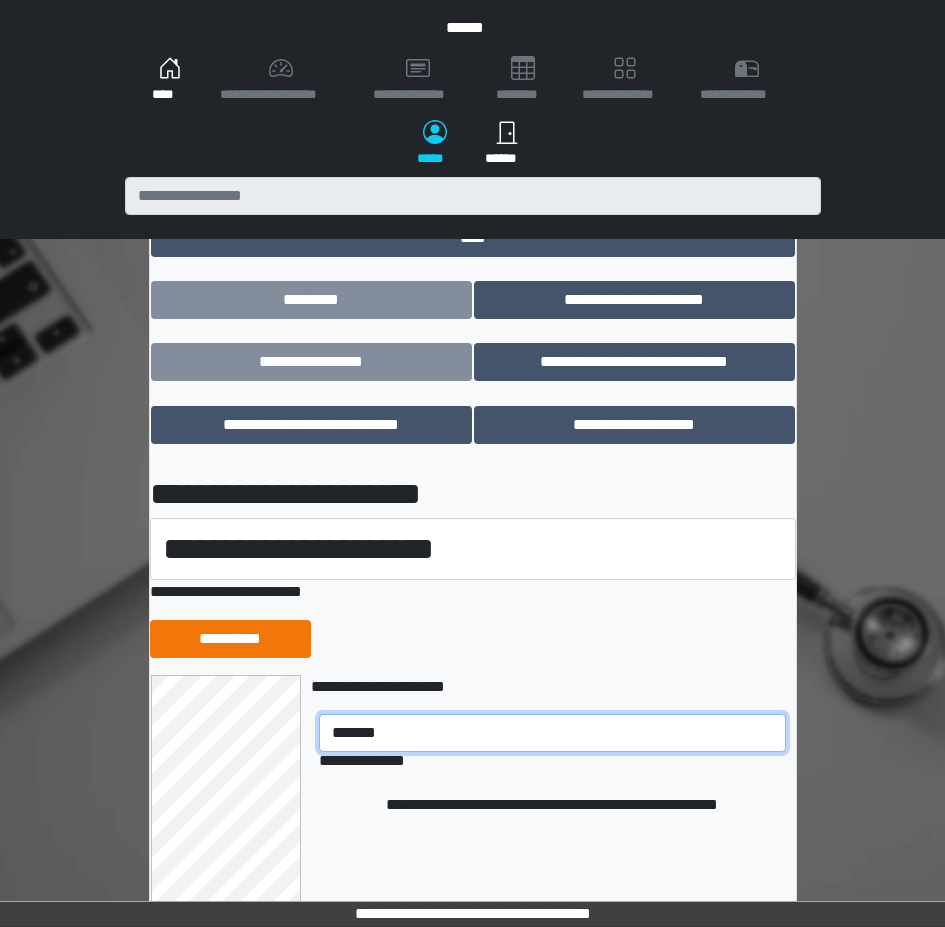 type on "*******" 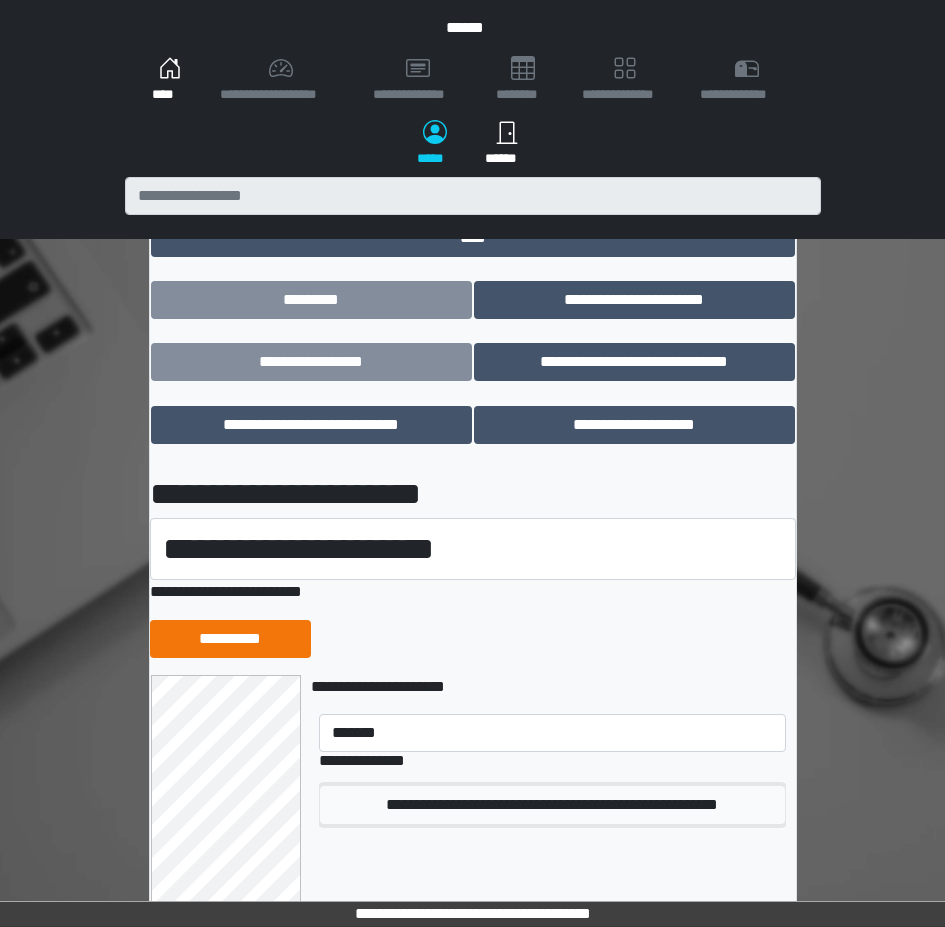 click on "**********" at bounding box center (552, 805) 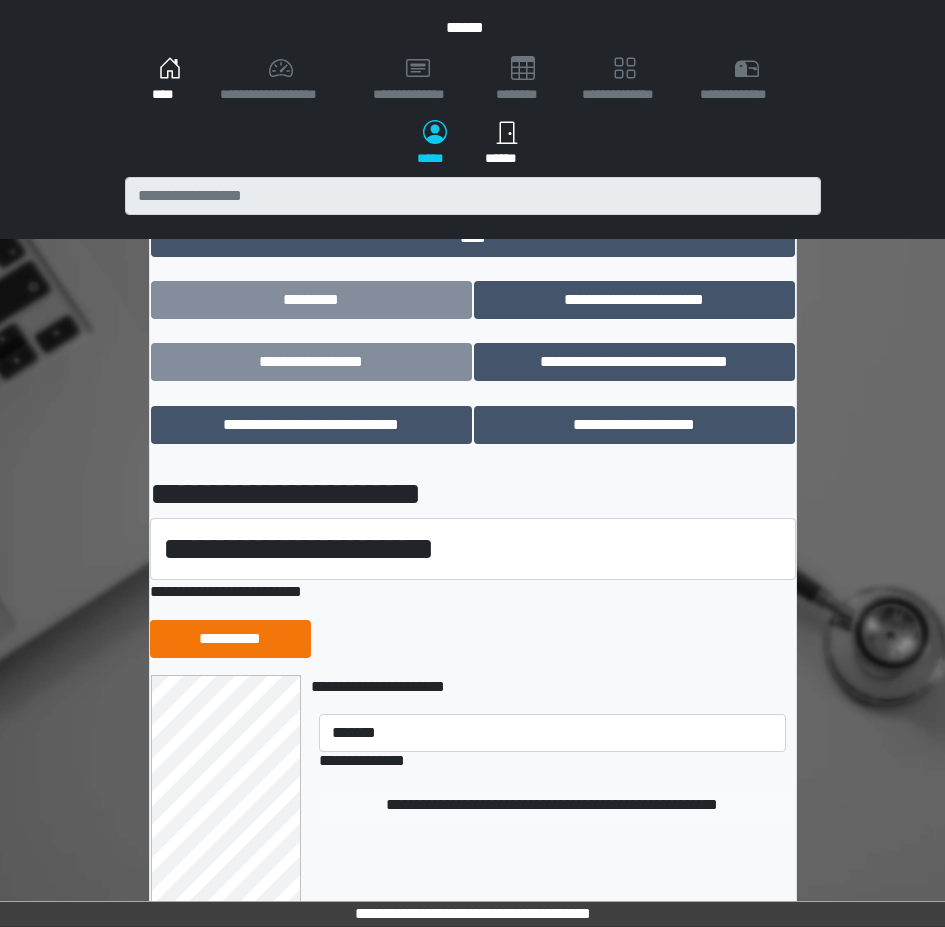 type 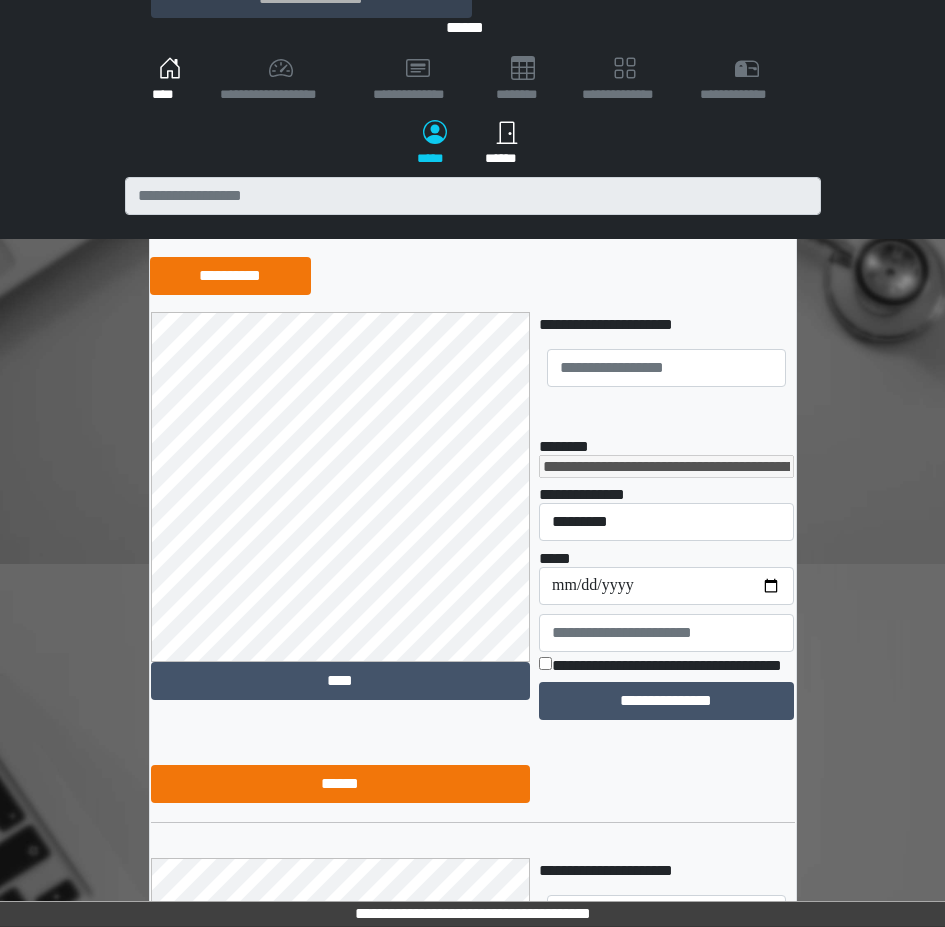 scroll, scrollTop: 443, scrollLeft: 0, axis: vertical 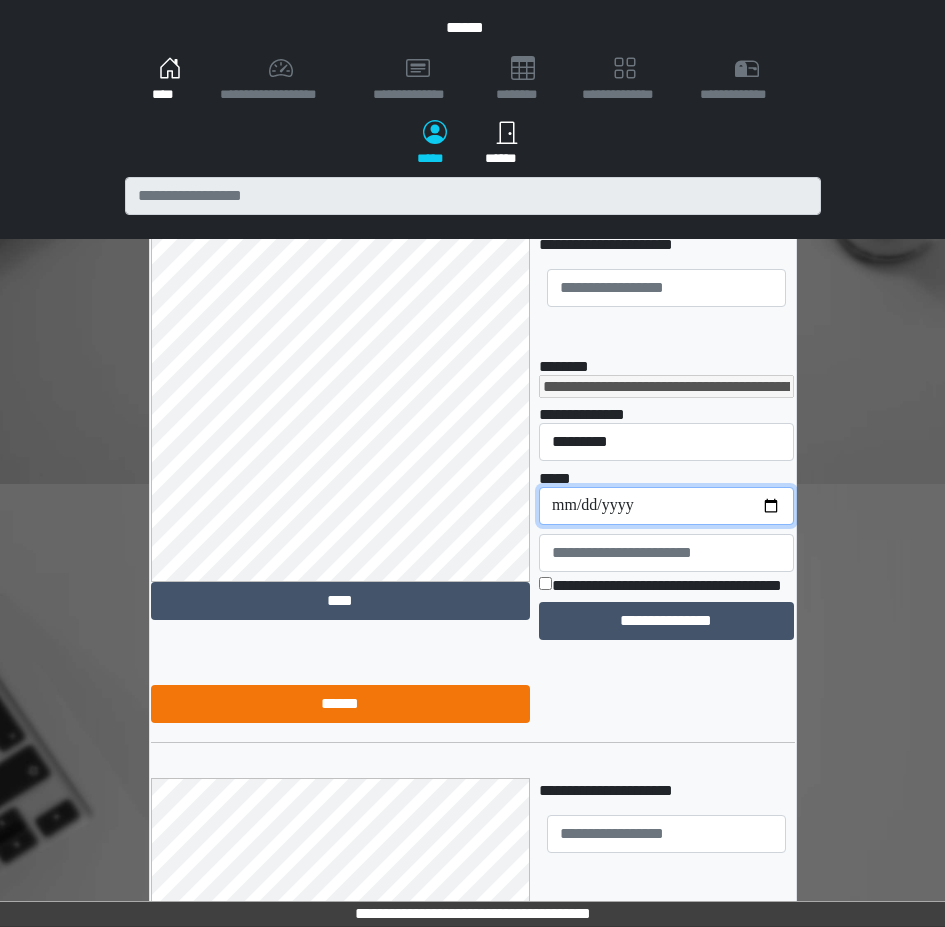 click on "**********" at bounding box center [666, 506] 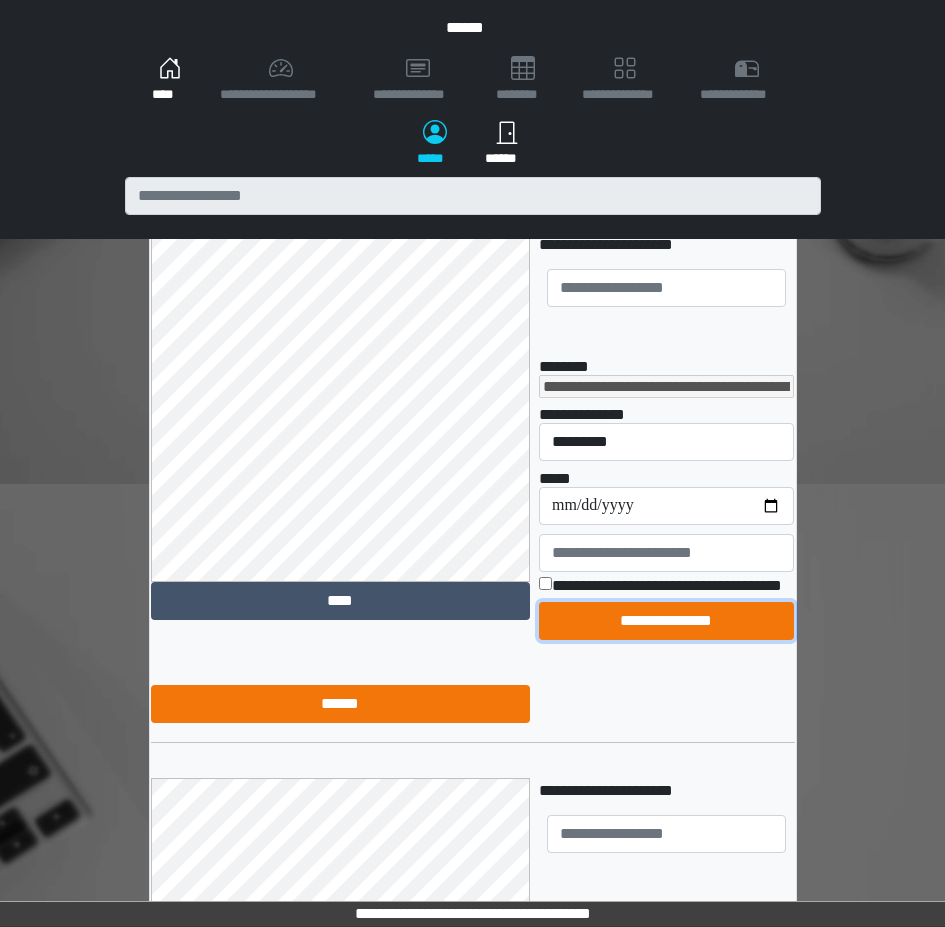 click on "**********" at bounding box center [666, 621] 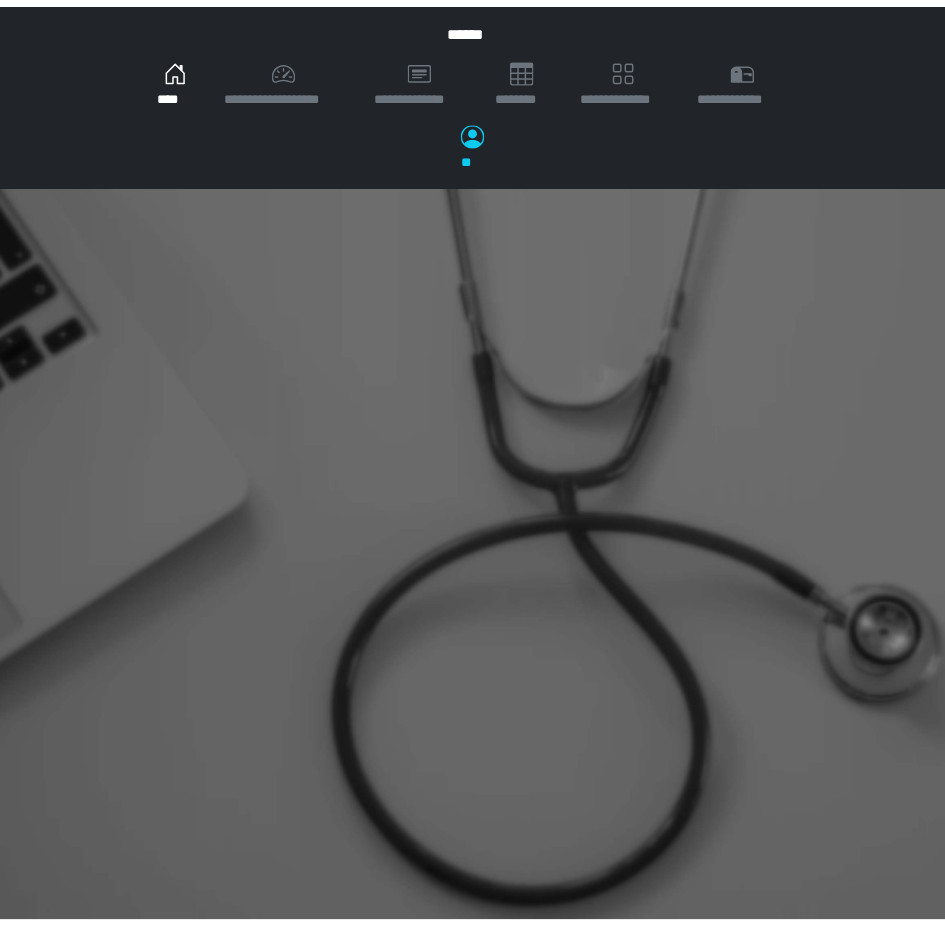 scroll, scrollTop: 0, scrollLeft: 0, axis: both 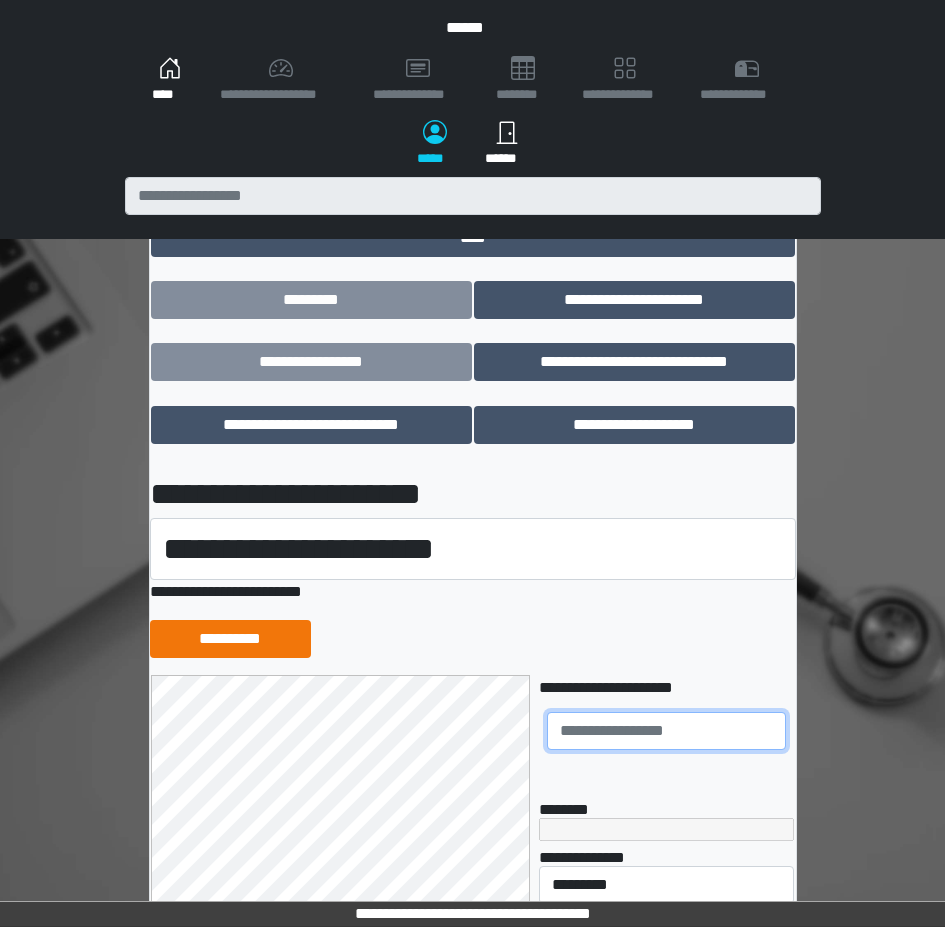 drag, startPoint x: 572, startPoint y: 745, endPoint x: 959, endPoint y: 704, distance: 389.16577 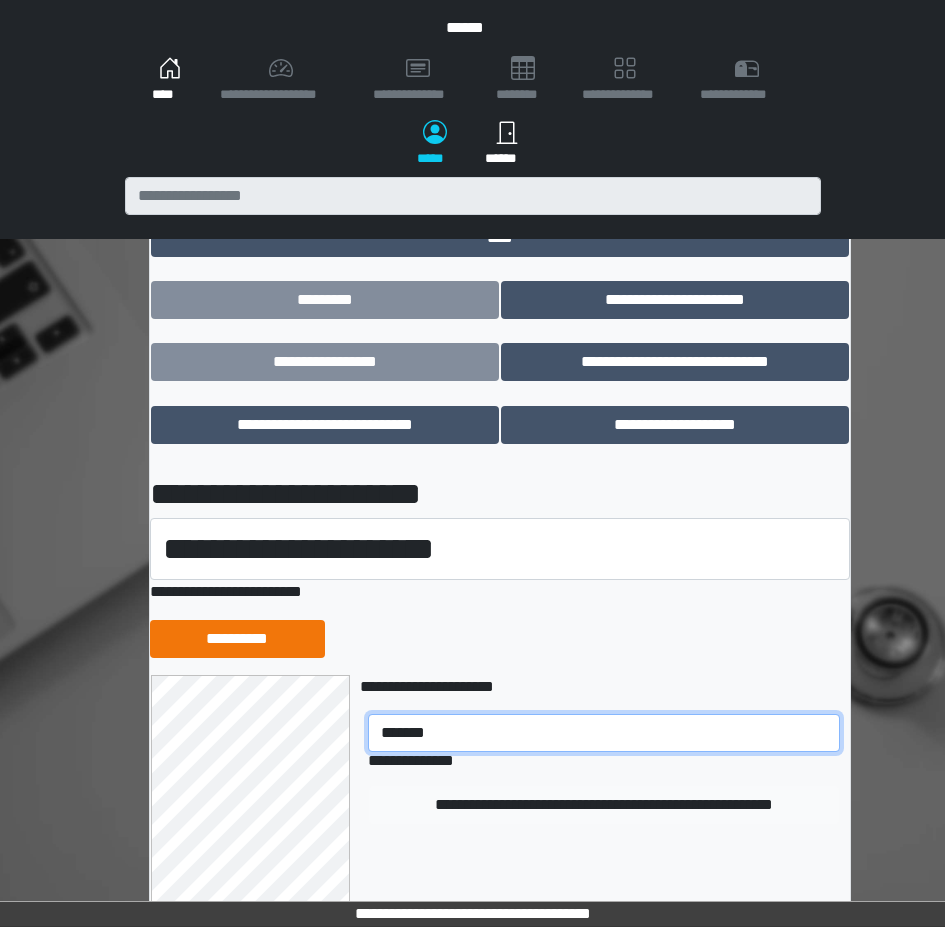 type on "*******" 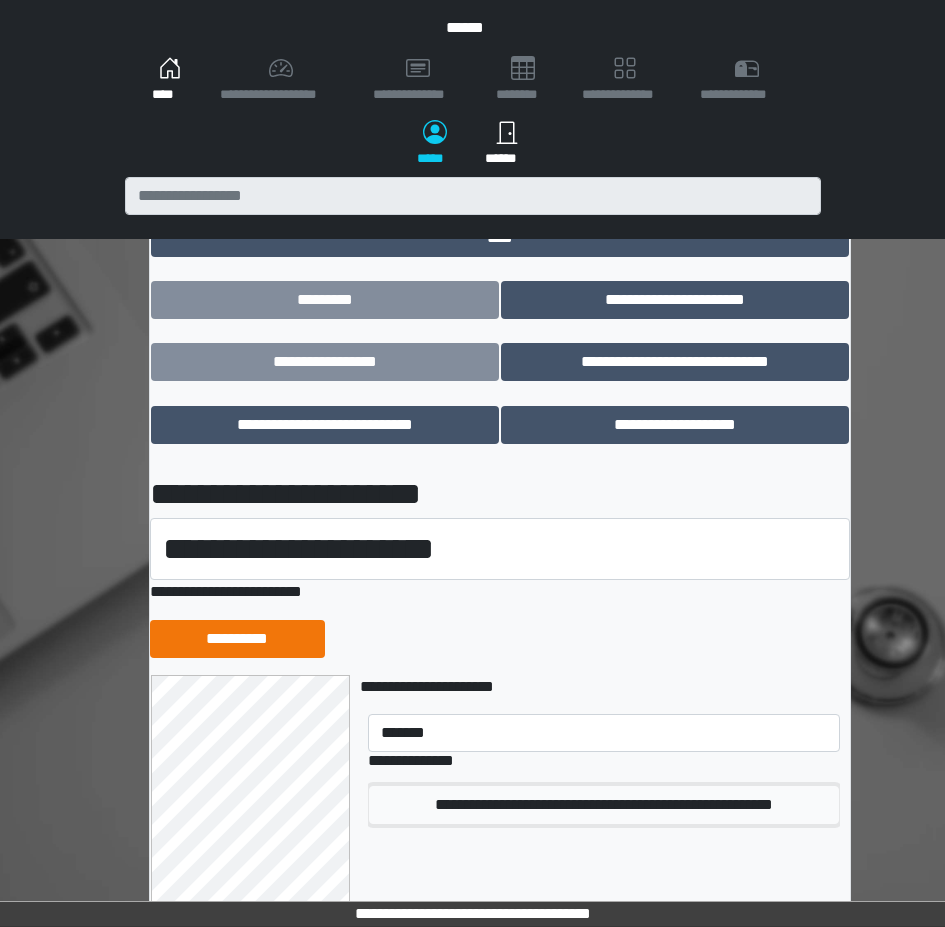 click on "**********" at bounding box center [604, 805] 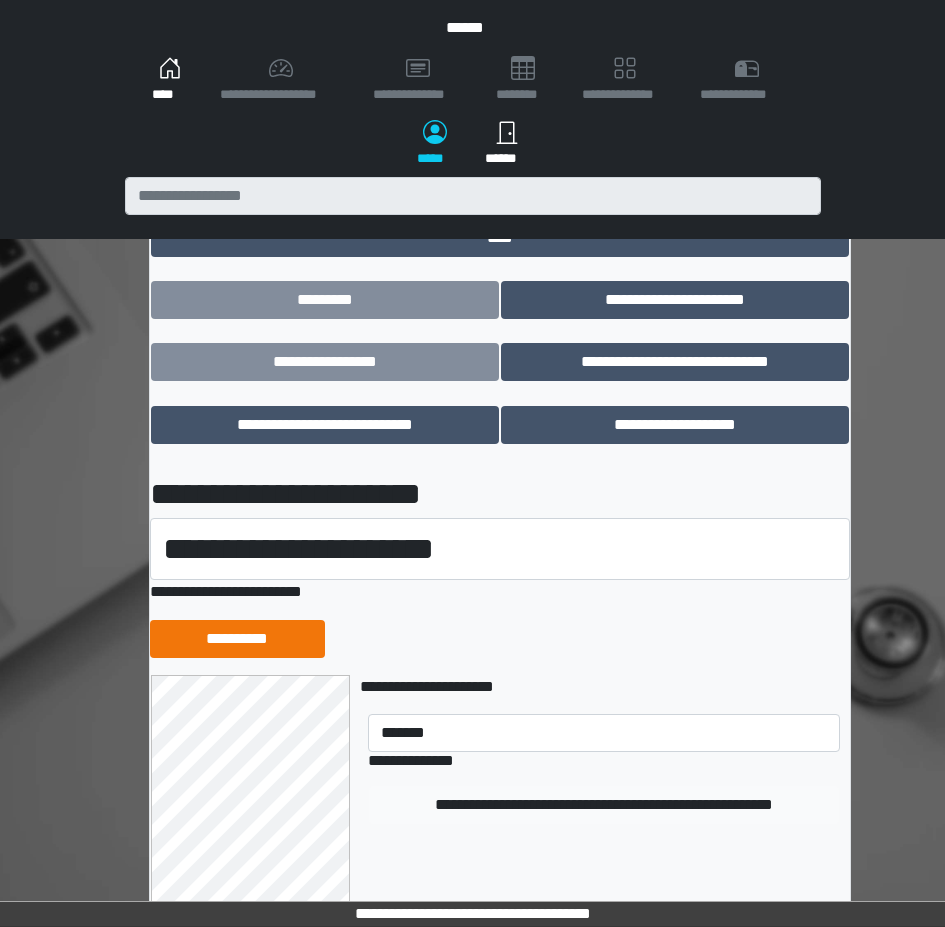 type 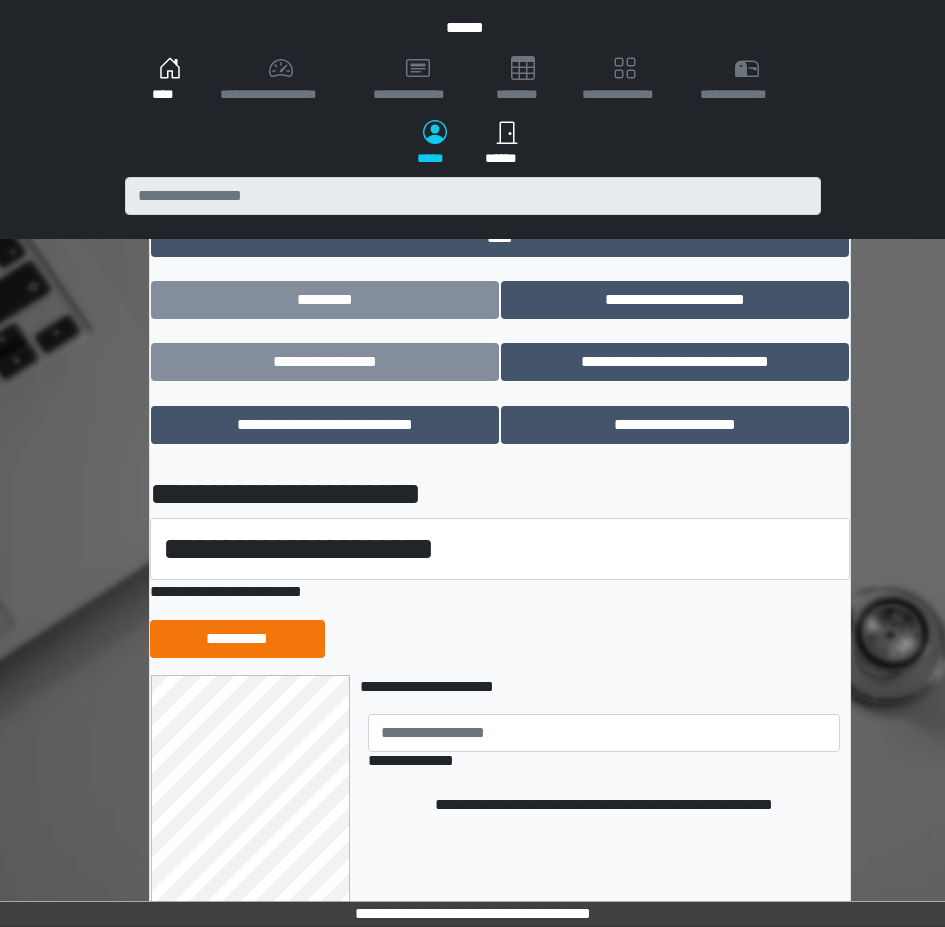 type on "**********" 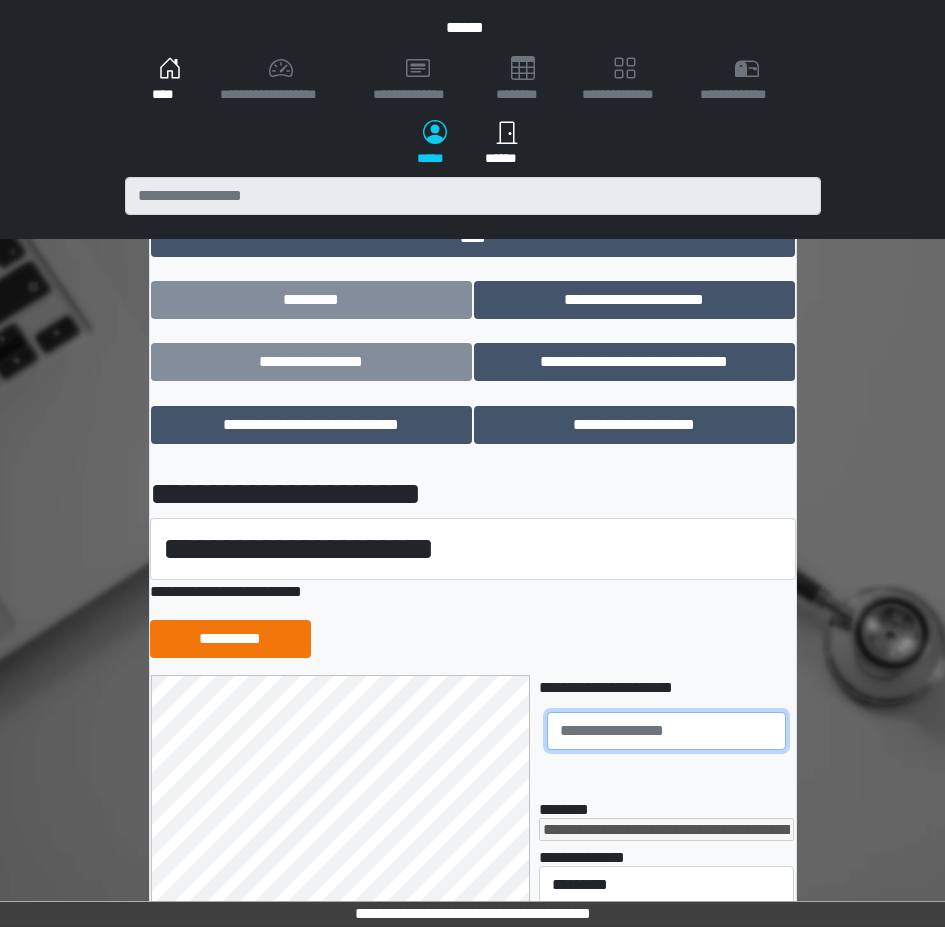 click at bounding box center (666, 731) 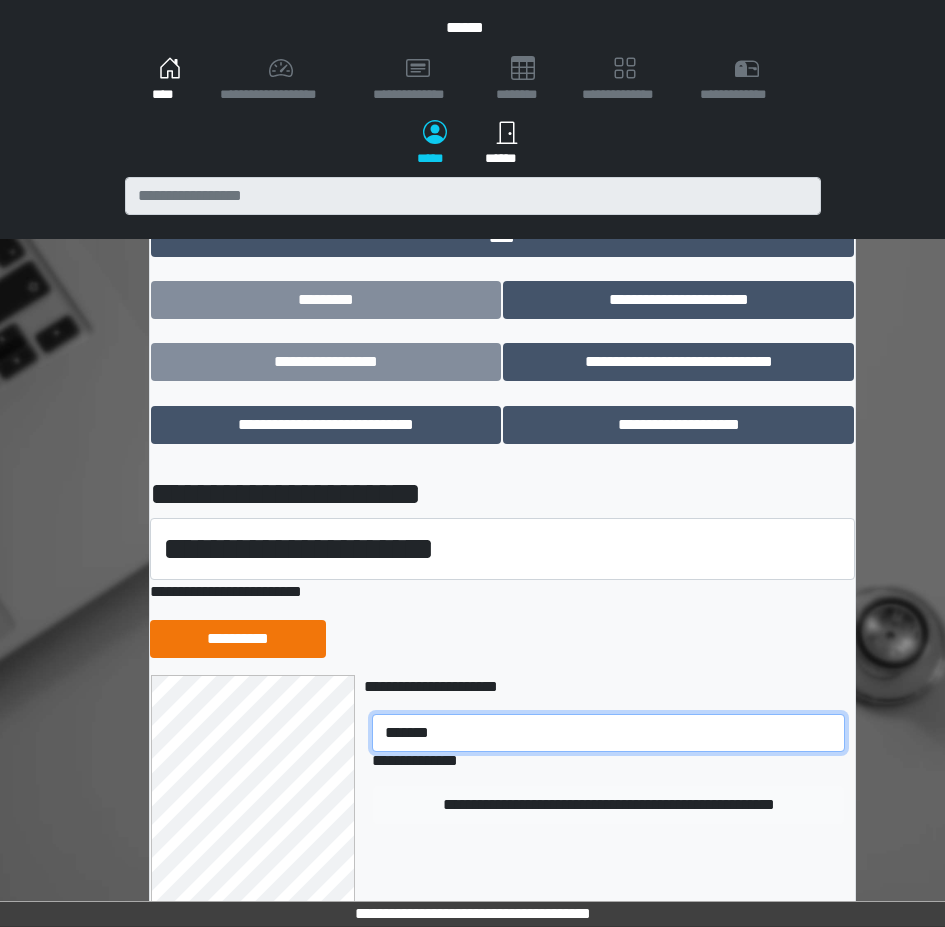 type on "*******" 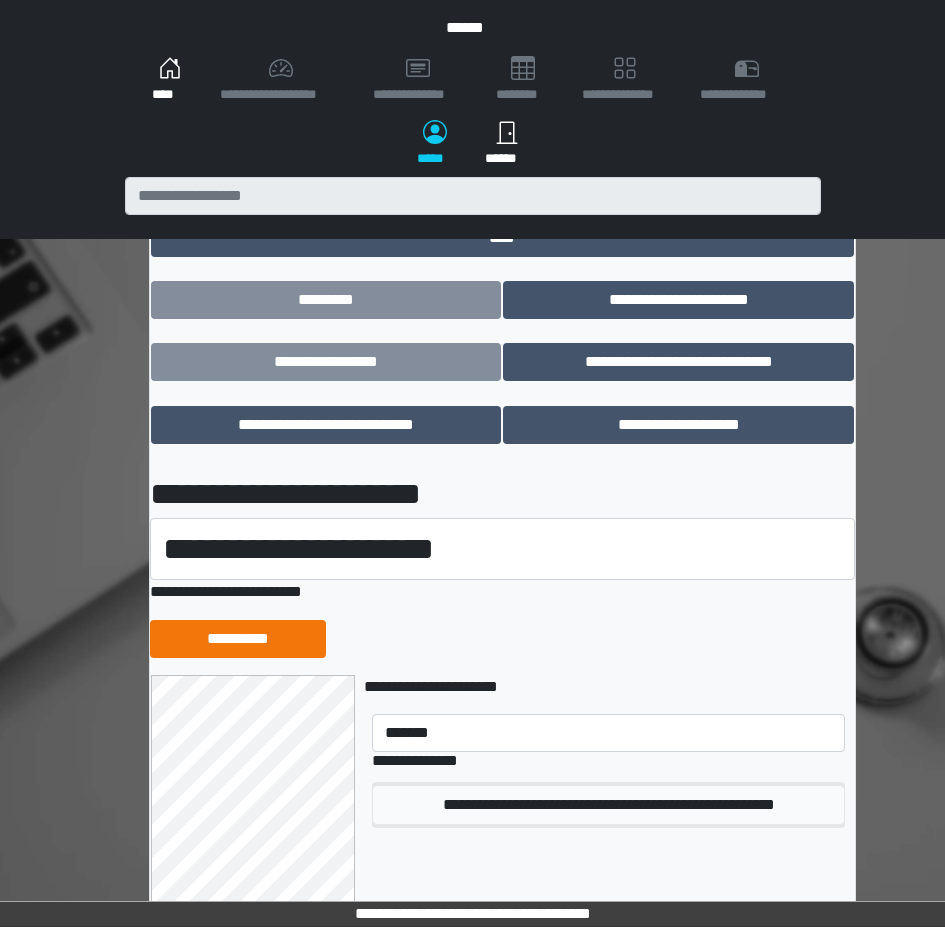 click on "**********" at bounding box center [608, 805] 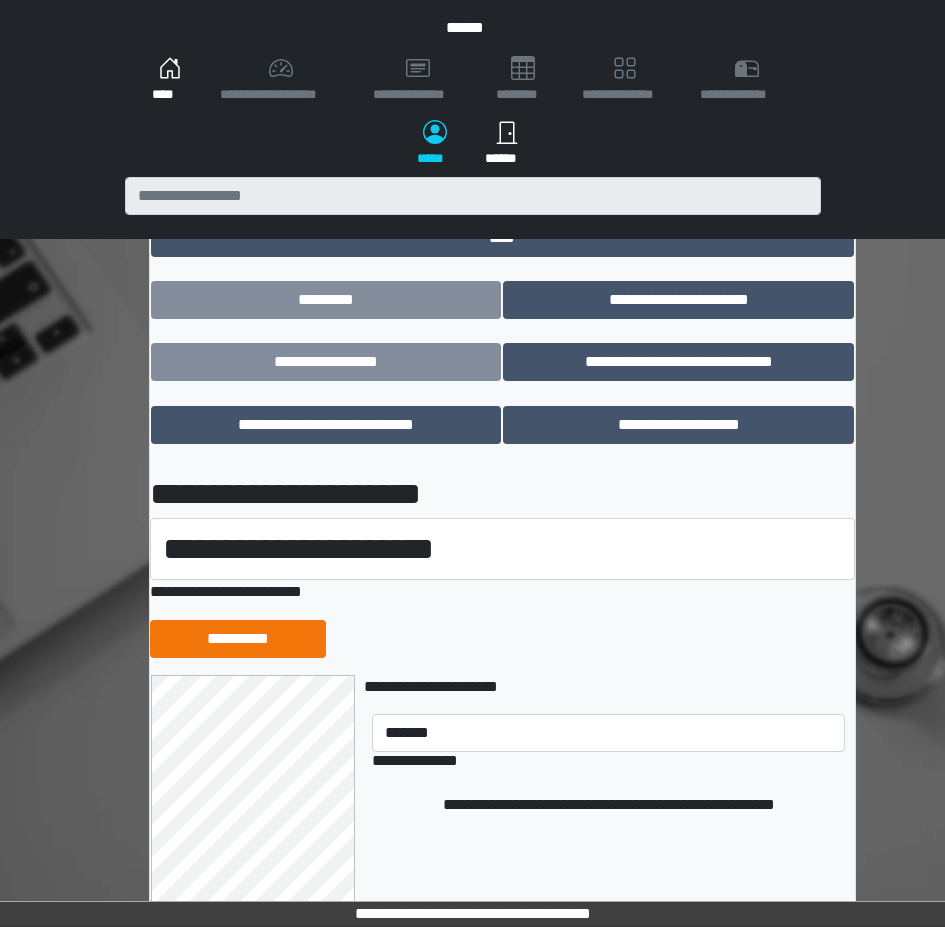 type 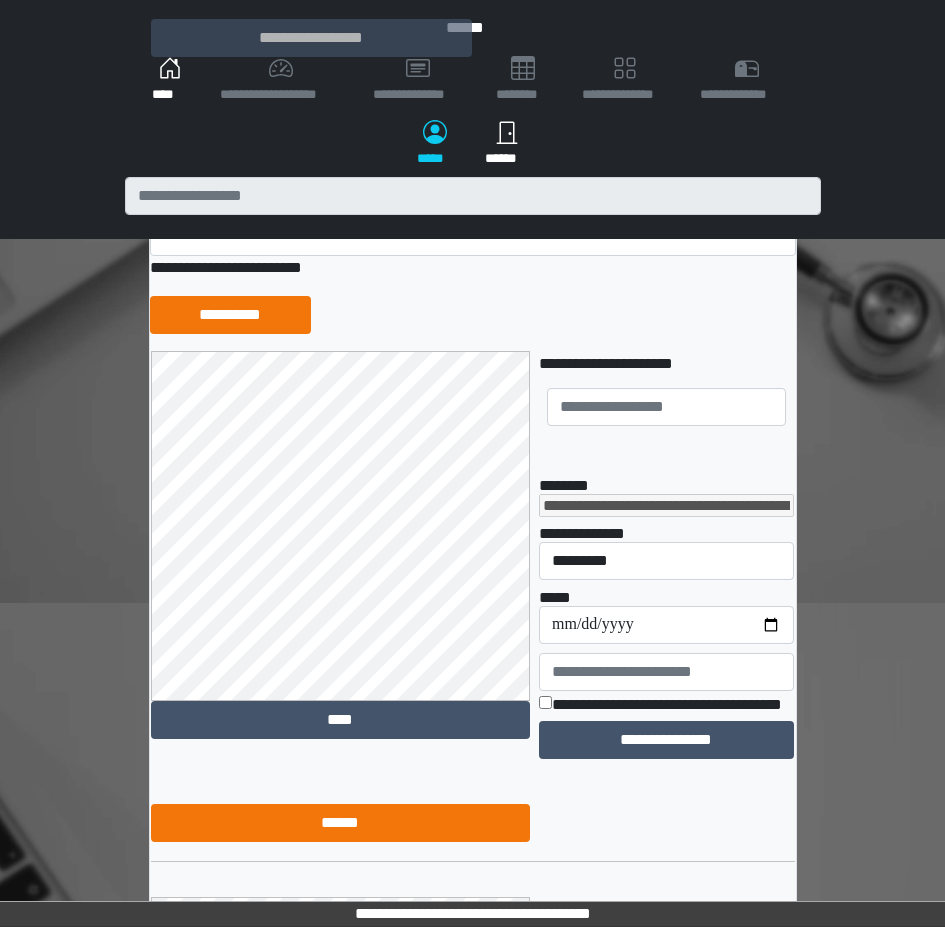 scroll, scrollTop: 334, scrollLeft: 0, axis: vertical 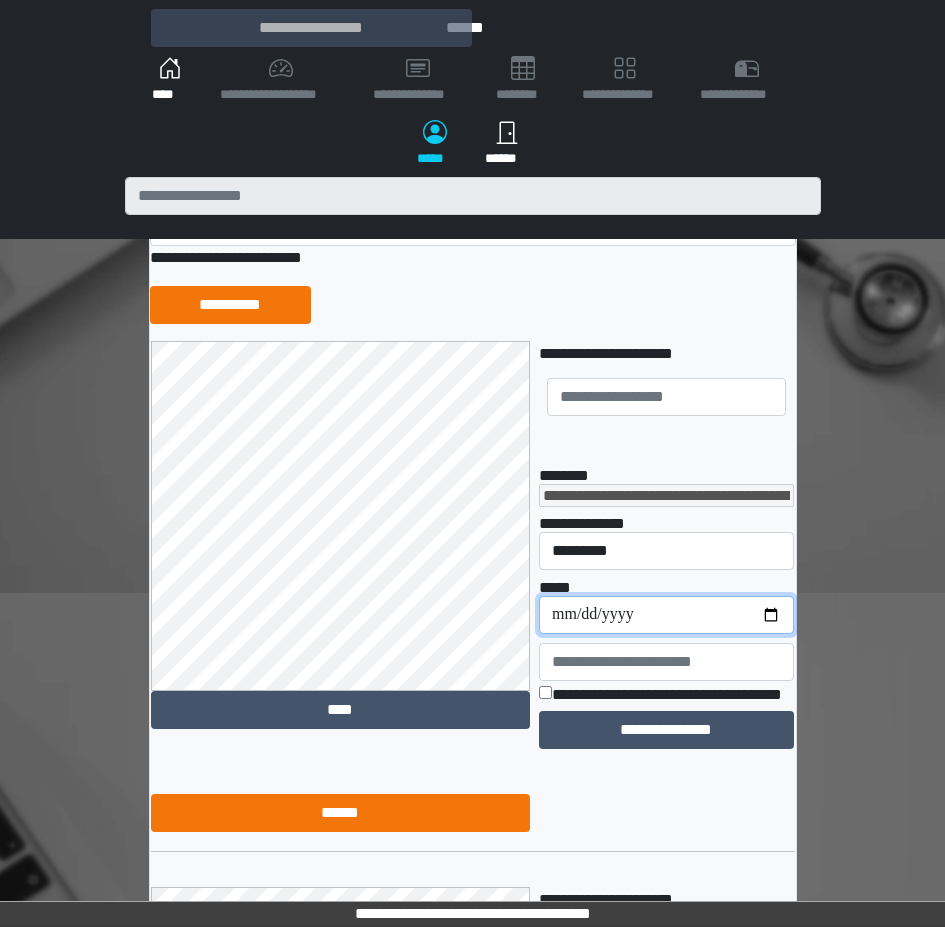 click on "**********" at bounding box center (666, 615) 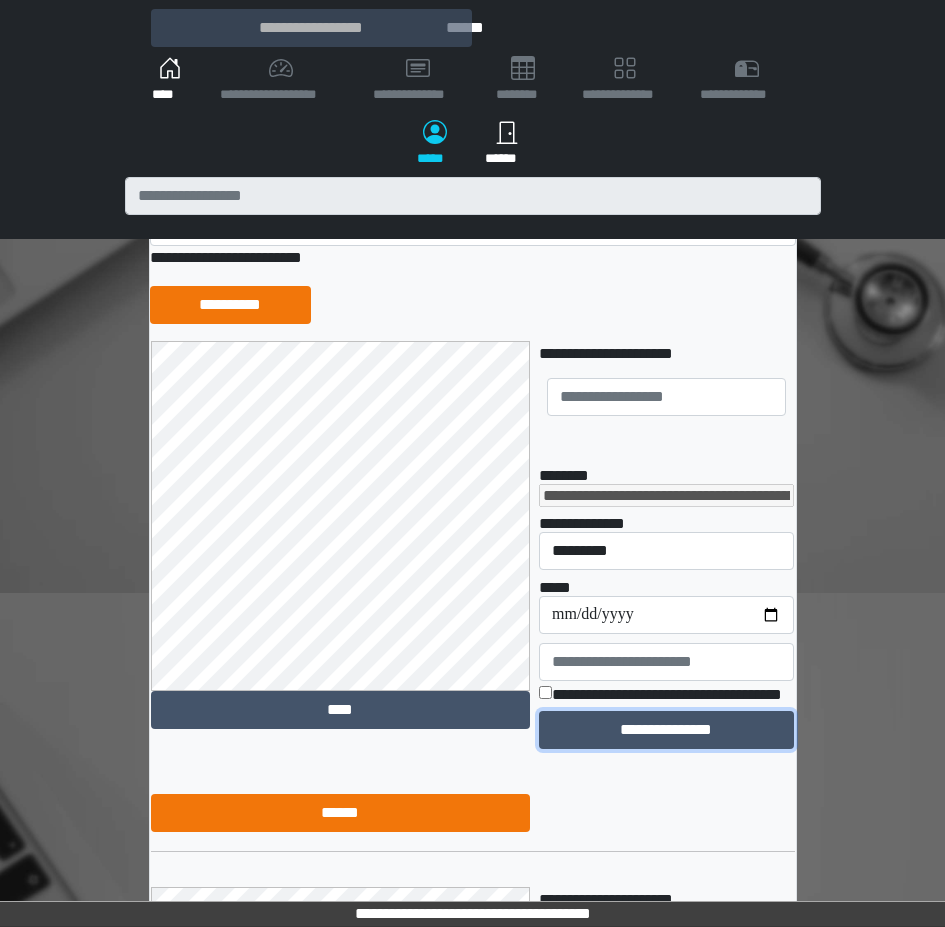 drag, startPoint x: 660, startPoint y: 750, endPoint x: -592, endPoint y: 770, distance: 1252.1598 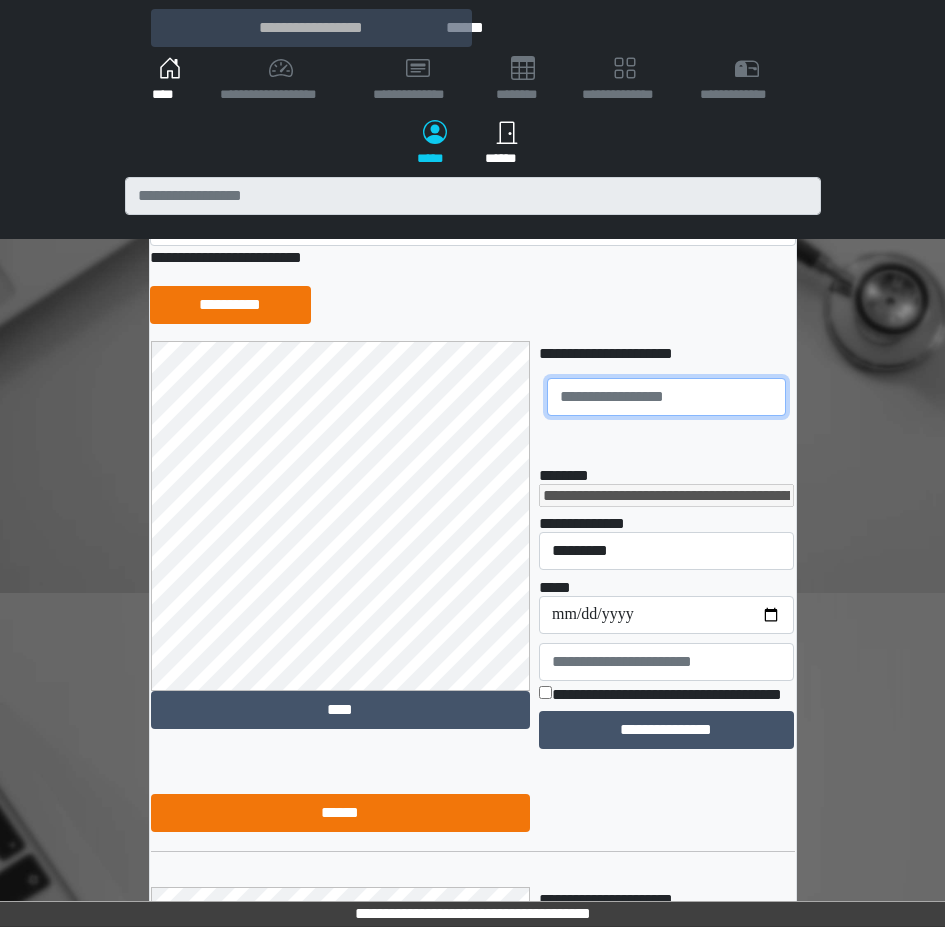 click at bounding box center [666, 397] 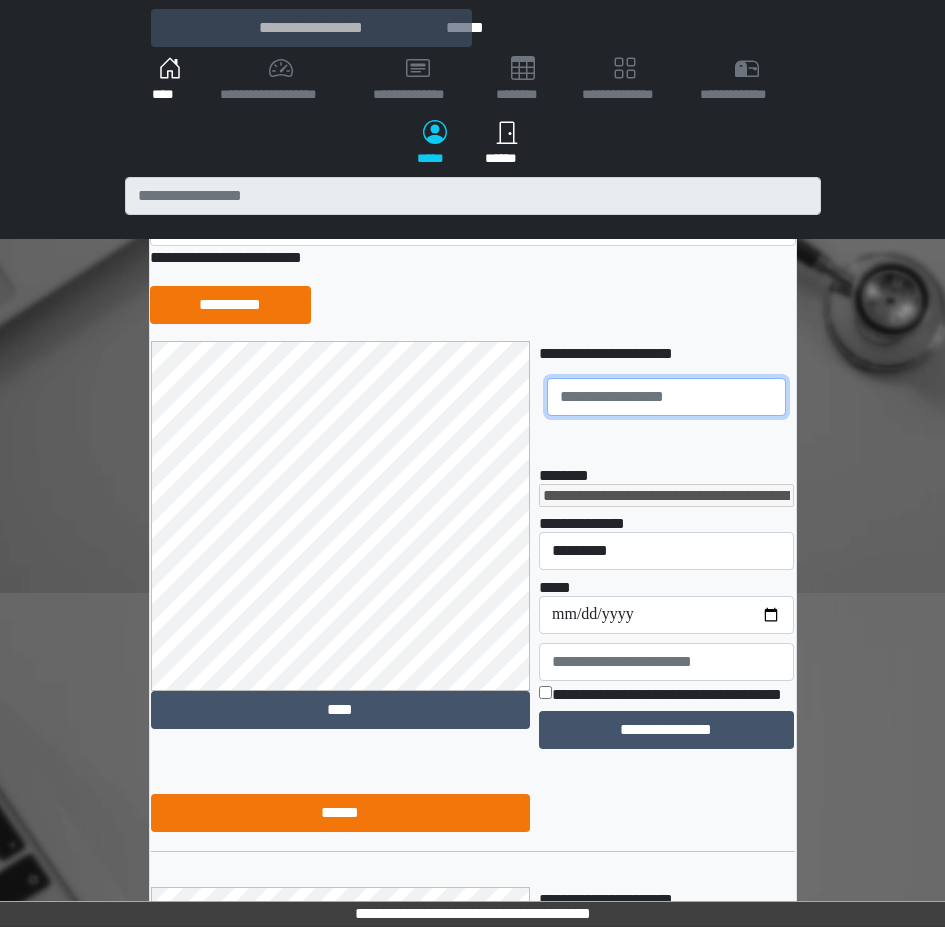 click at bounding box center [666, 397] 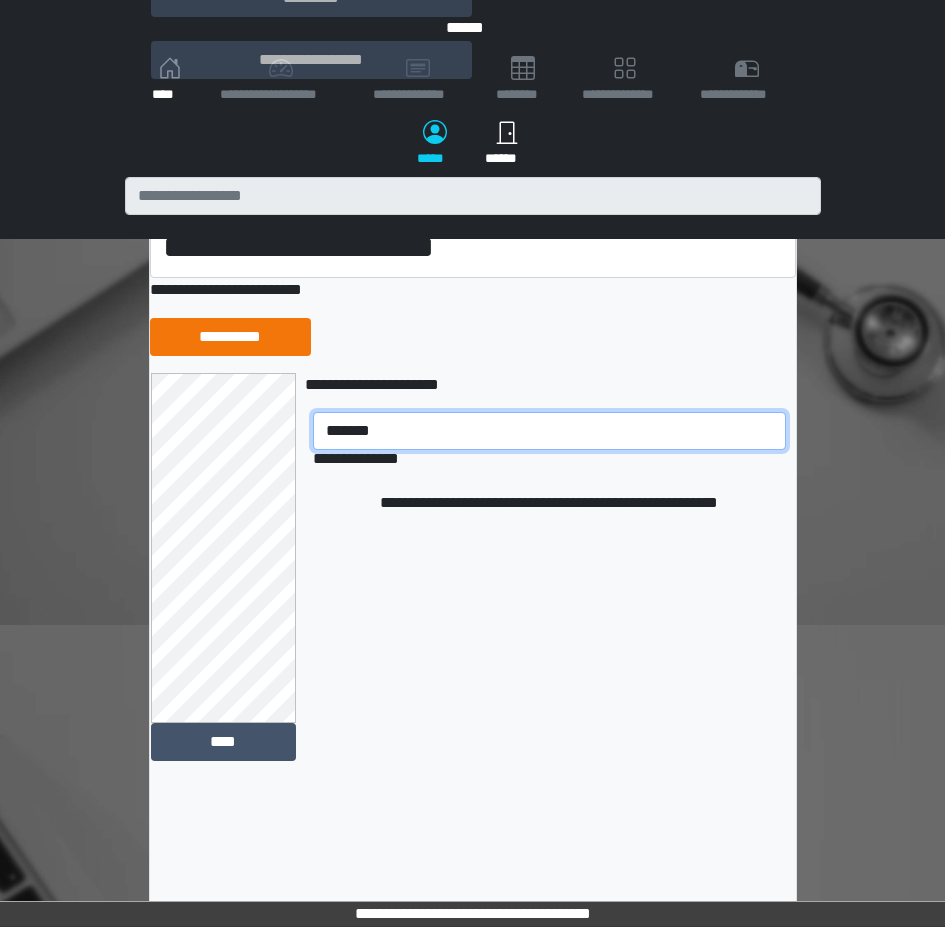 scroll, scrollTop: 334, scrollLeft: 0, axis: vertical 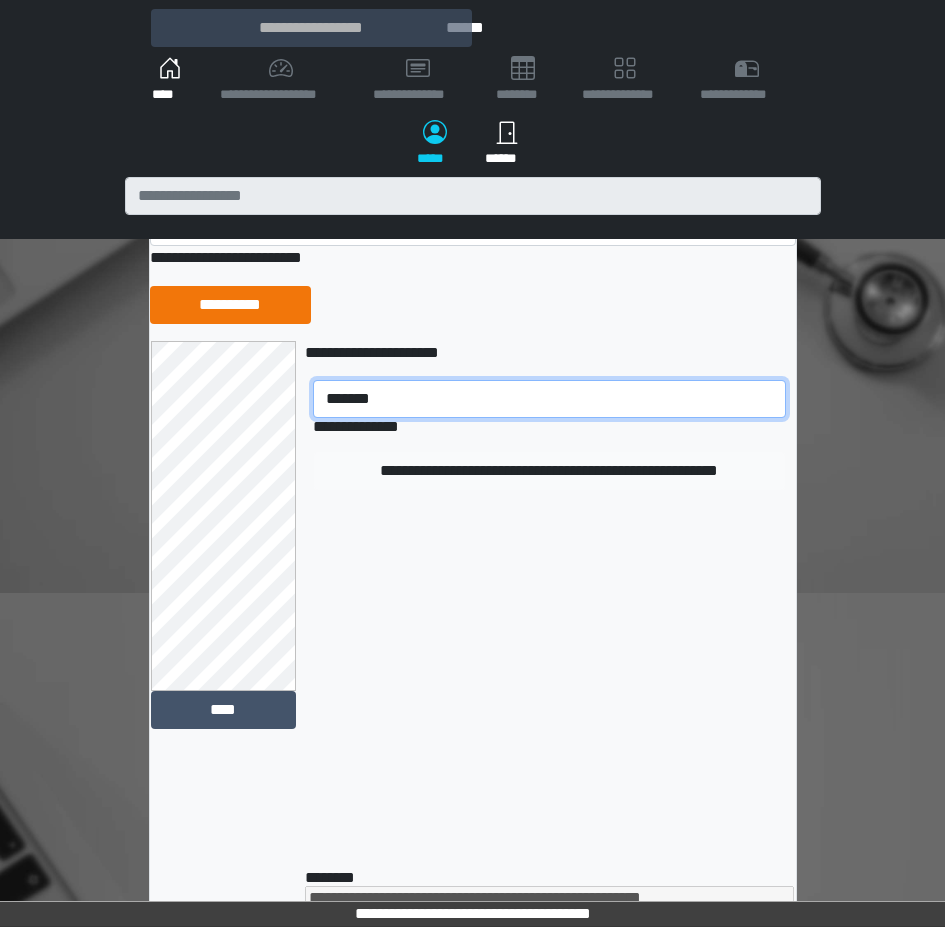 type on "*******" 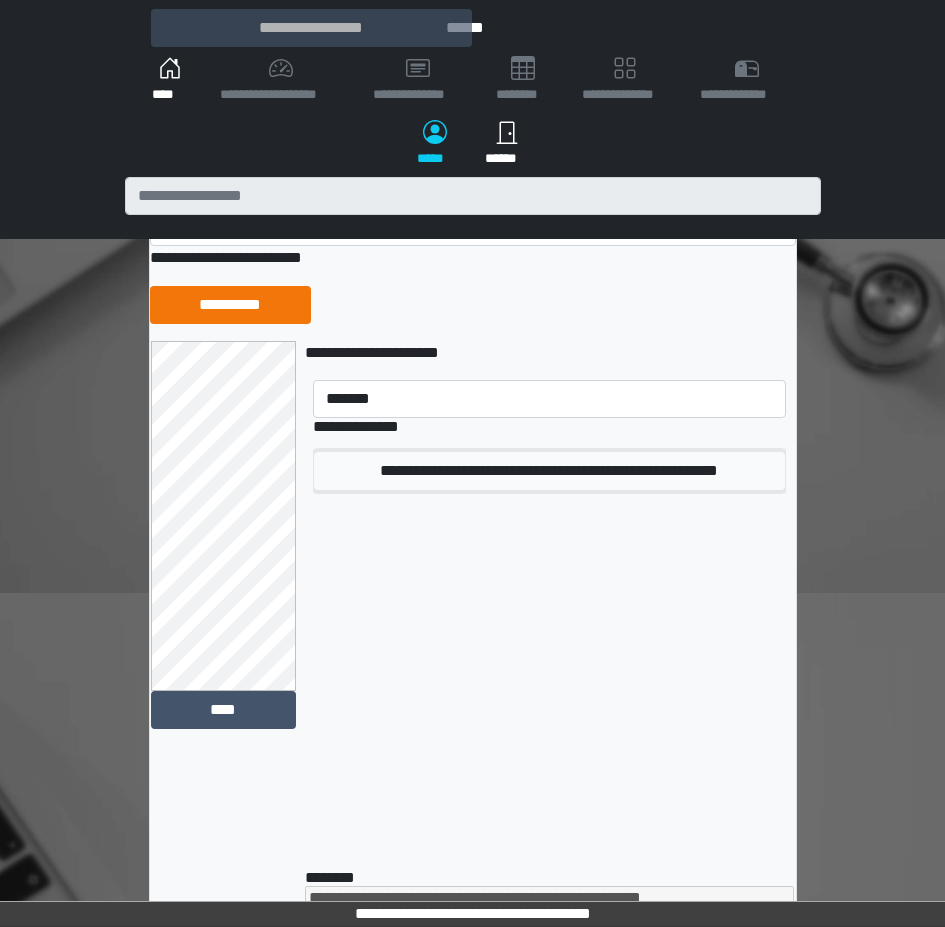 click on "**********" at bounding box center [549, 471] 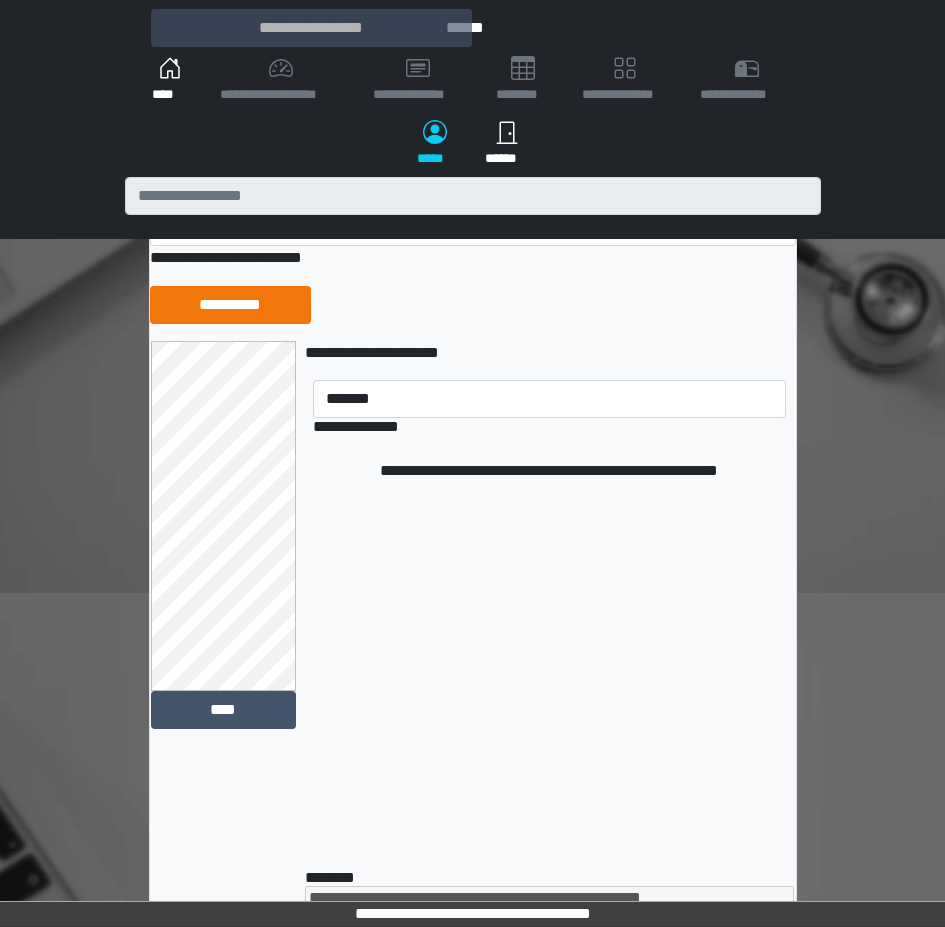 type 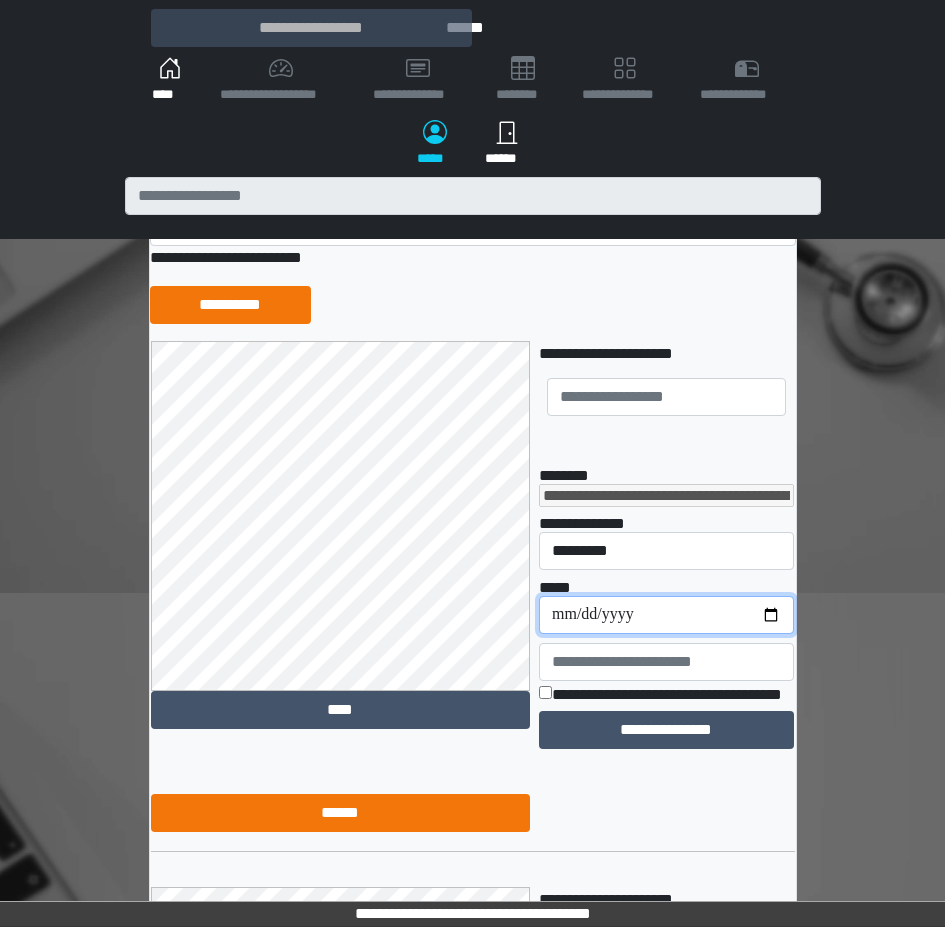 click on "**********" at bounding box center [666, 615] 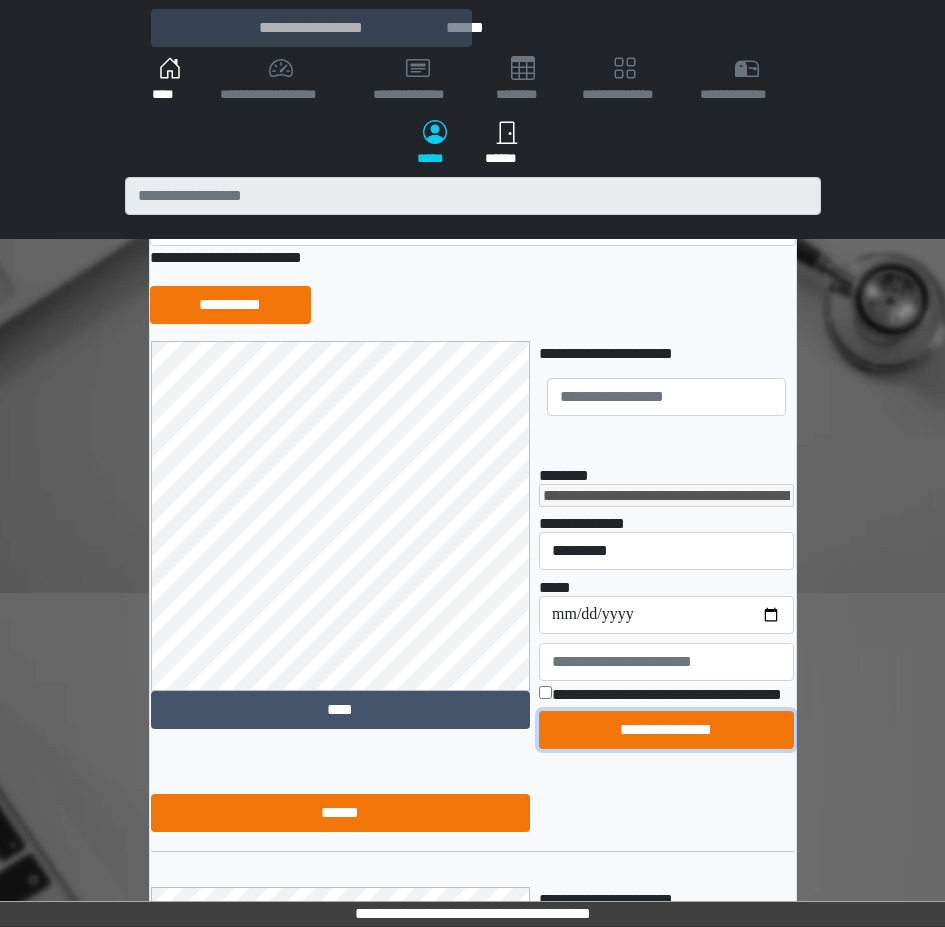 click on "**********" at bounding box center [666, 730] 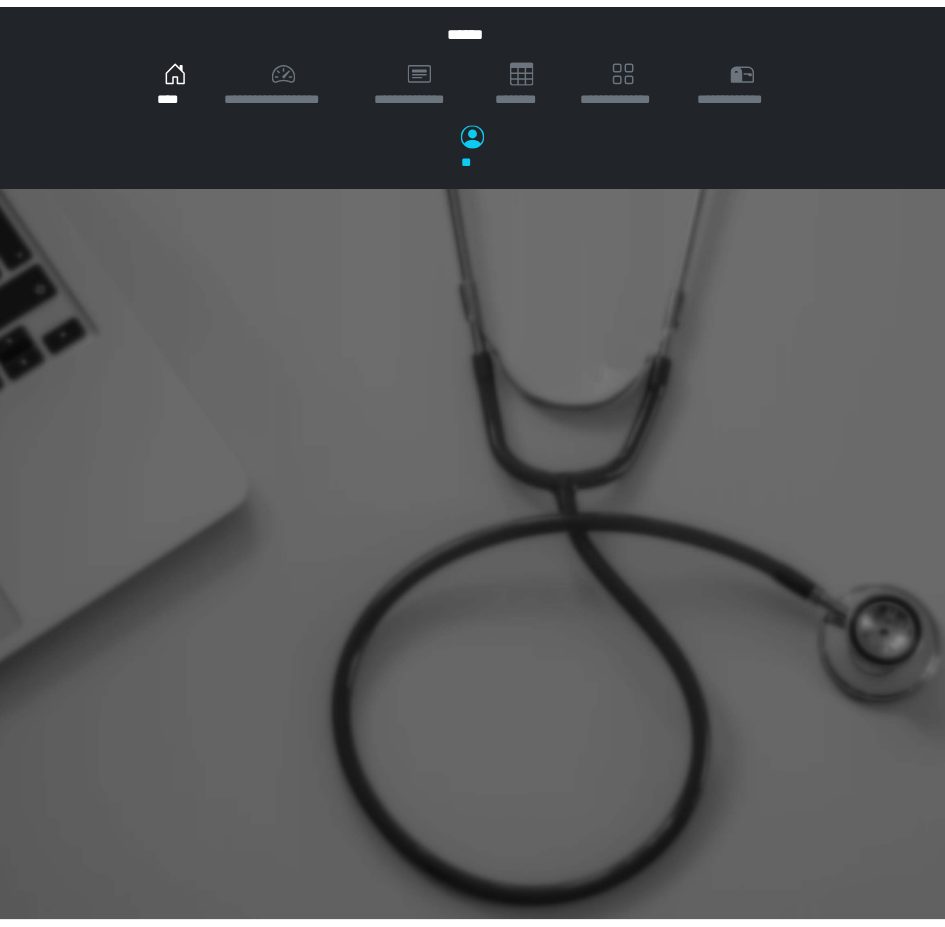 scroll, scrollTop: 0, scrollLeft: 0, axis: both 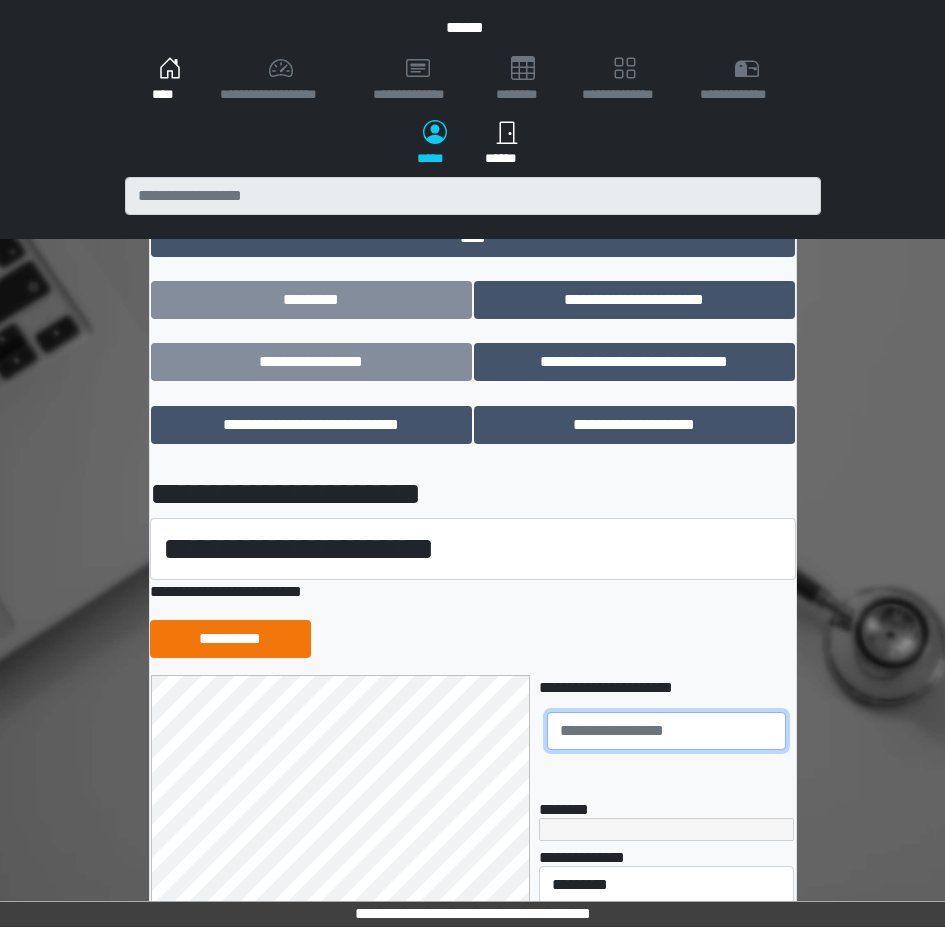 click at bounding box center (666, 731) 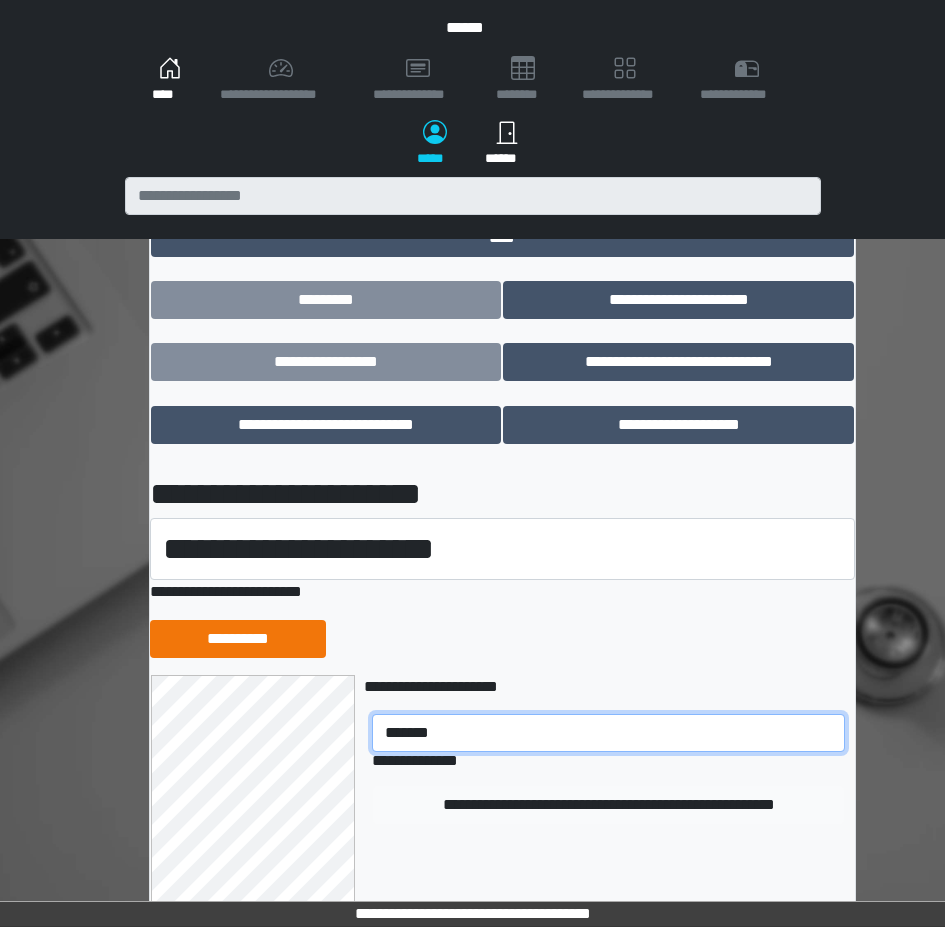 type on "*******" 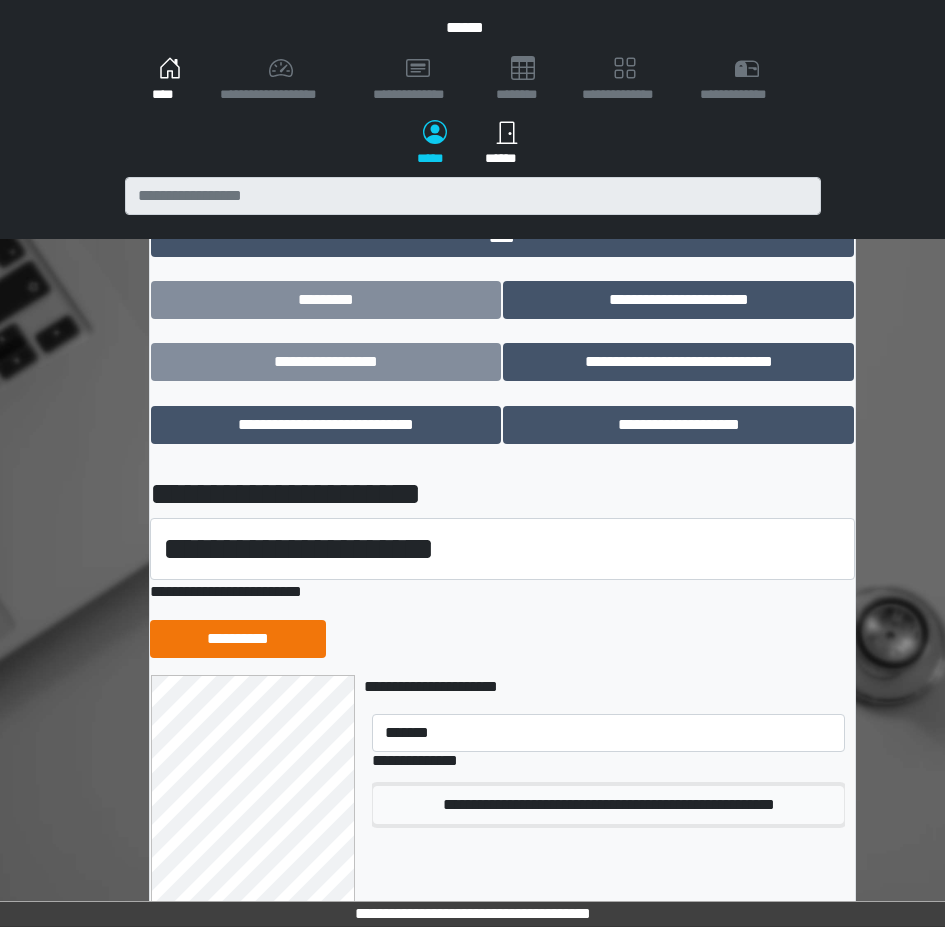 click on "**********" at bounding box center [608, 805] 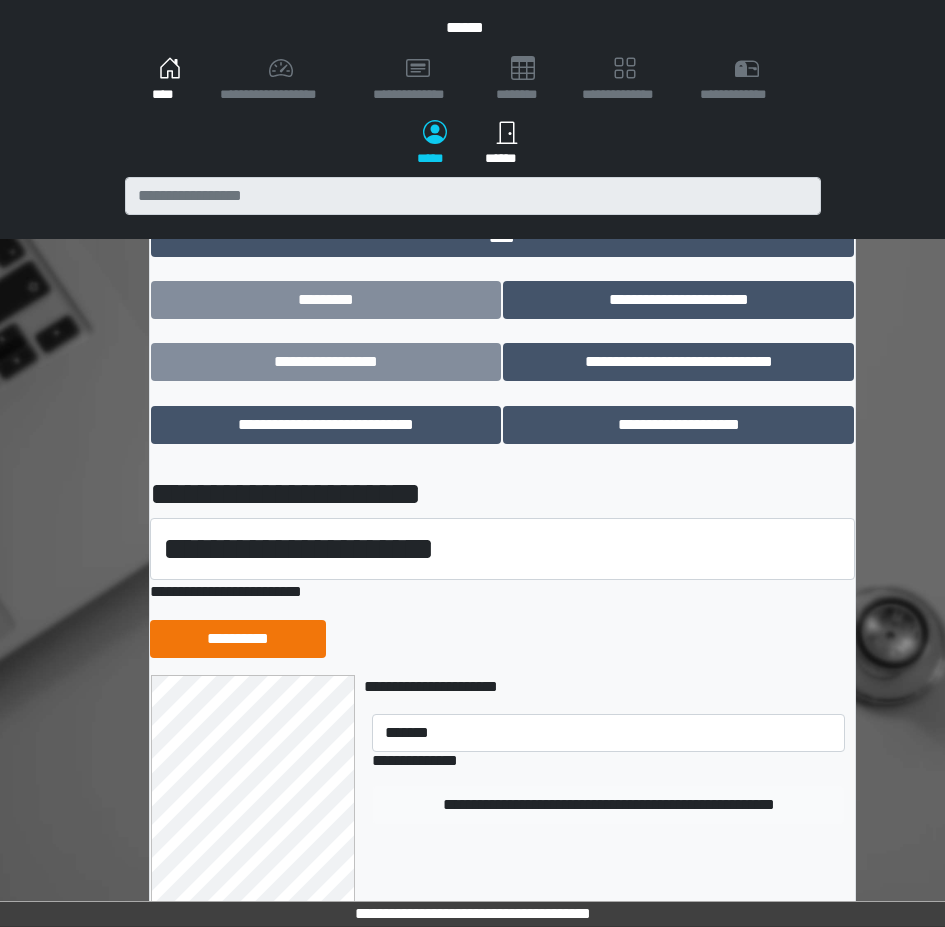 type 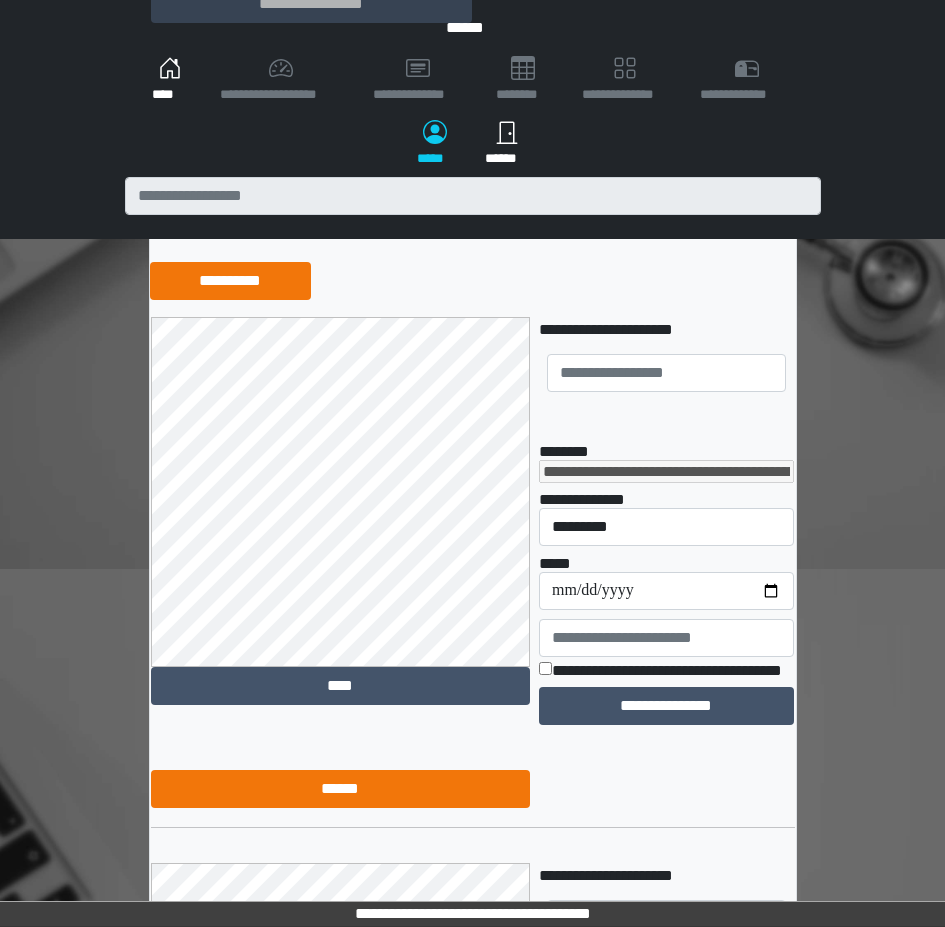 scroll, scrollTop: 363, scrollLeft: 0, axis: vertical 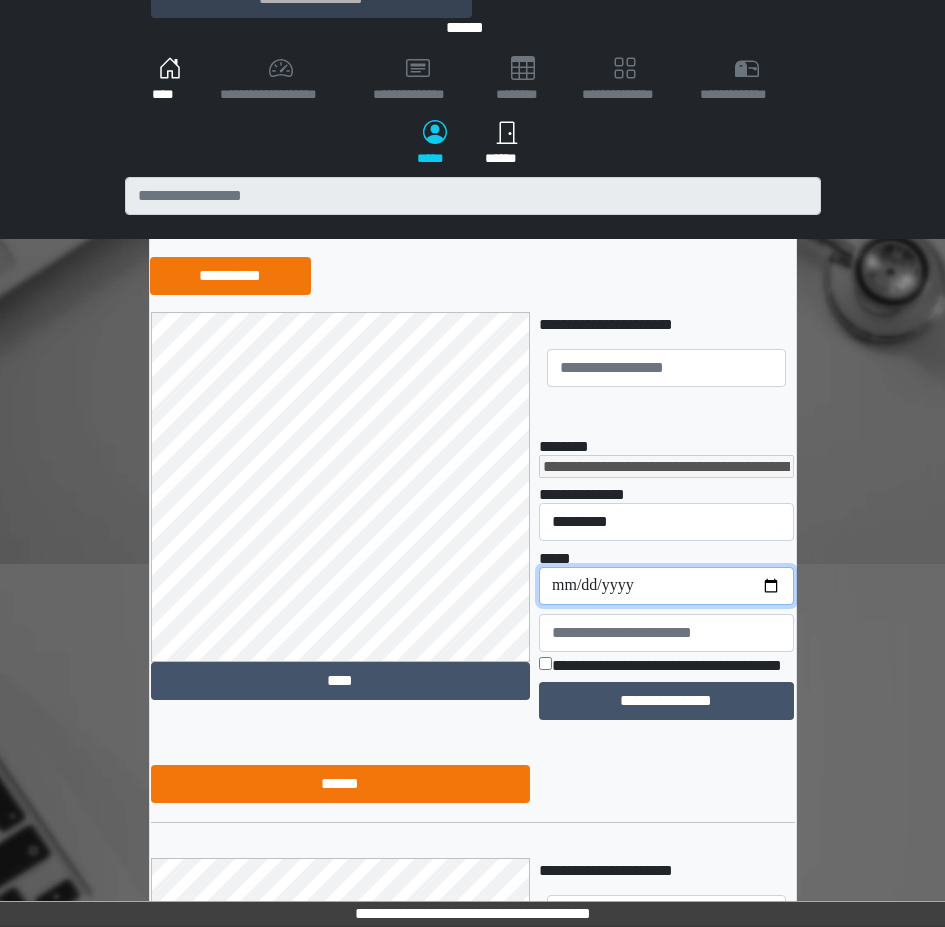 click on "**********" at bounding box center (666, 586) 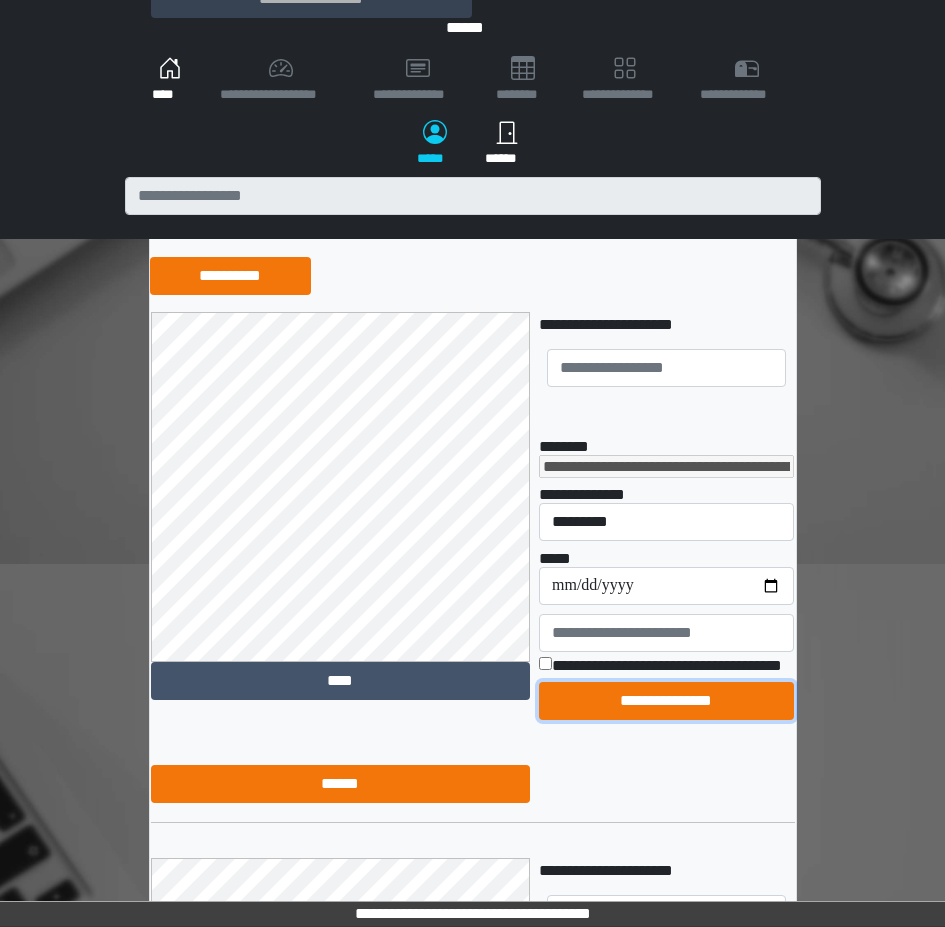 click on "**********" at bounding box center [666, 701] 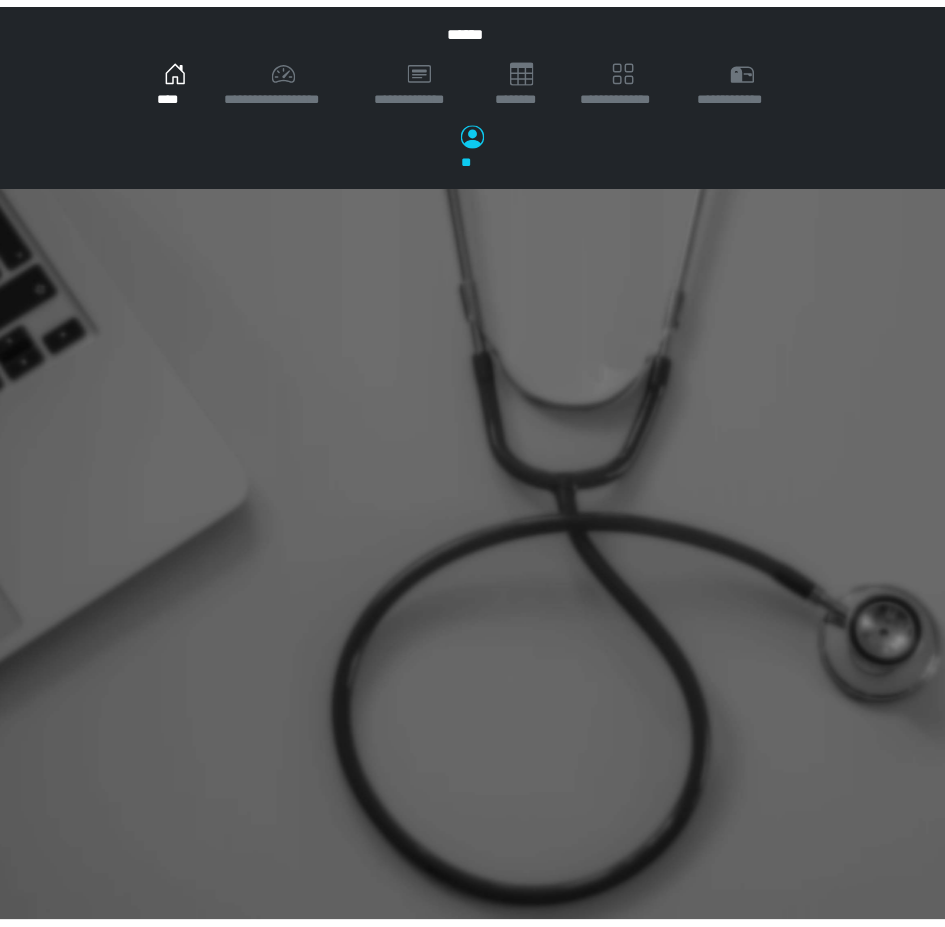 scroll, scrollTop: 0, scrollLeft: 0, axis: both 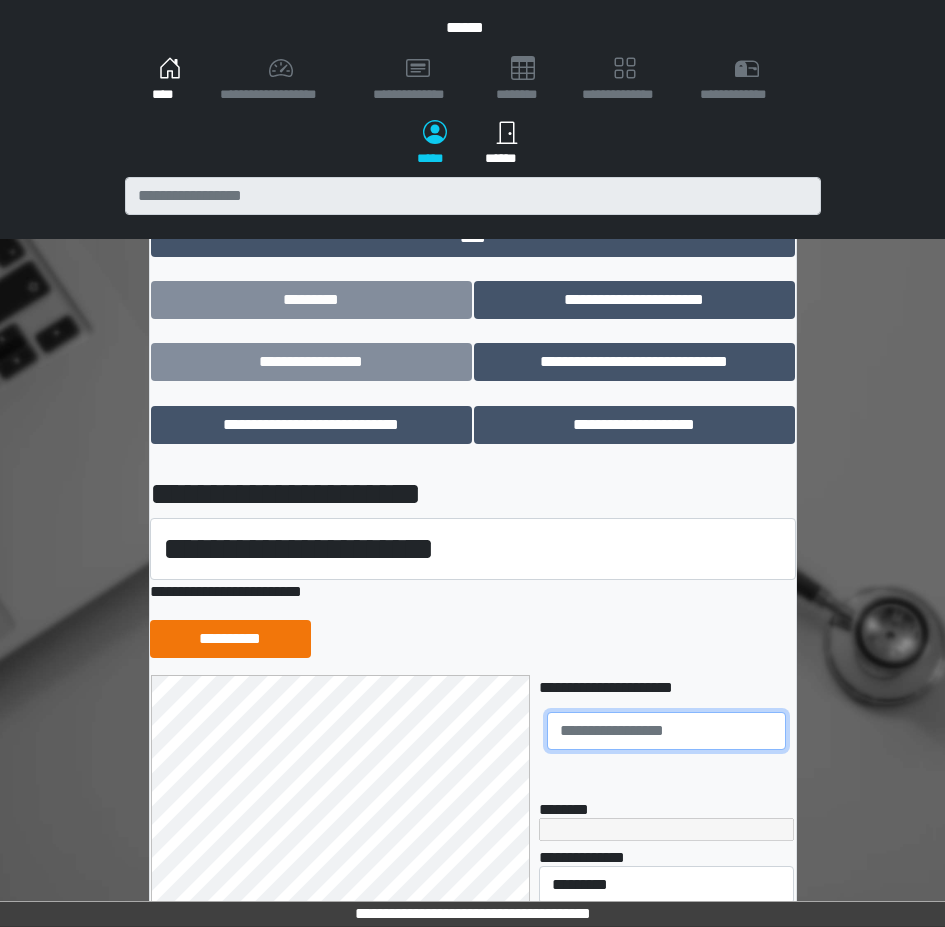 click at bounding box center [666, 731] 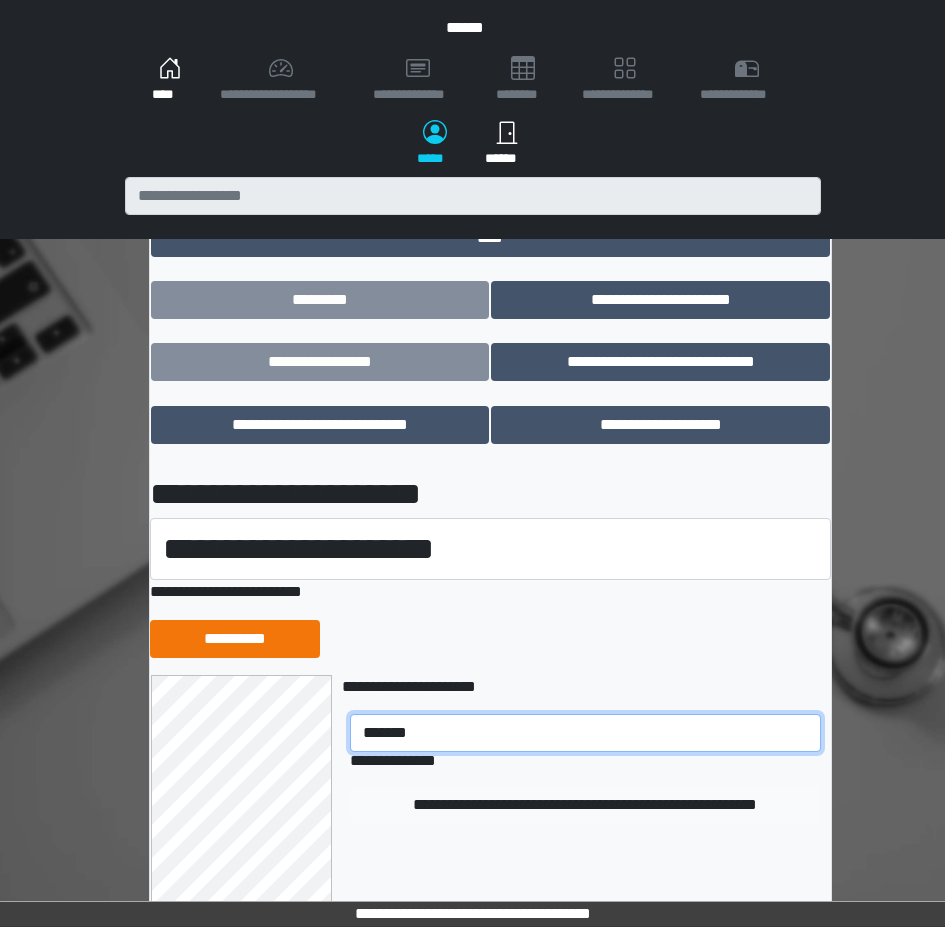 type on "*******" 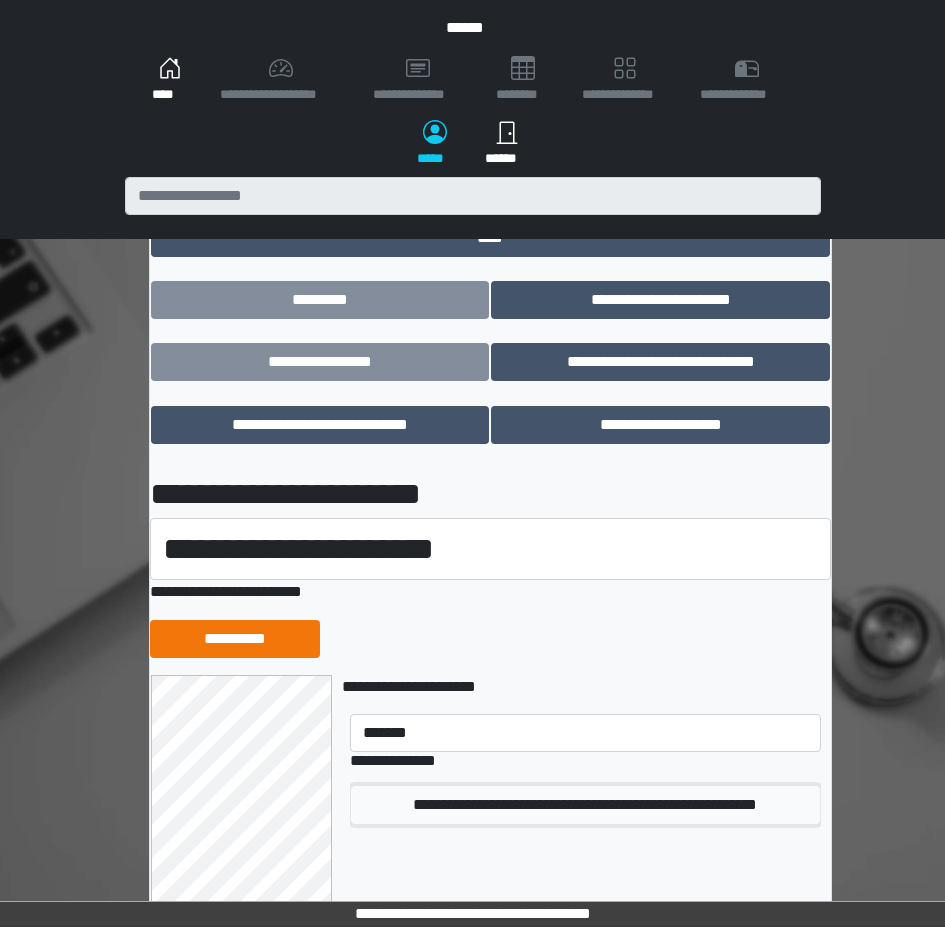 click on "**********" at bounding box center (585, 805) 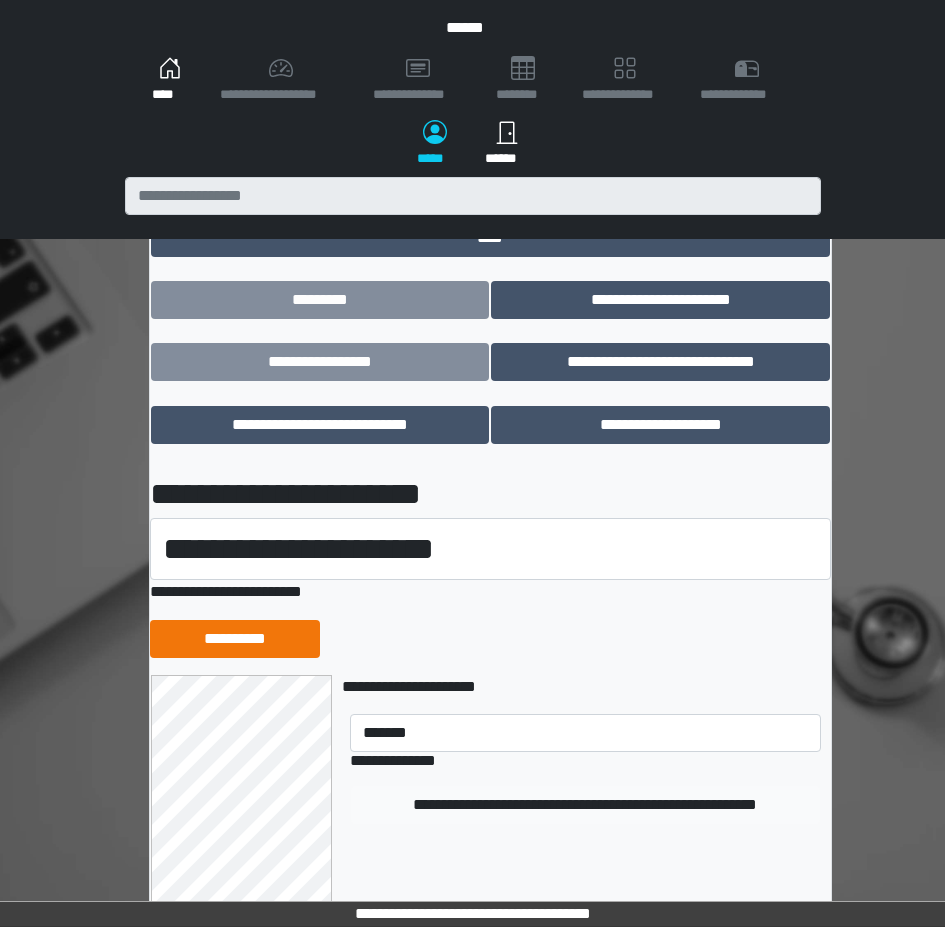 type 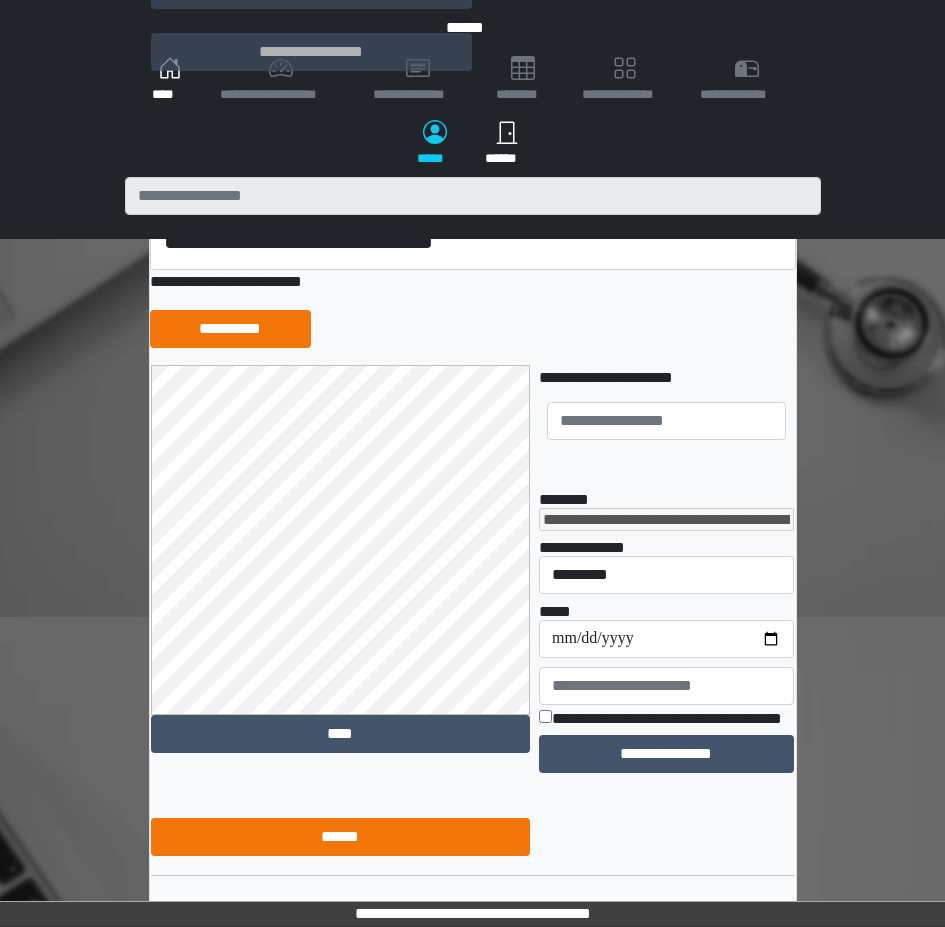 scroll, scrollTop: 314, scrollLeft: 0, axis: vertical 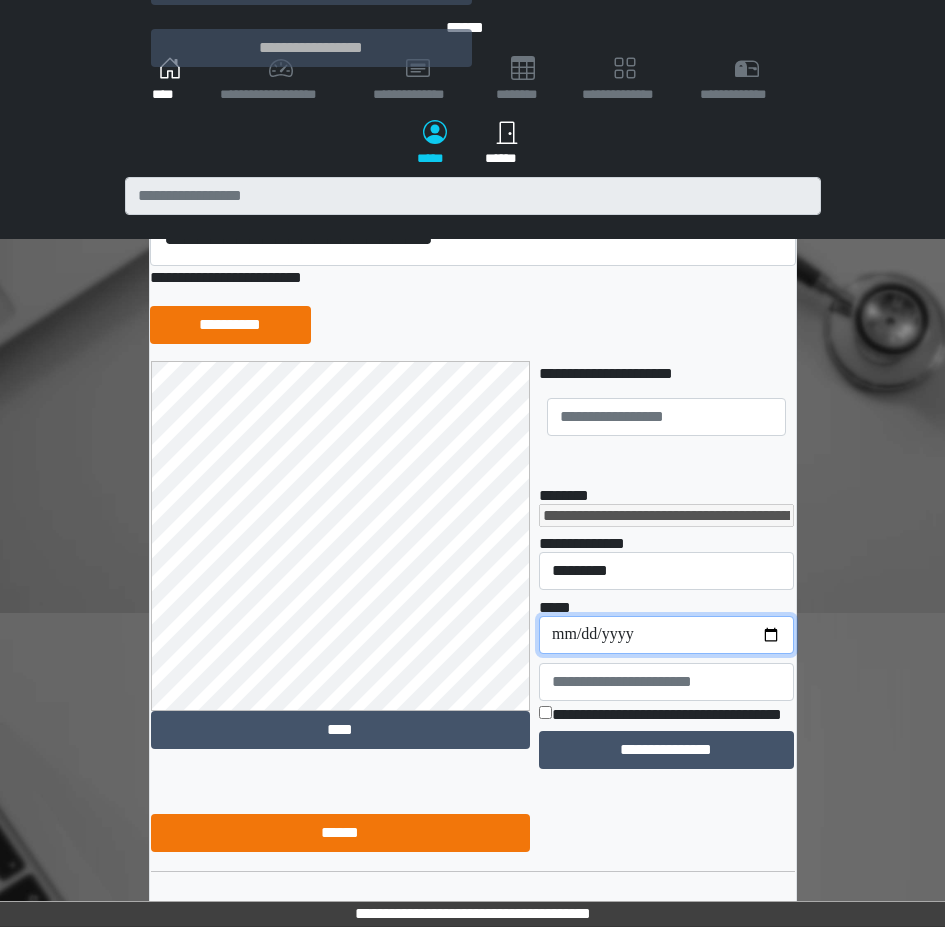 click on "**********" at bounding box center (666, 635) 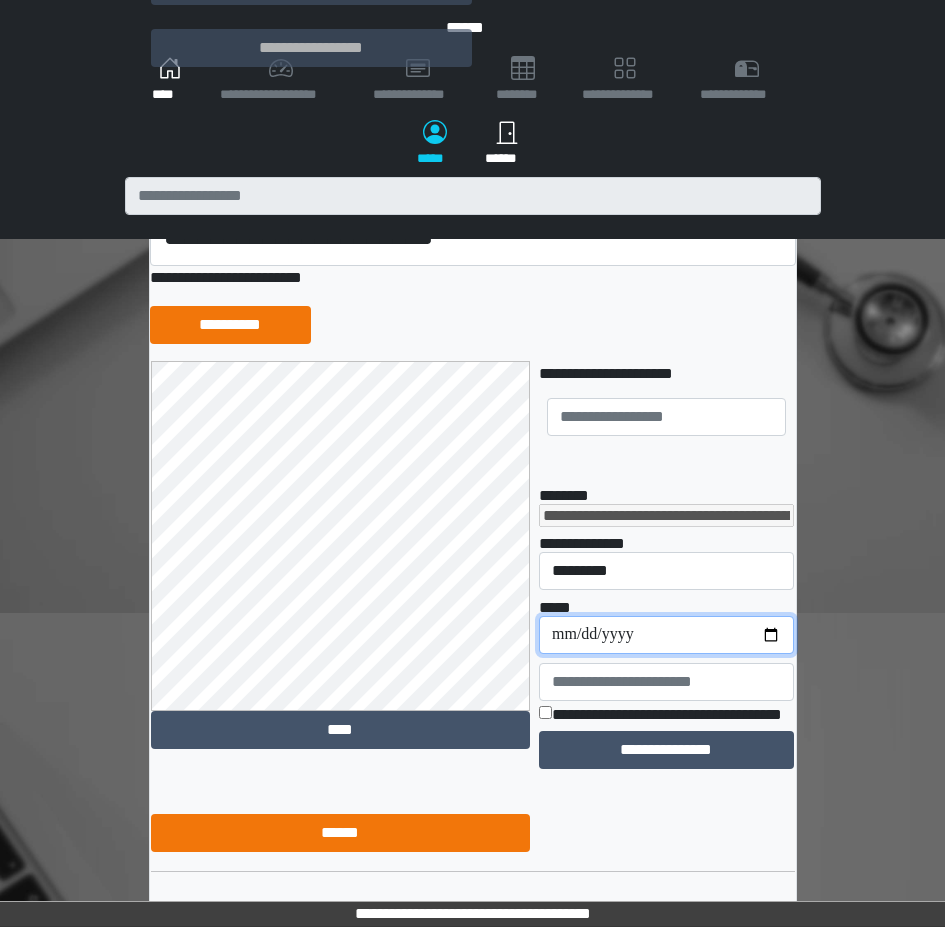 type on "**********" 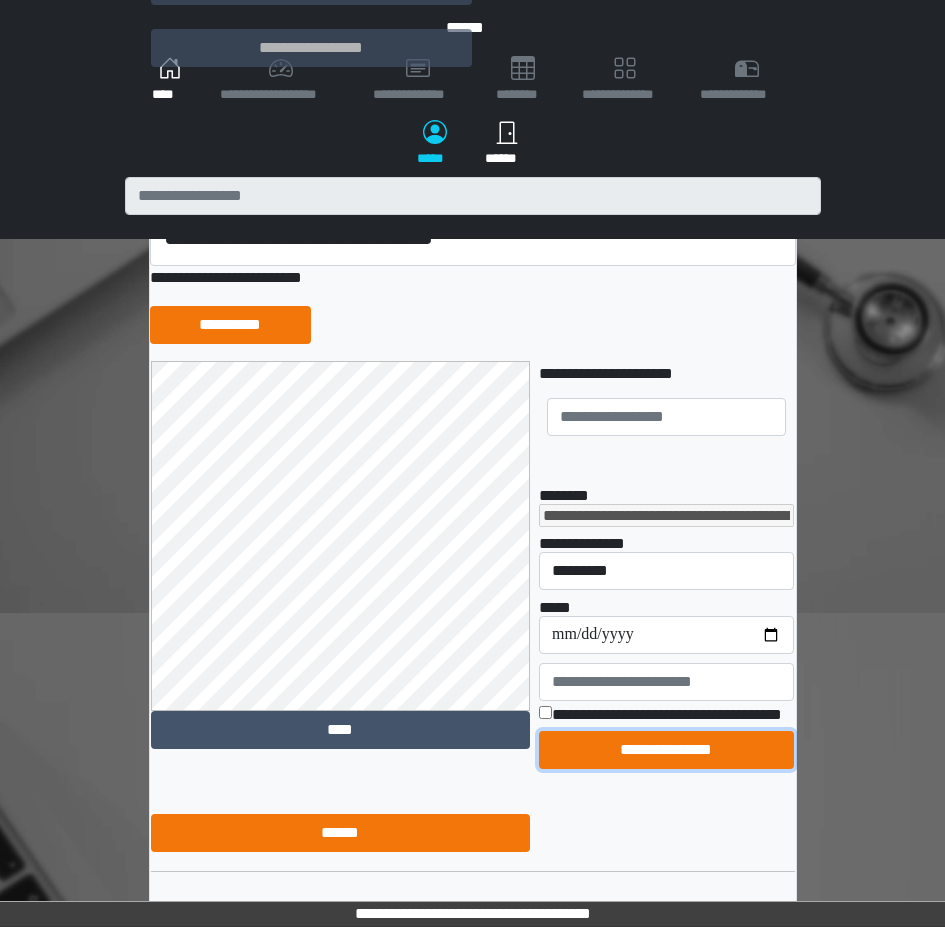click on "**********" at bounding box center (666, 750) 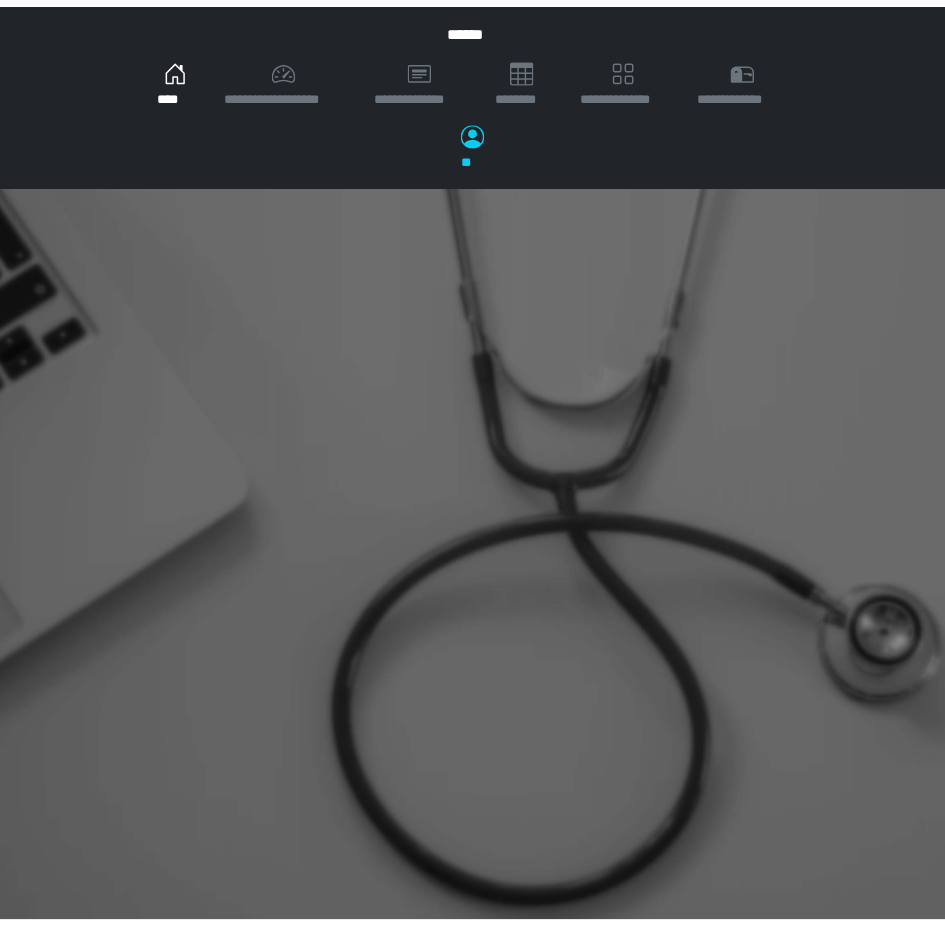scroll, scrollTop: 0, scrollLeft: 0, axis: both 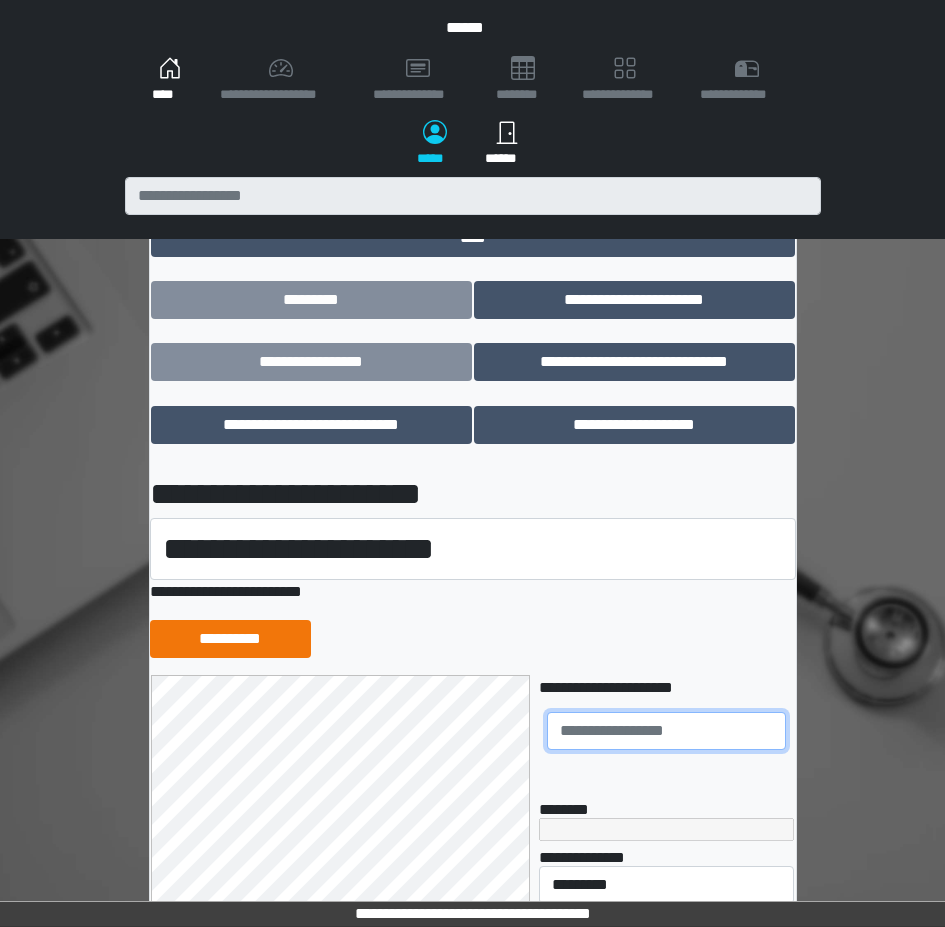 click at bounding box center [666, 731] 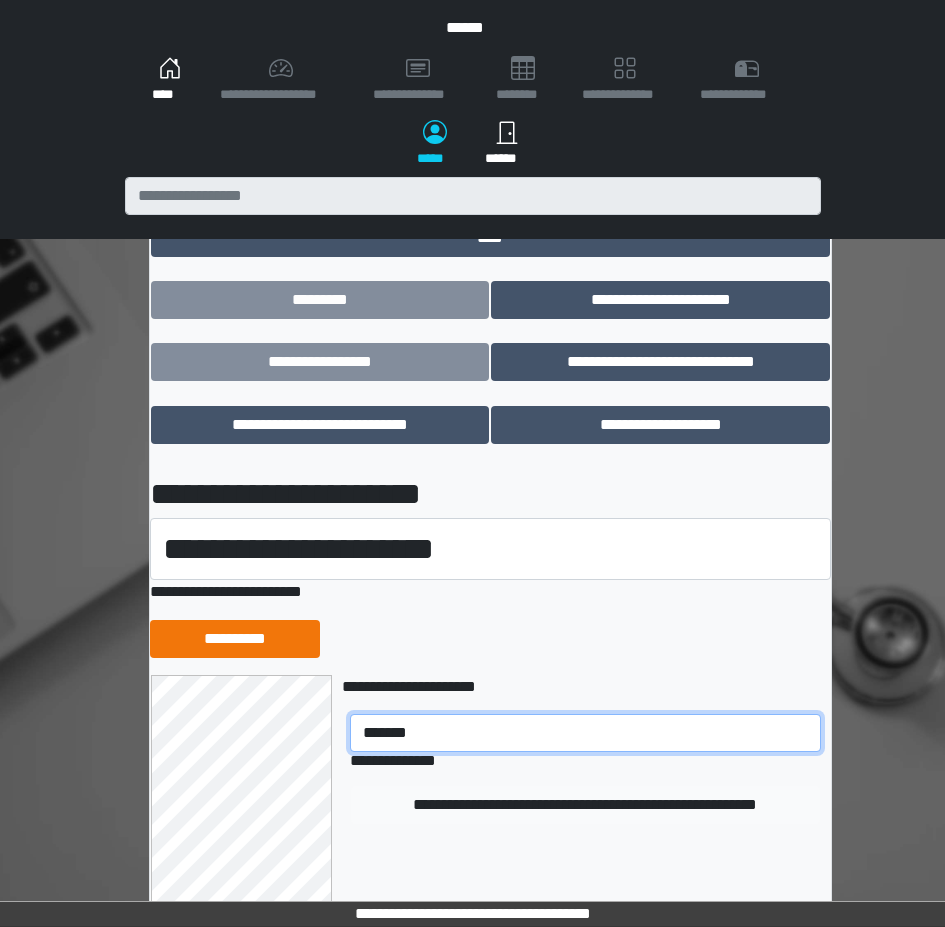 type on "*******" 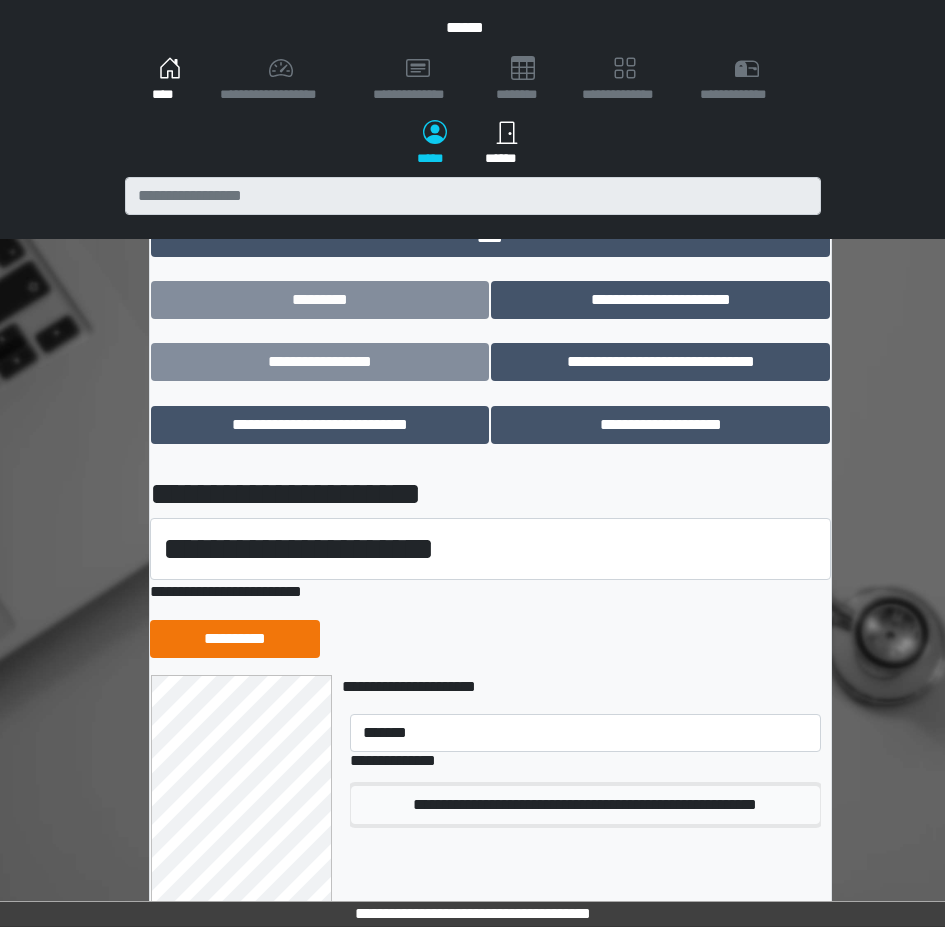 click on "**********" at bounding box center (585, 805) 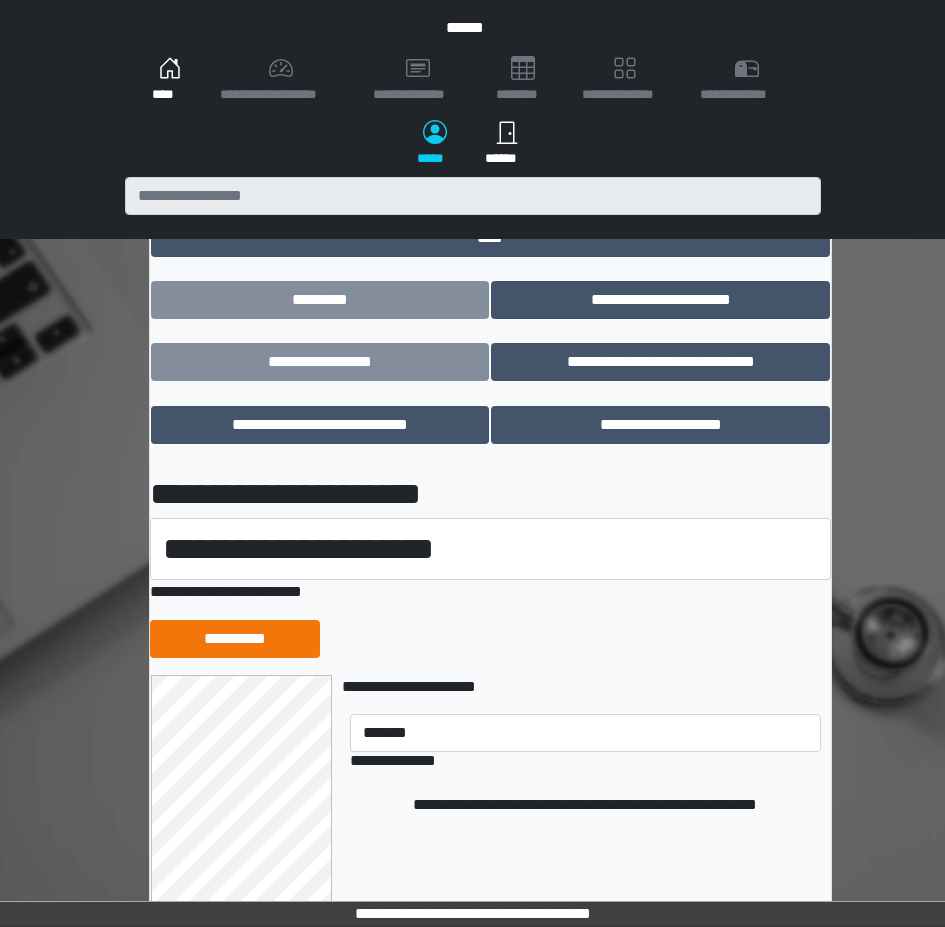 type 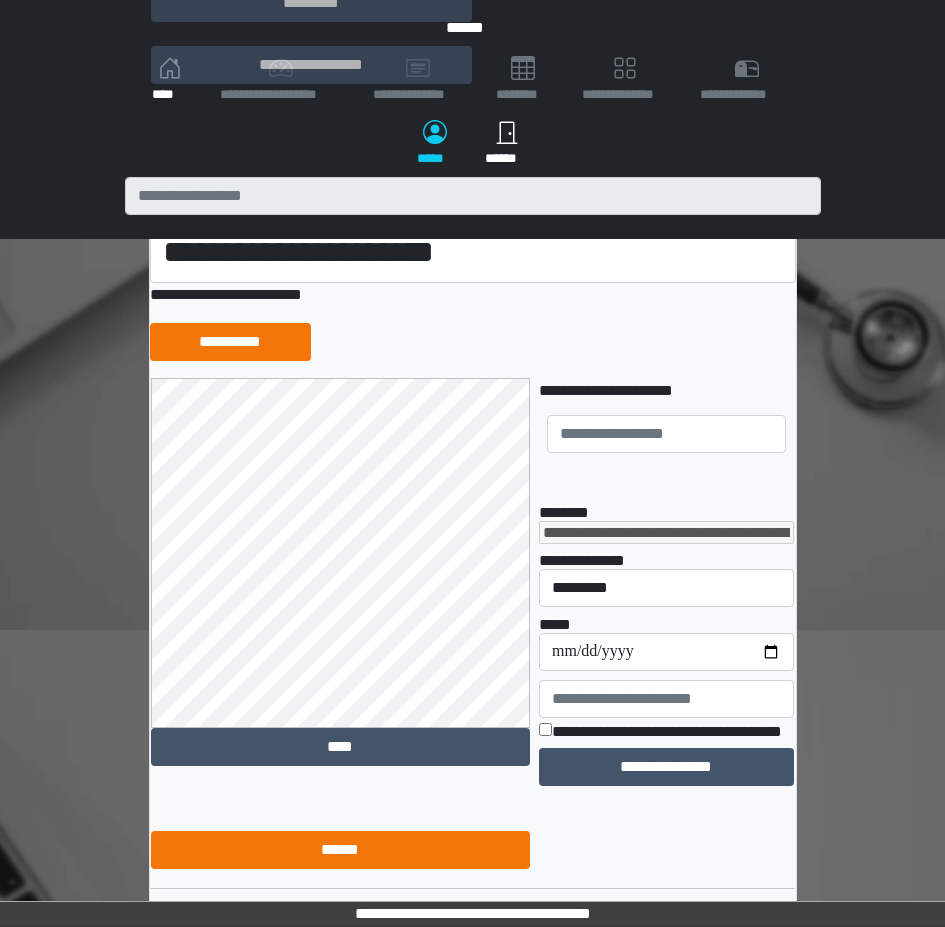 scroll, scrollTop: 393, scrollLeft: 0, axis: vertical 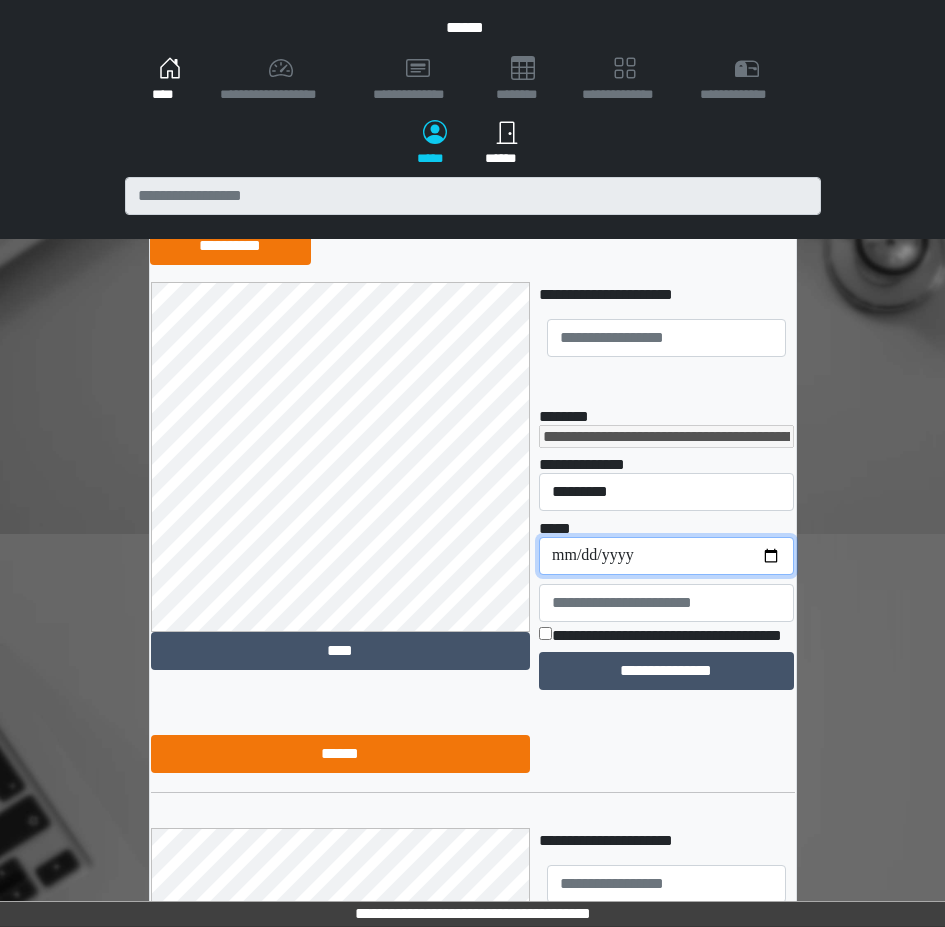 click on "**********" at bounding box center (666, 556) 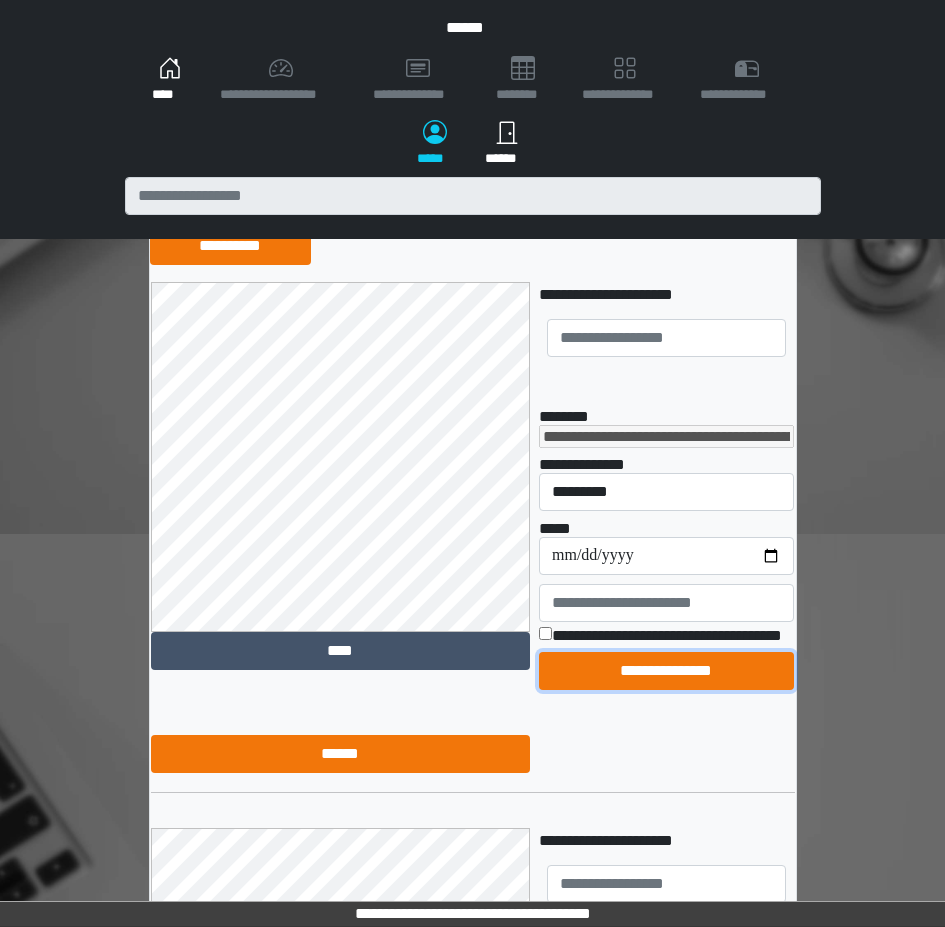 drag, startPoint x: 656, startPoint y: 709, endPoint x: 643, endPoint y: 680, distance: 31.780497 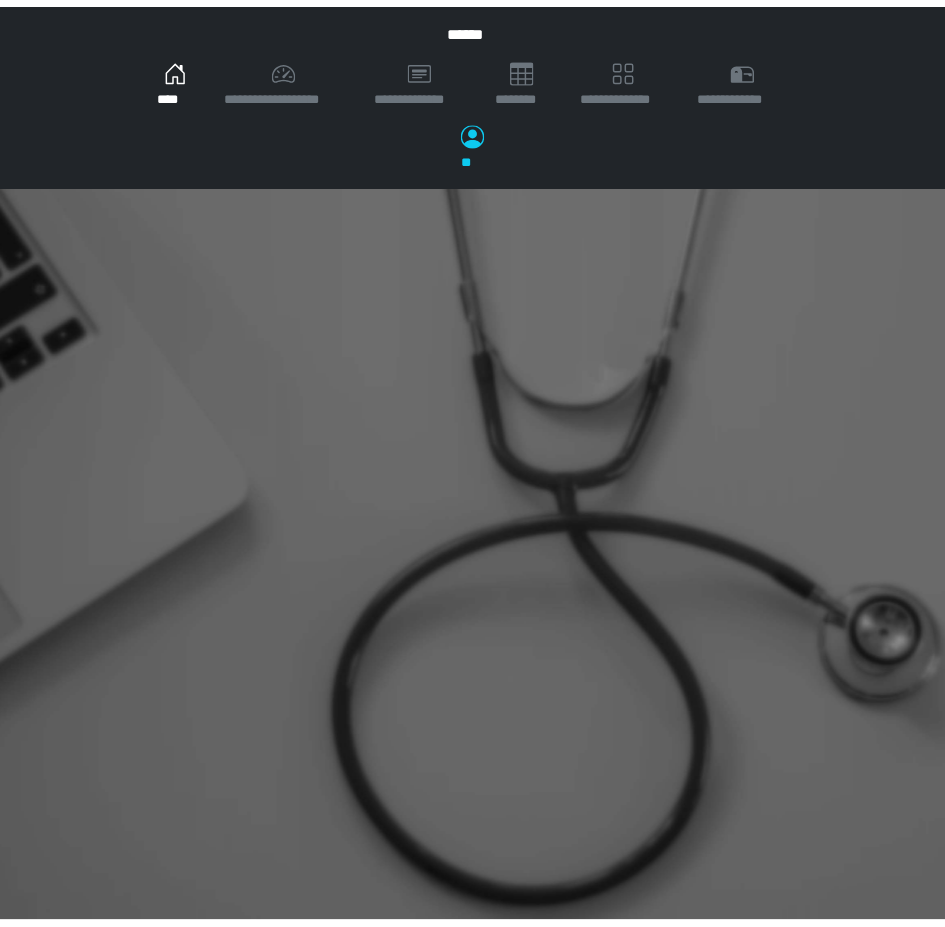scroll, scrollTop: 0, scrollLeft: 0, axis: both 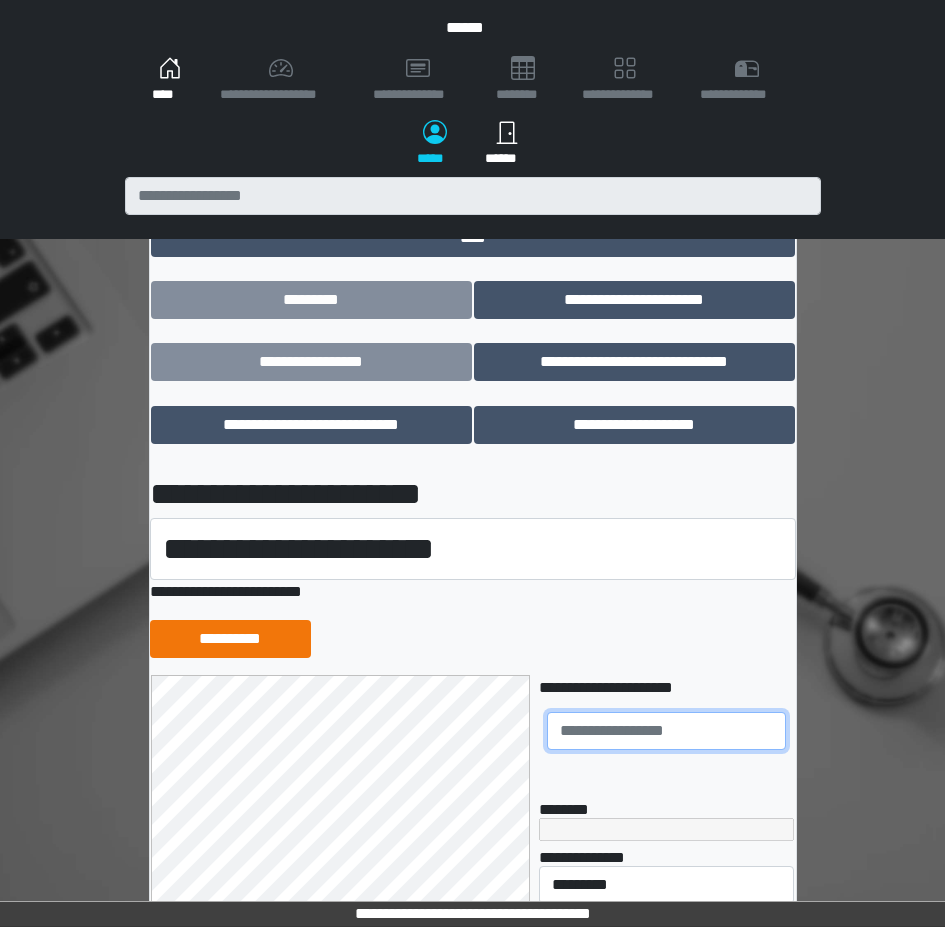 click at bounding box center [666, 731] 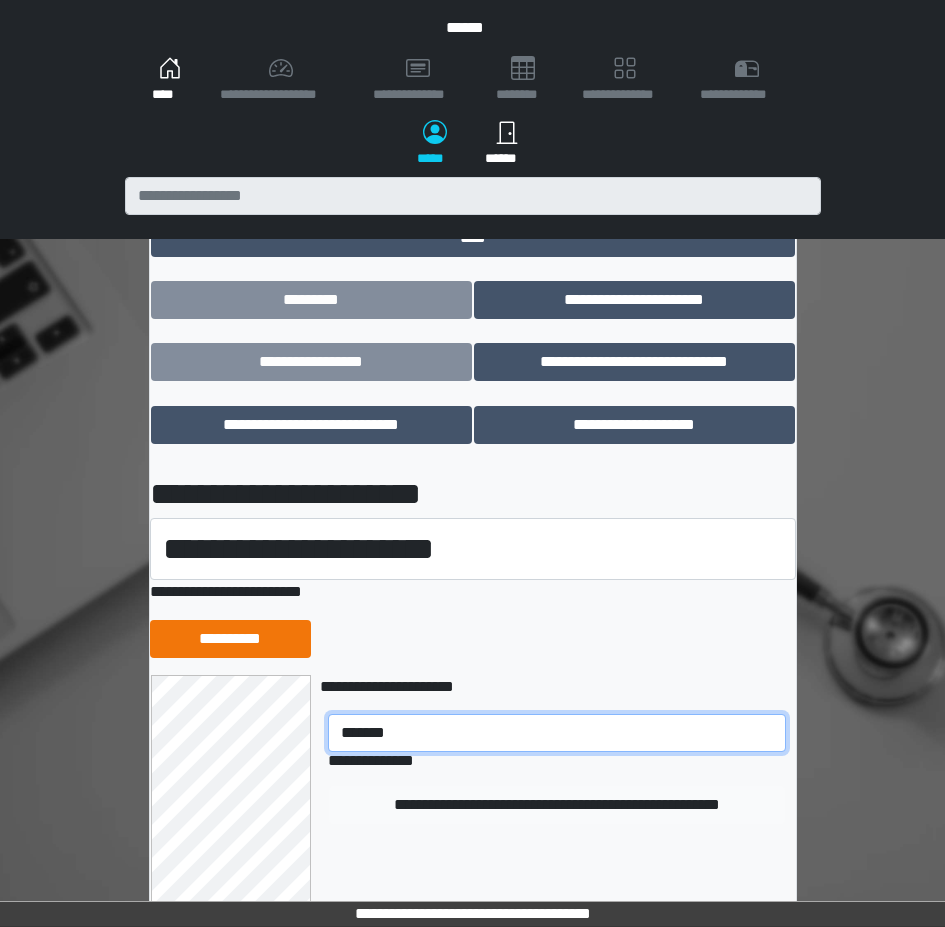 type on "*******" 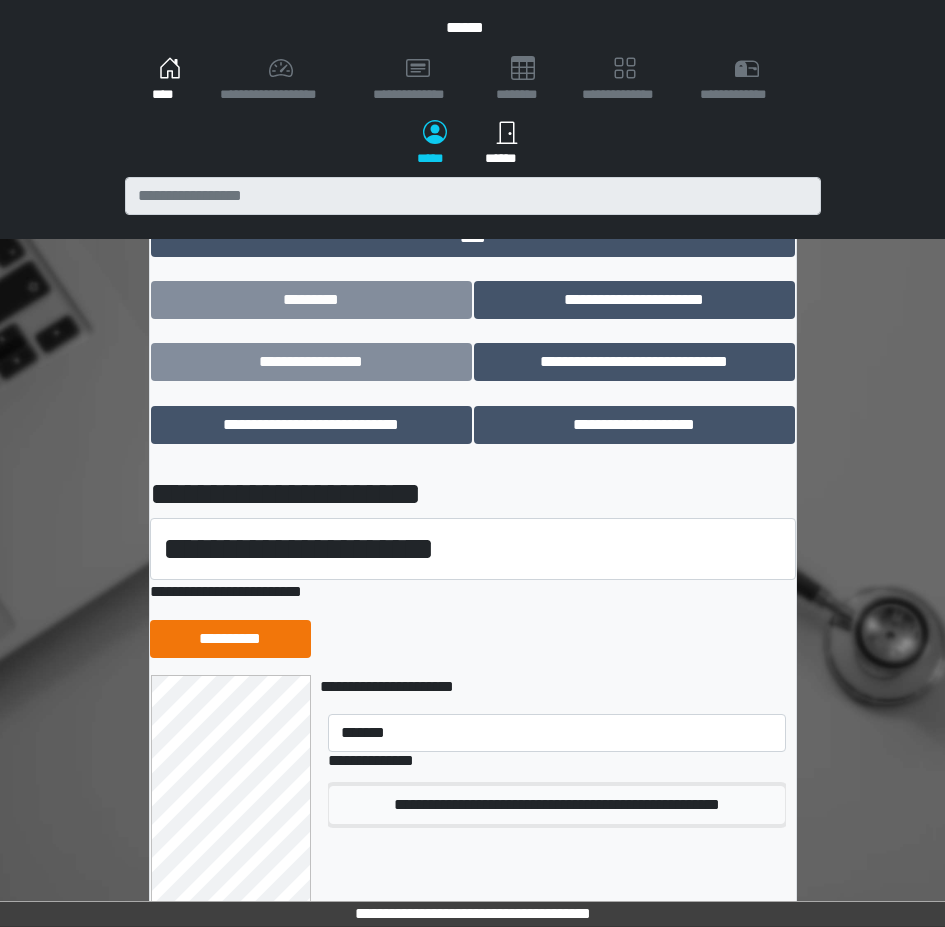 click on "**********" at bounding box center [556, 805] 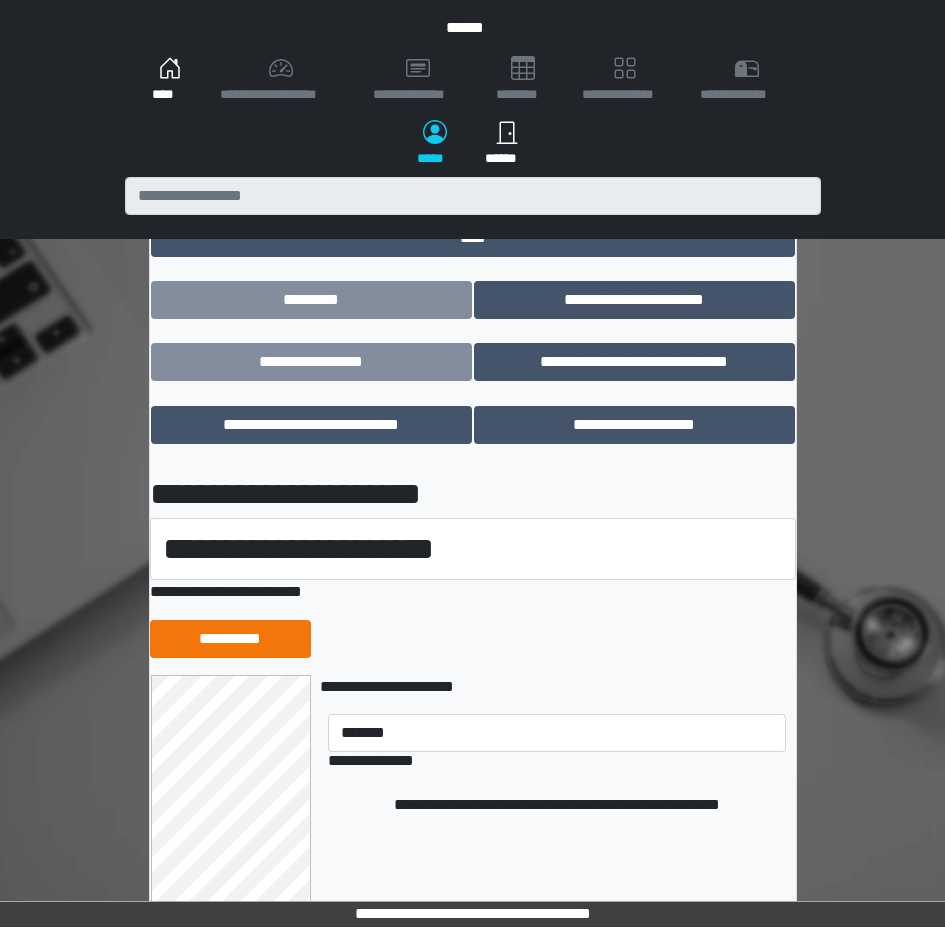 type 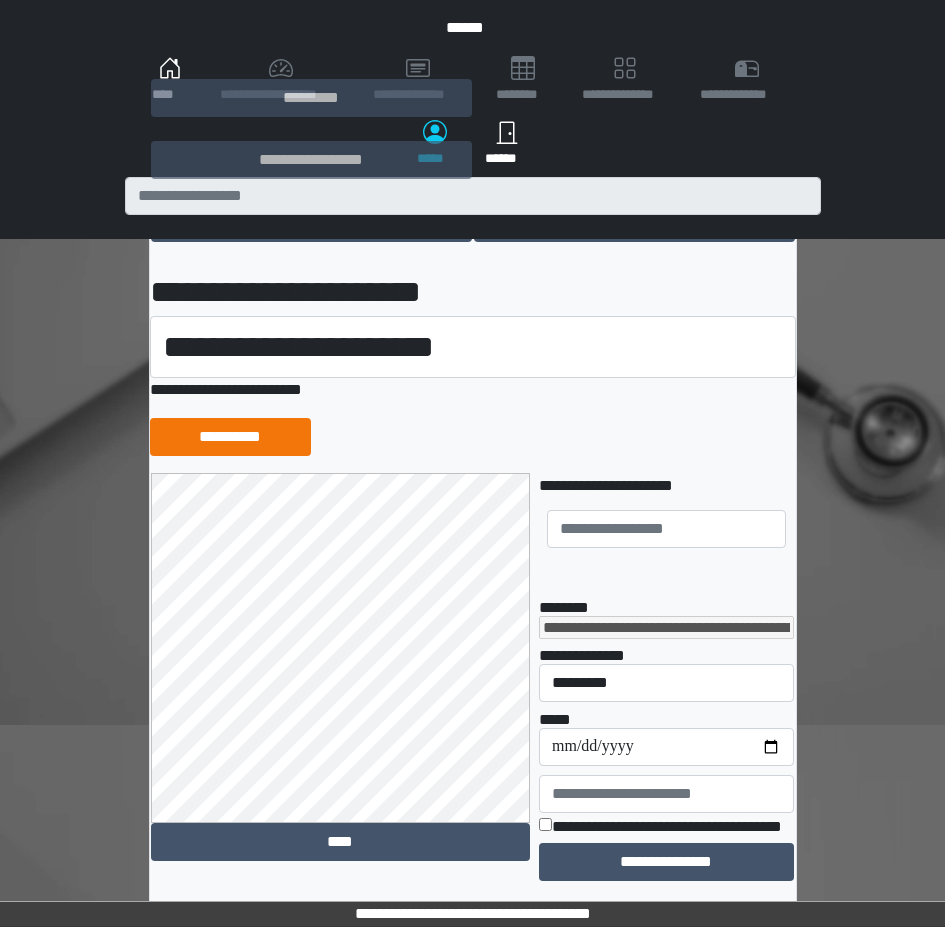 scroll, scrollTop: 283, scrollLeft: 0, axis: vertical 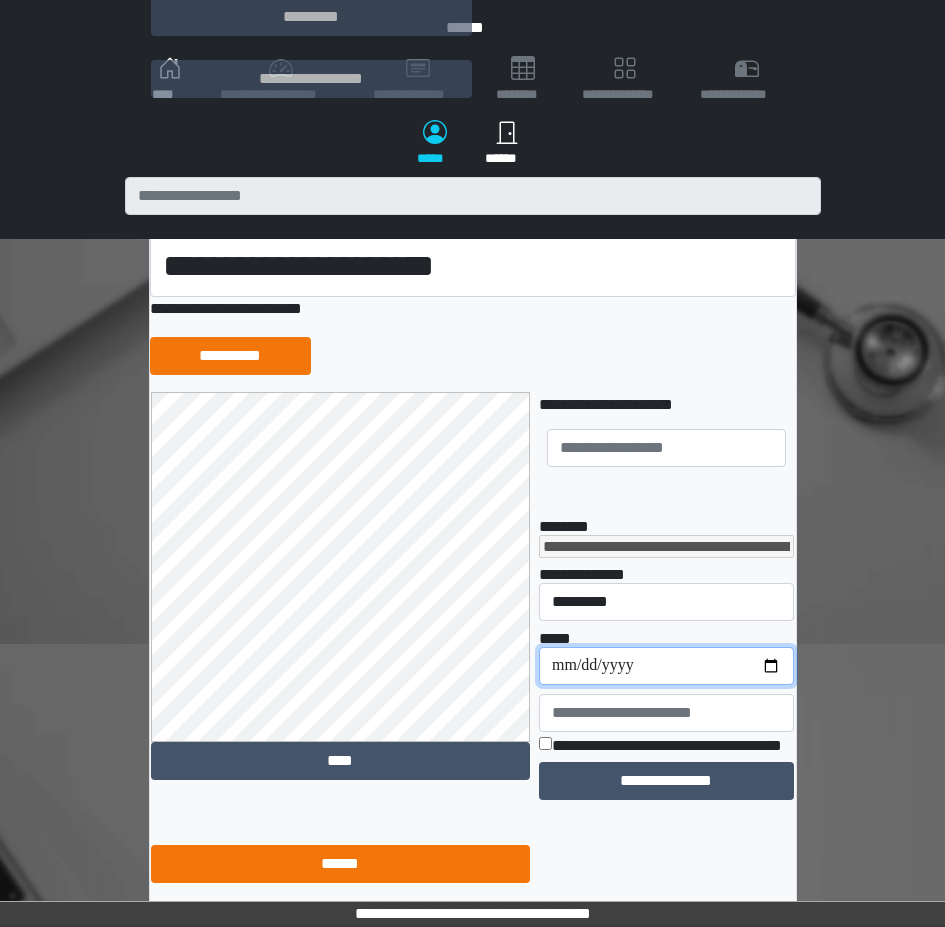 click on "**********" at bounding box center (666, 666) 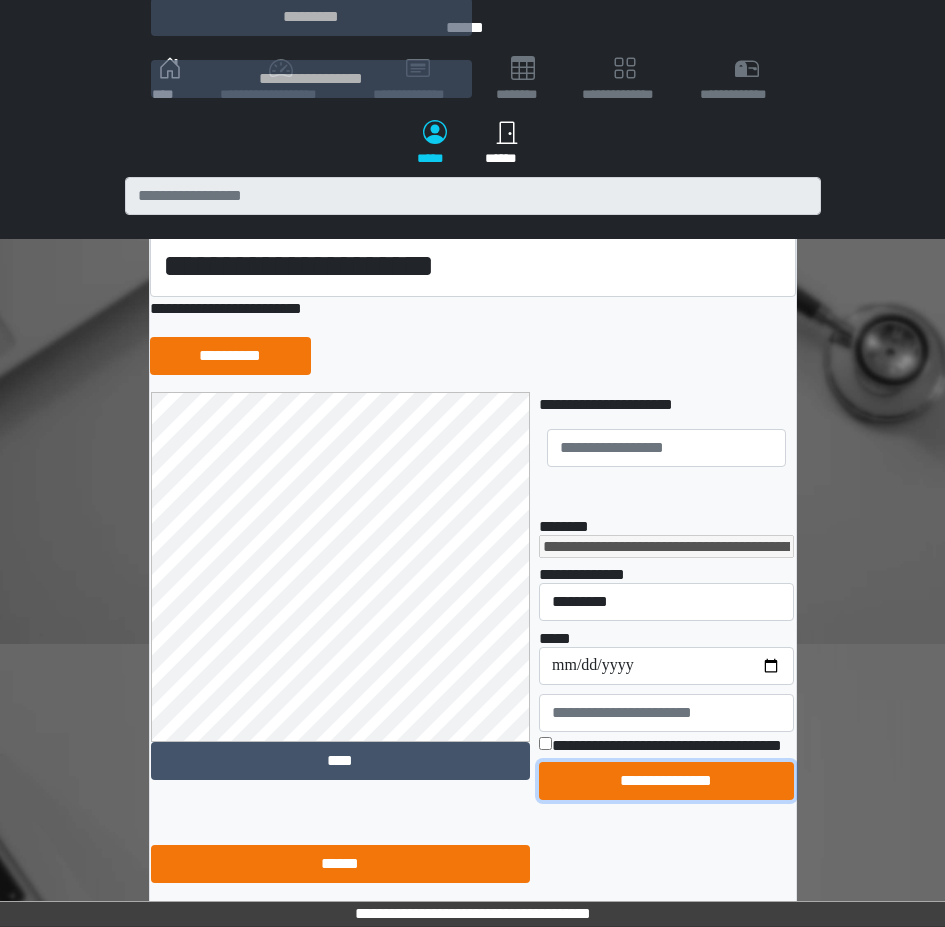 click on "**********" at bounding box center (666, 781) 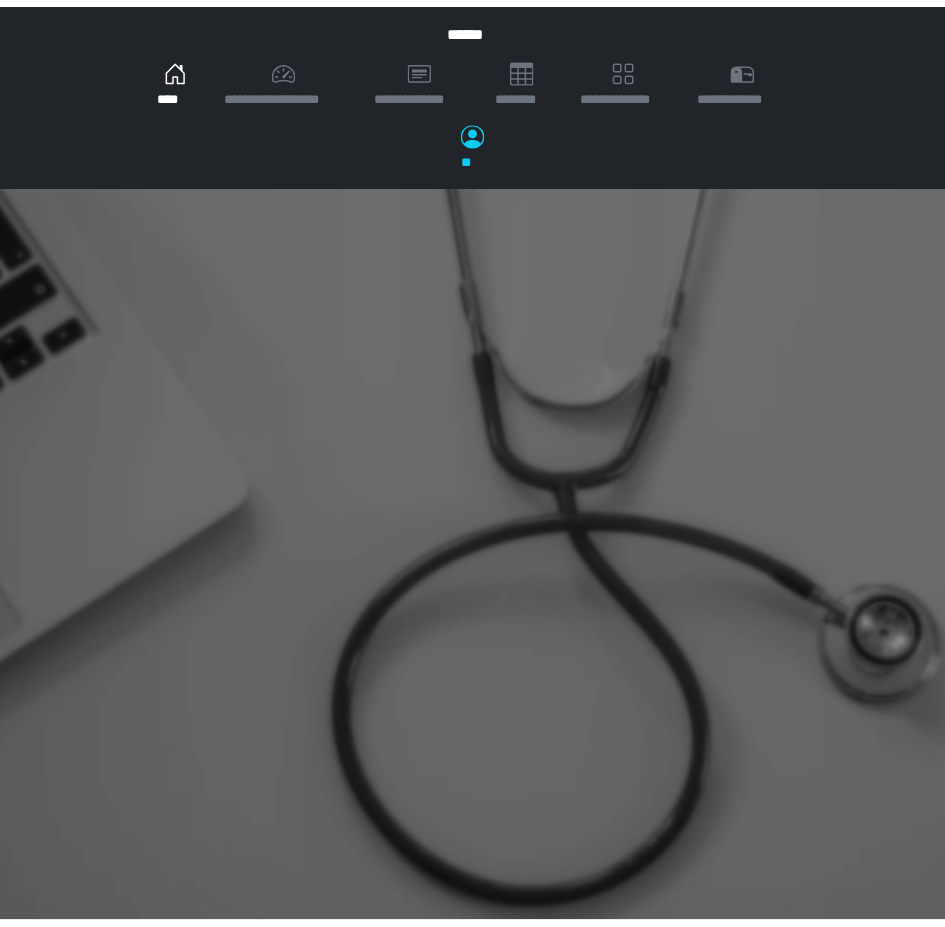 scroll, scrollTop: 0, scrollLeft: 0, axis: both 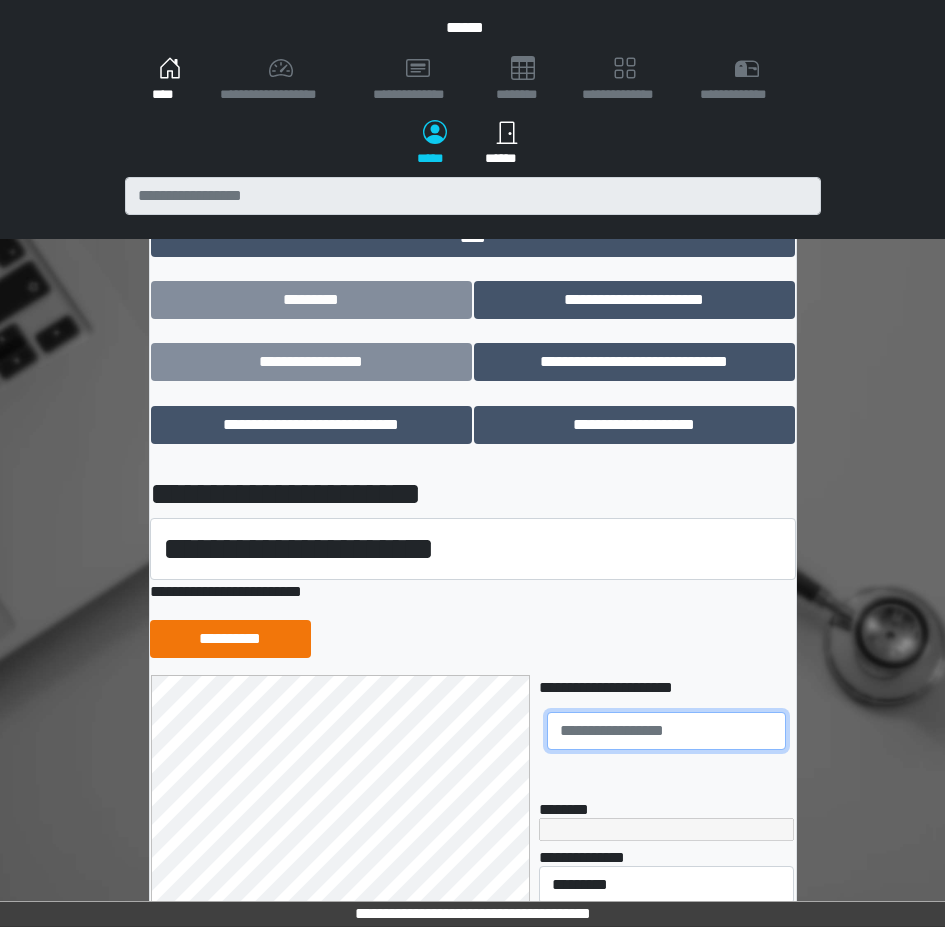click at bounding box center (666, 731) 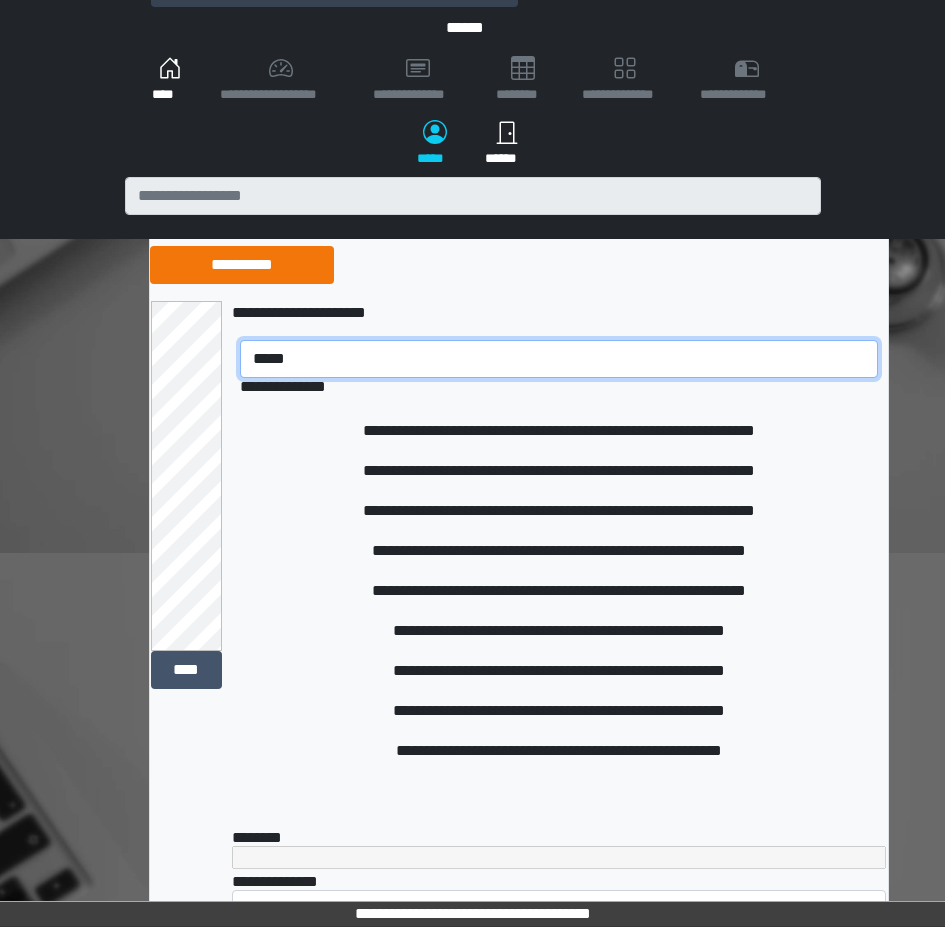 scroll, scrollTop: 379, scrollLeft: 0, axis: vertical 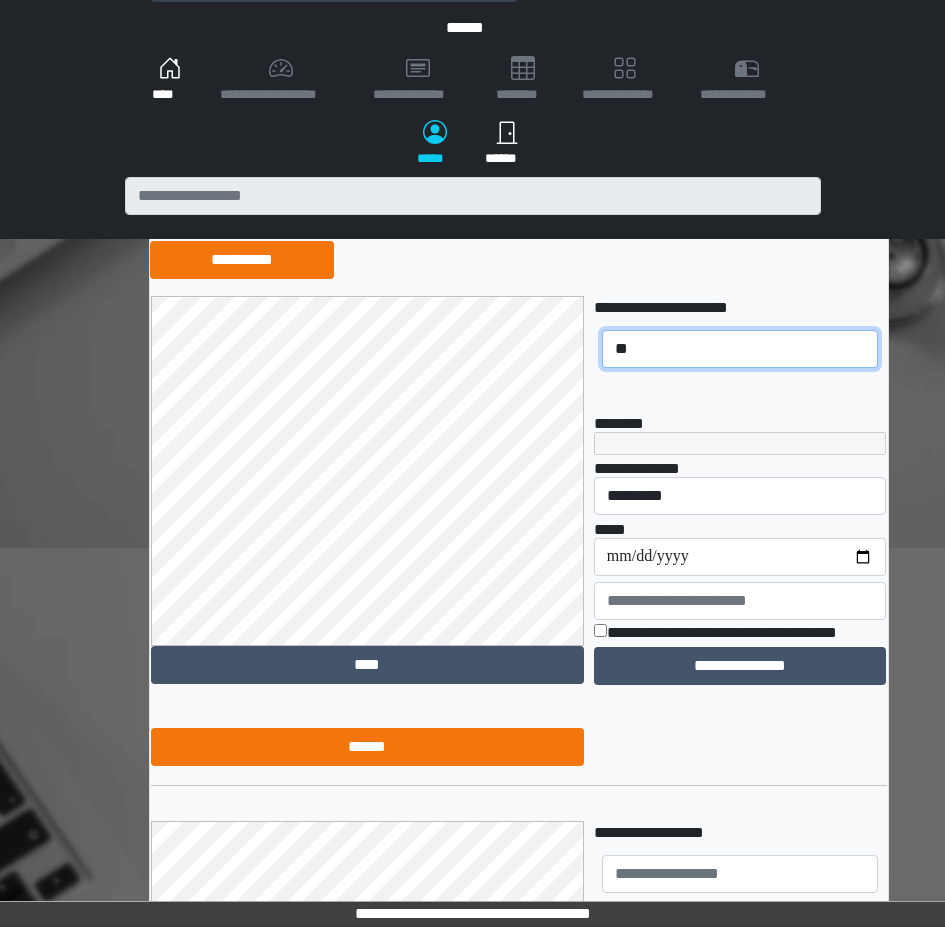 type on "*" 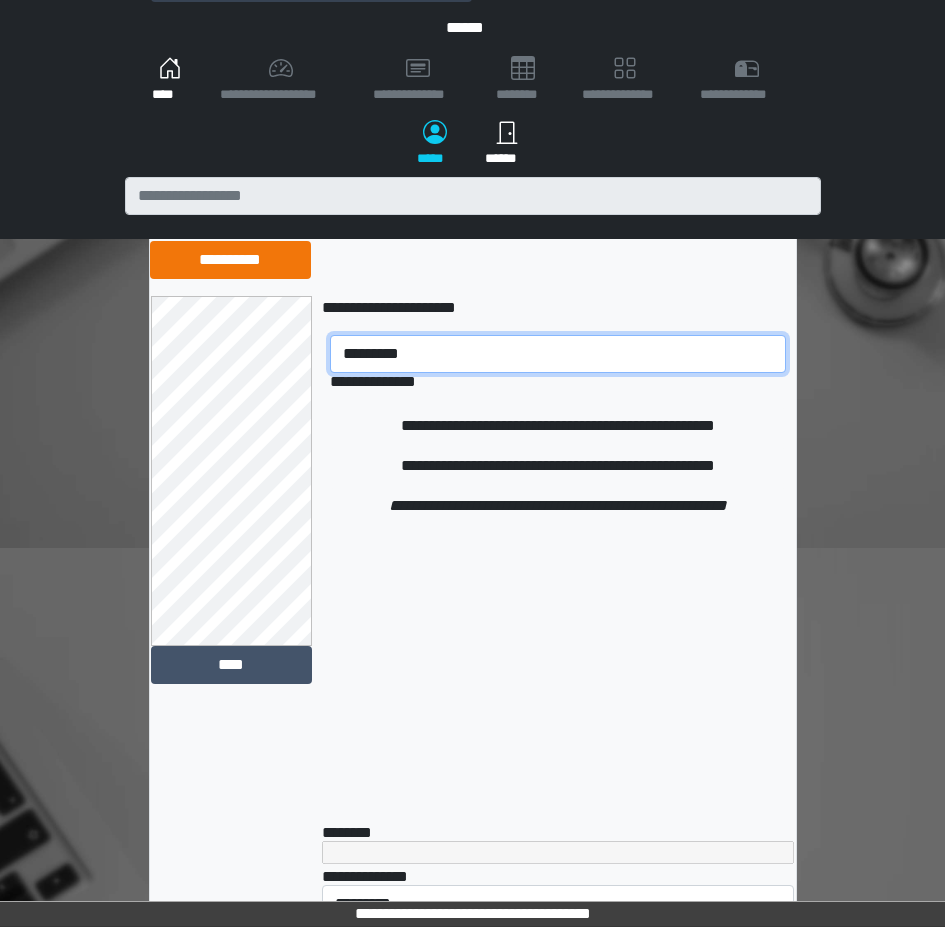 scroll, scrollTop: 411, scrollLeft: 0, axis: vertical 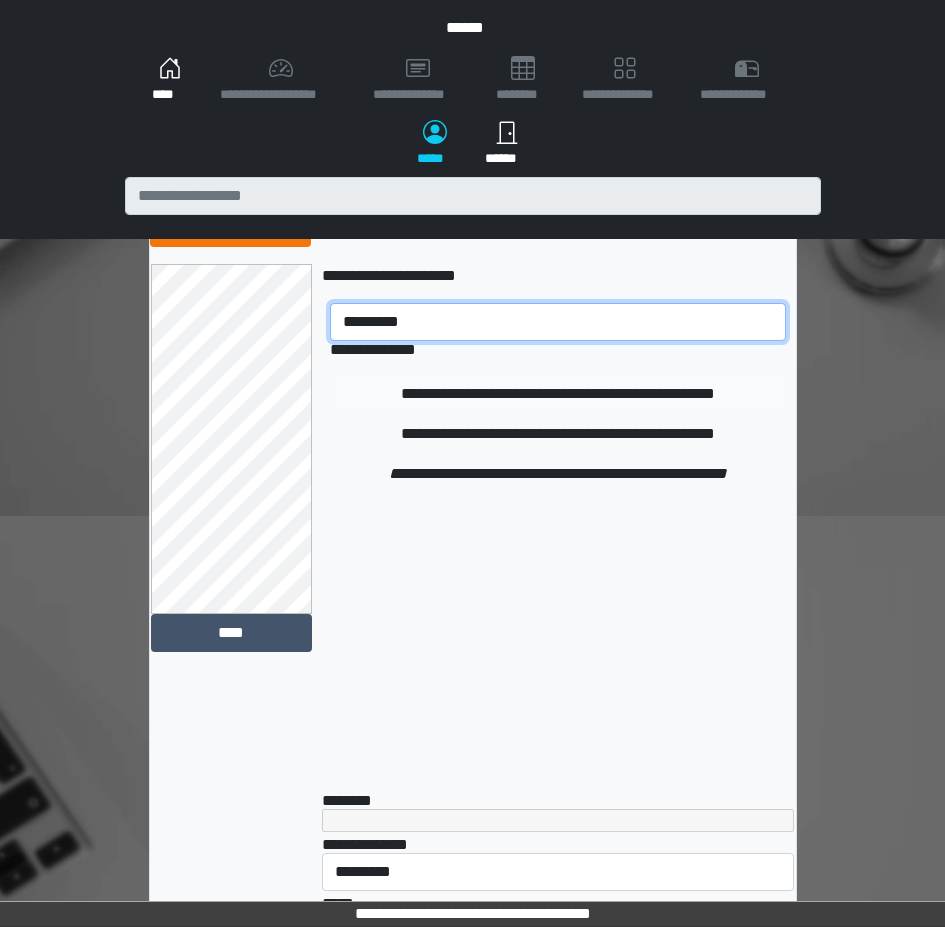 type on "*********" 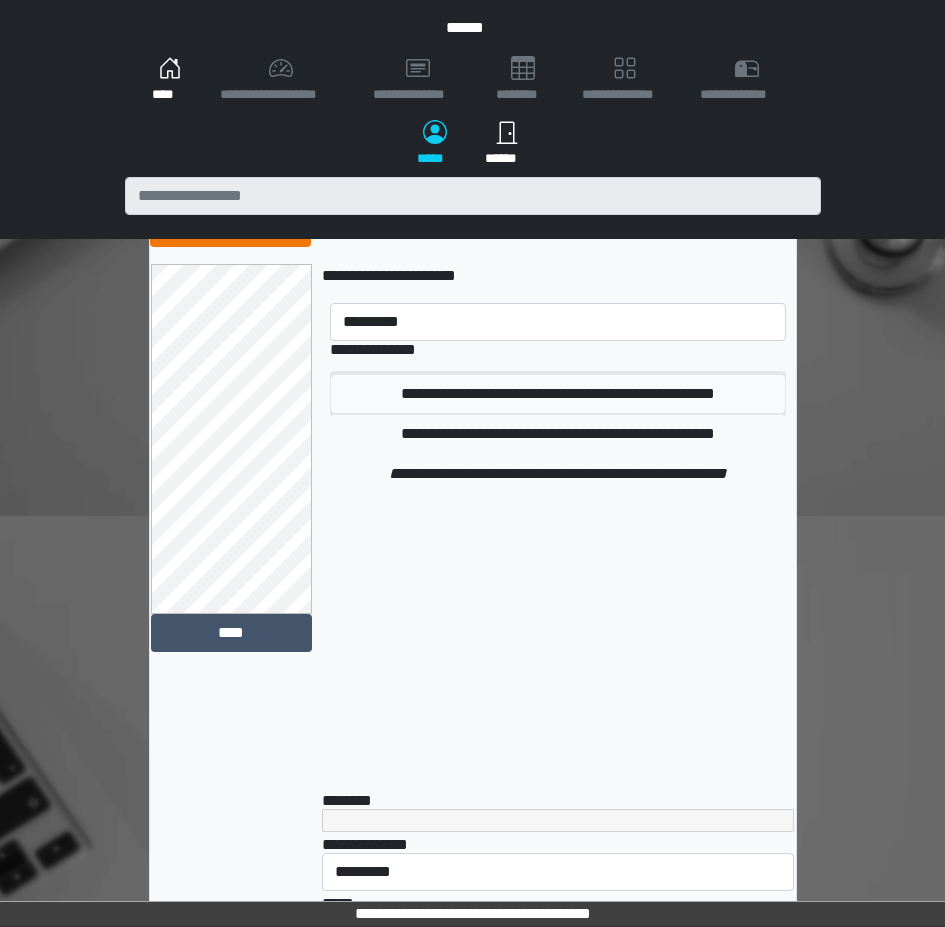 click on "**********" at bounding box center (558, 394) 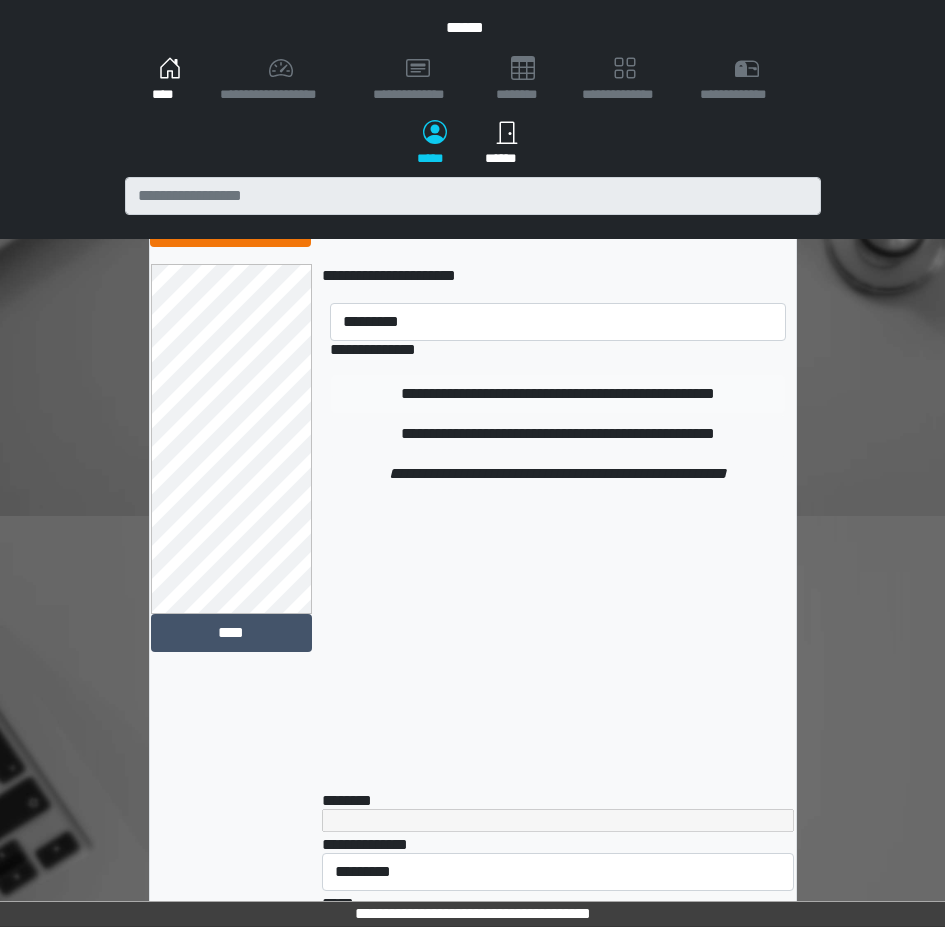 type 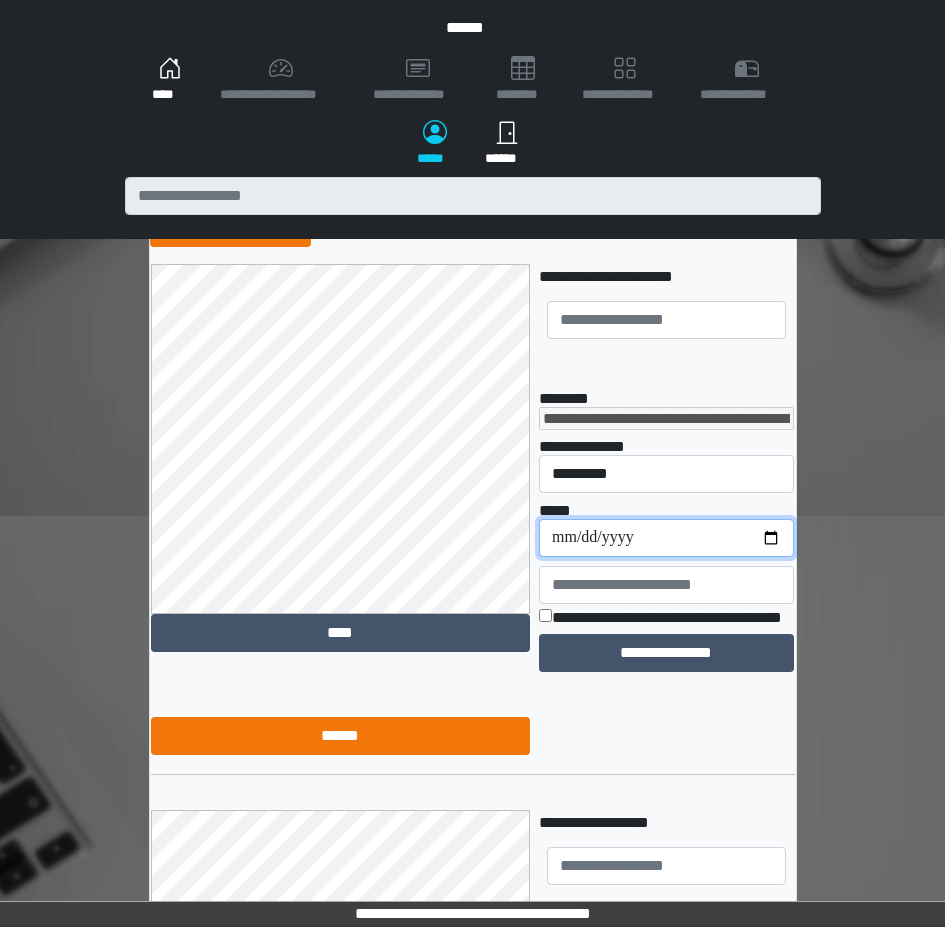 click on "**********" at bounding box center [666, 538] 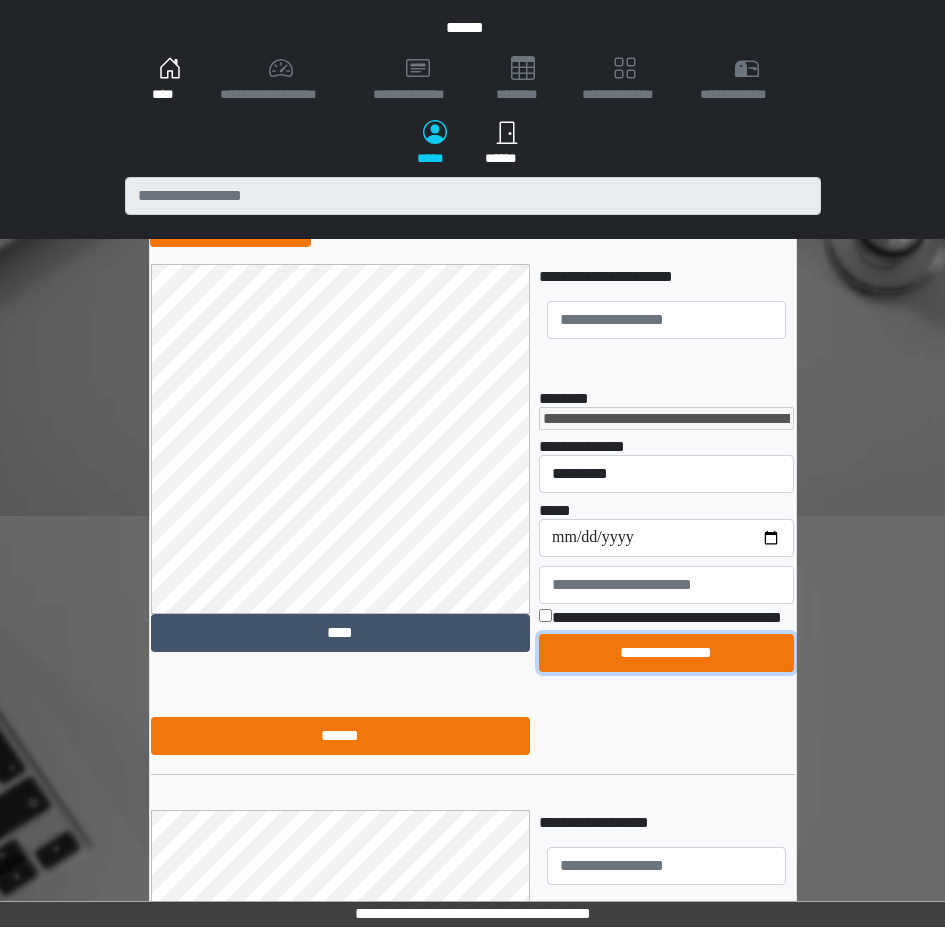 click on "**********" at bounding box center (666, 653) 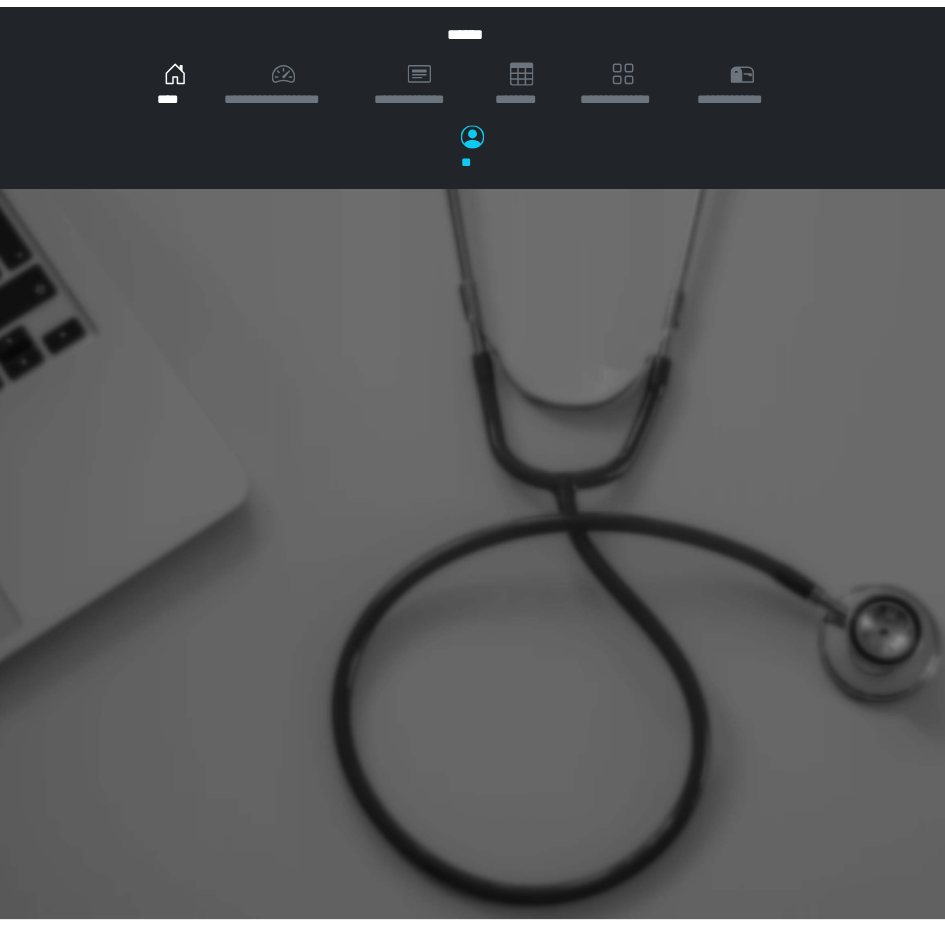 scroll, scrollTop: 0, scrollLeft: 0, axis: both 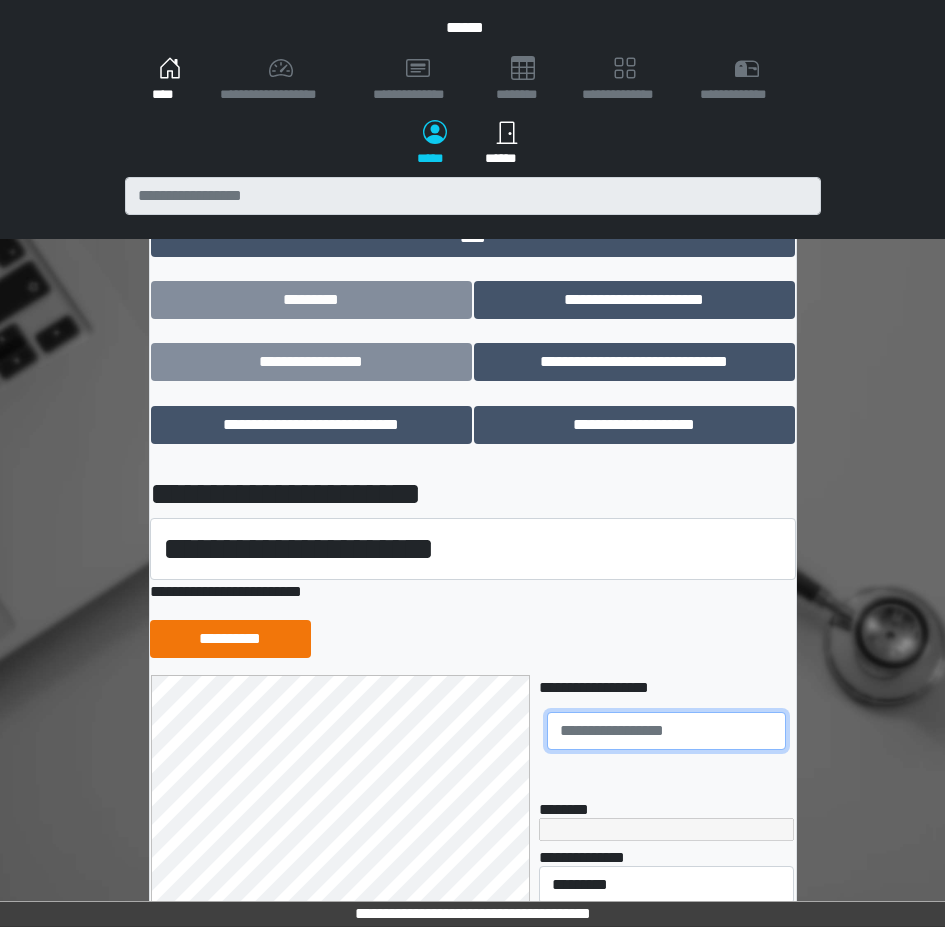 click at bounding box center [666, 731] 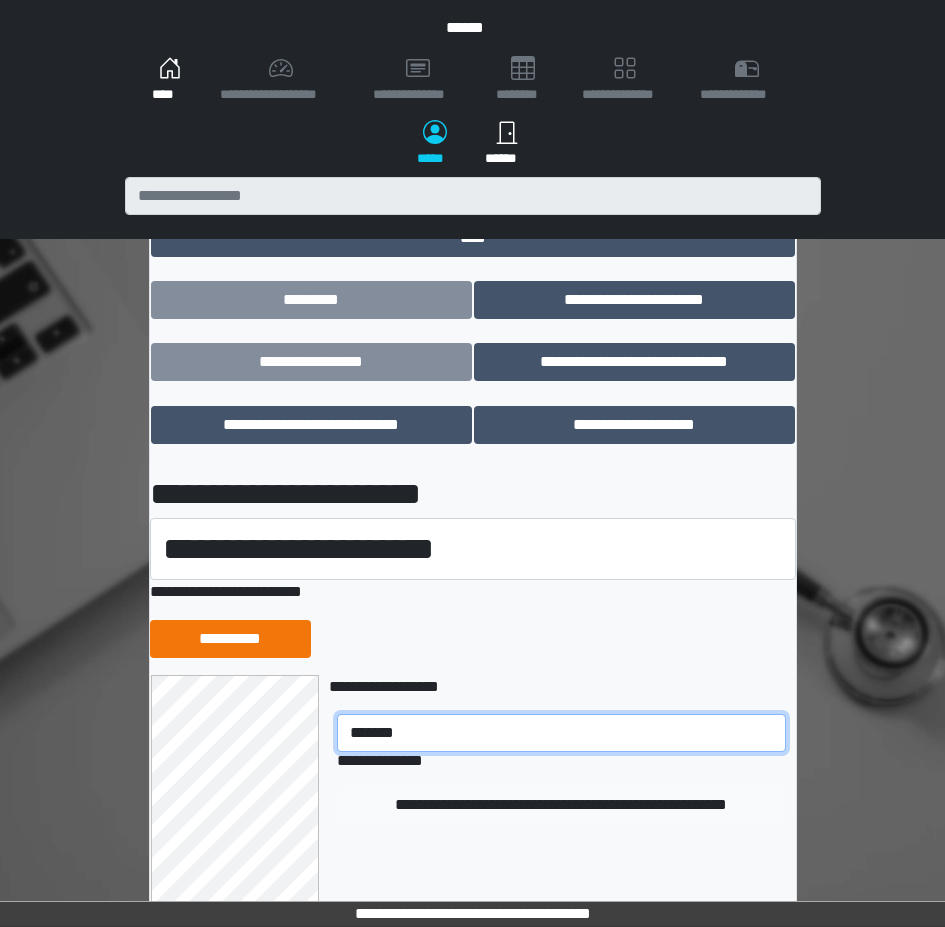 type on "*******" 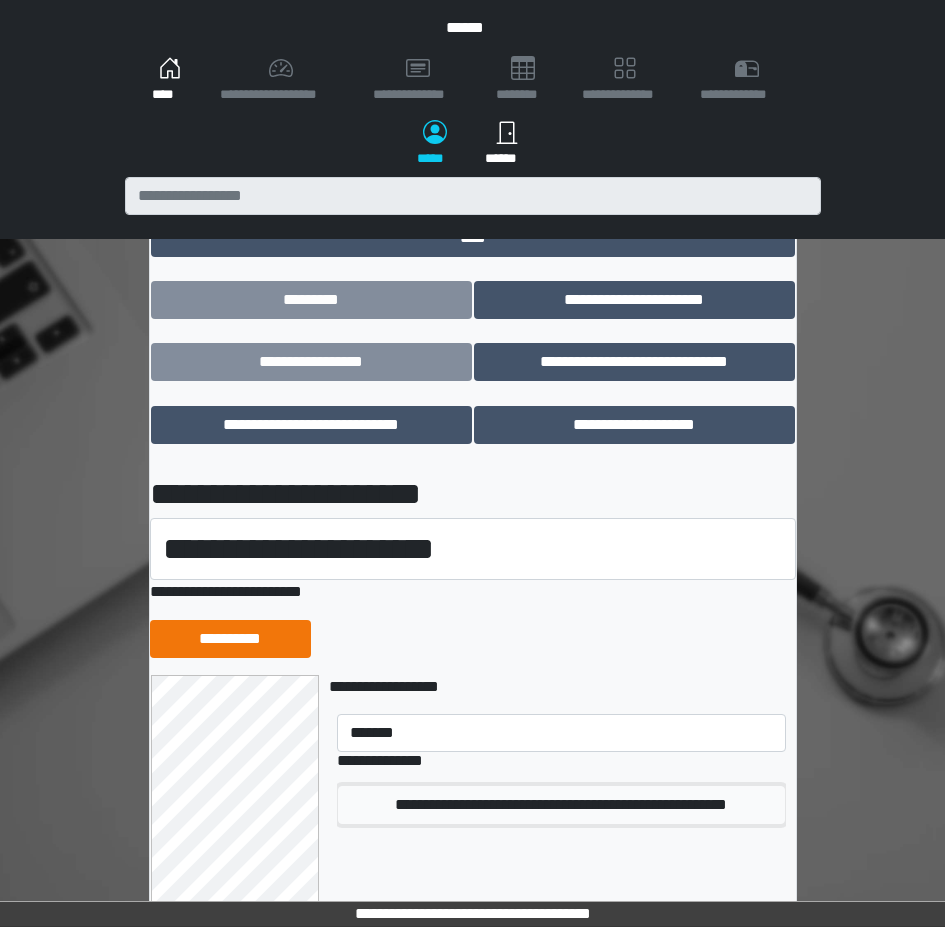 click on "**********" at bounding box center (561, 805) 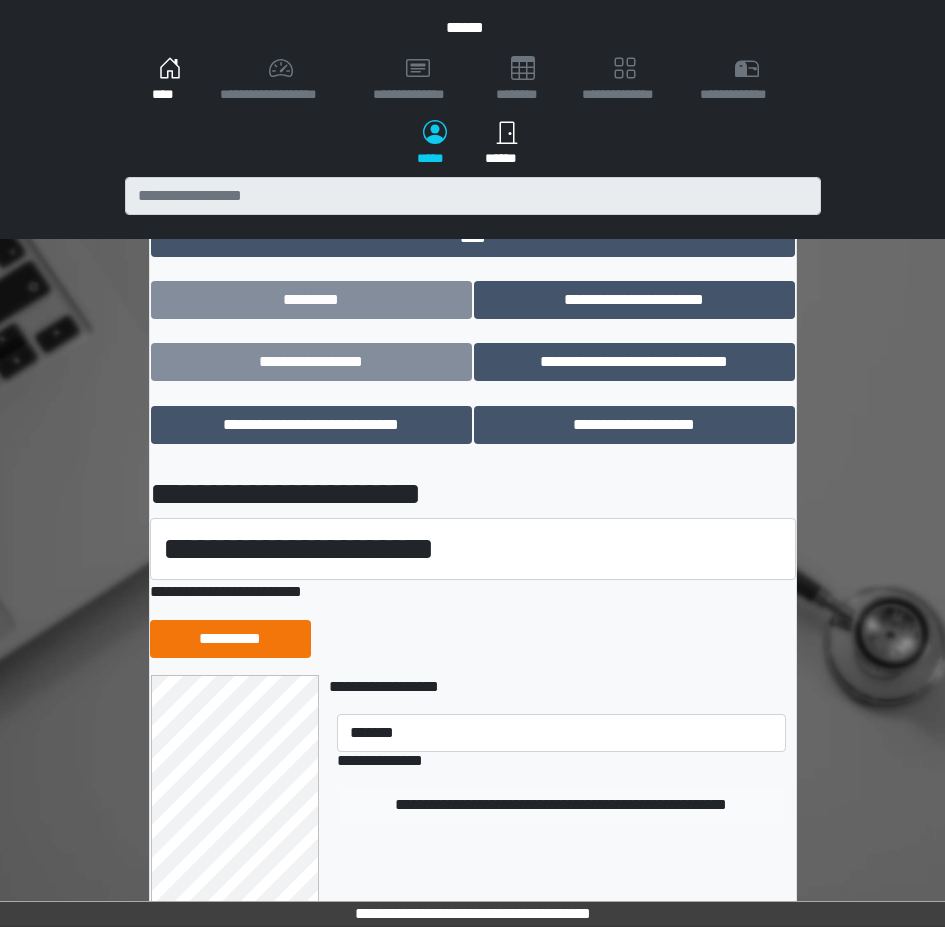 type 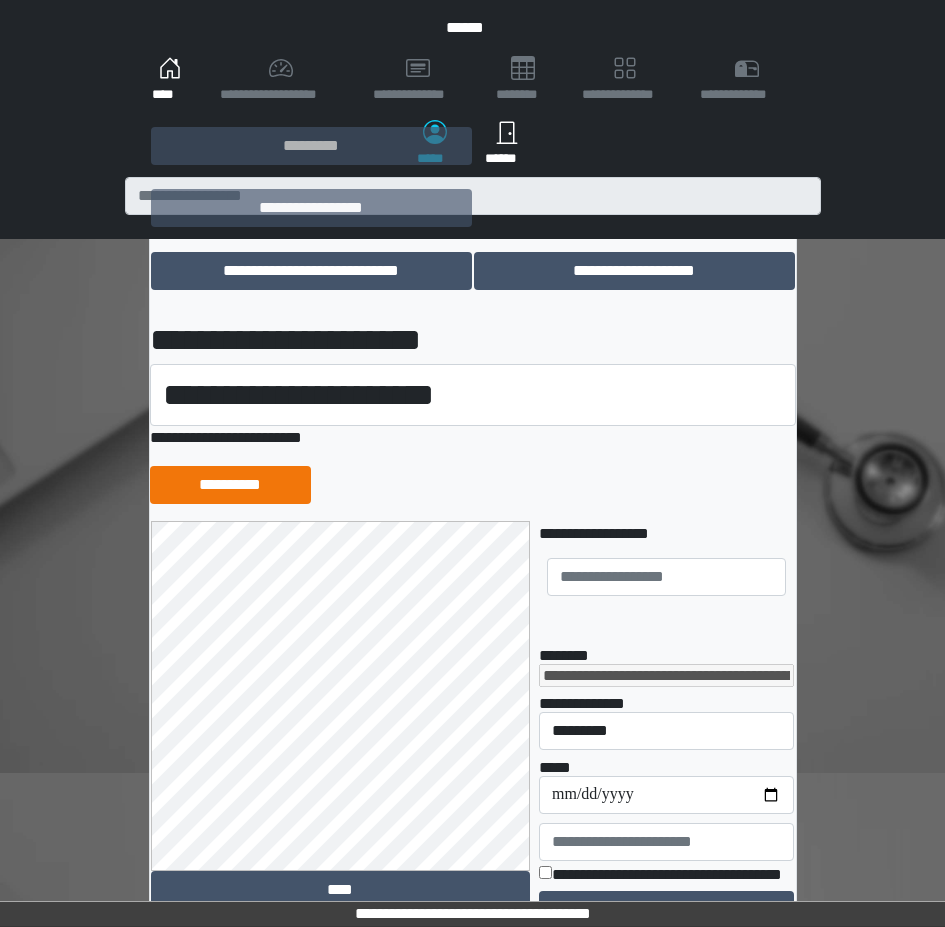 scroll, scrollTop: 233, scrollLeft: 0, axis: vertical 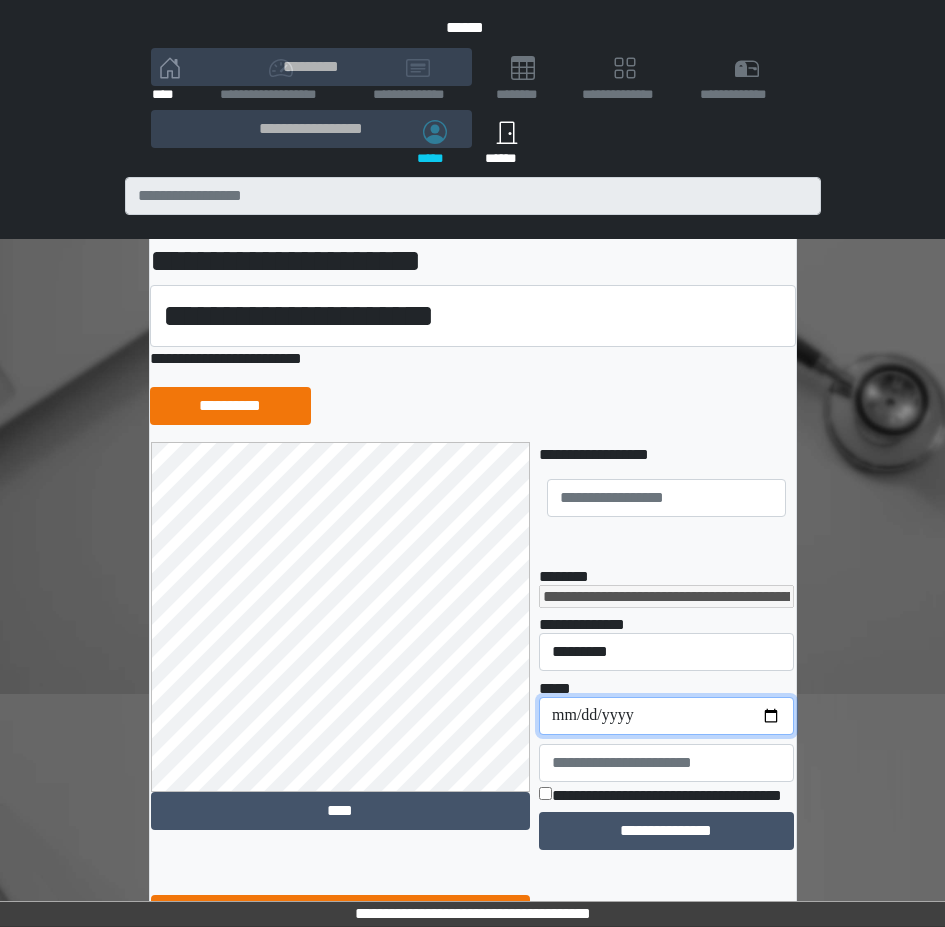 click on "**********" at bounding box center [666, 716] 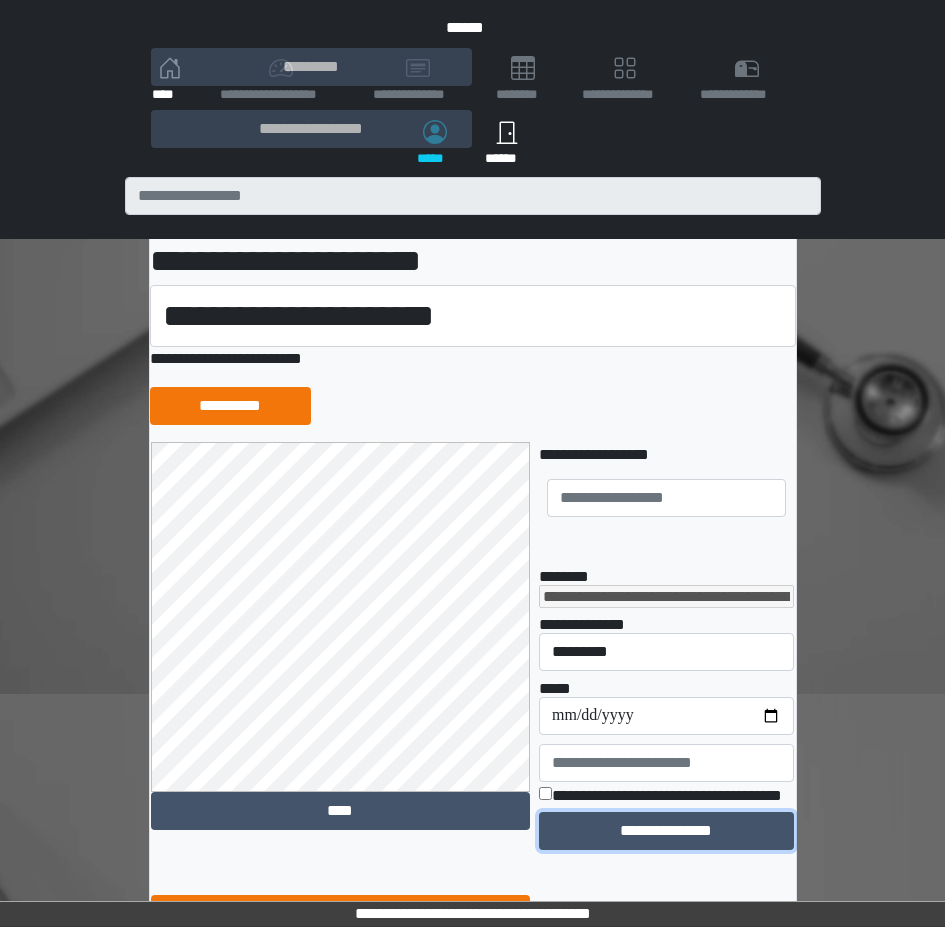 drag, startPoint x: 679, startPoint y: 859, endPoint x: 113, endPoint y: 864, distance: 566.0221 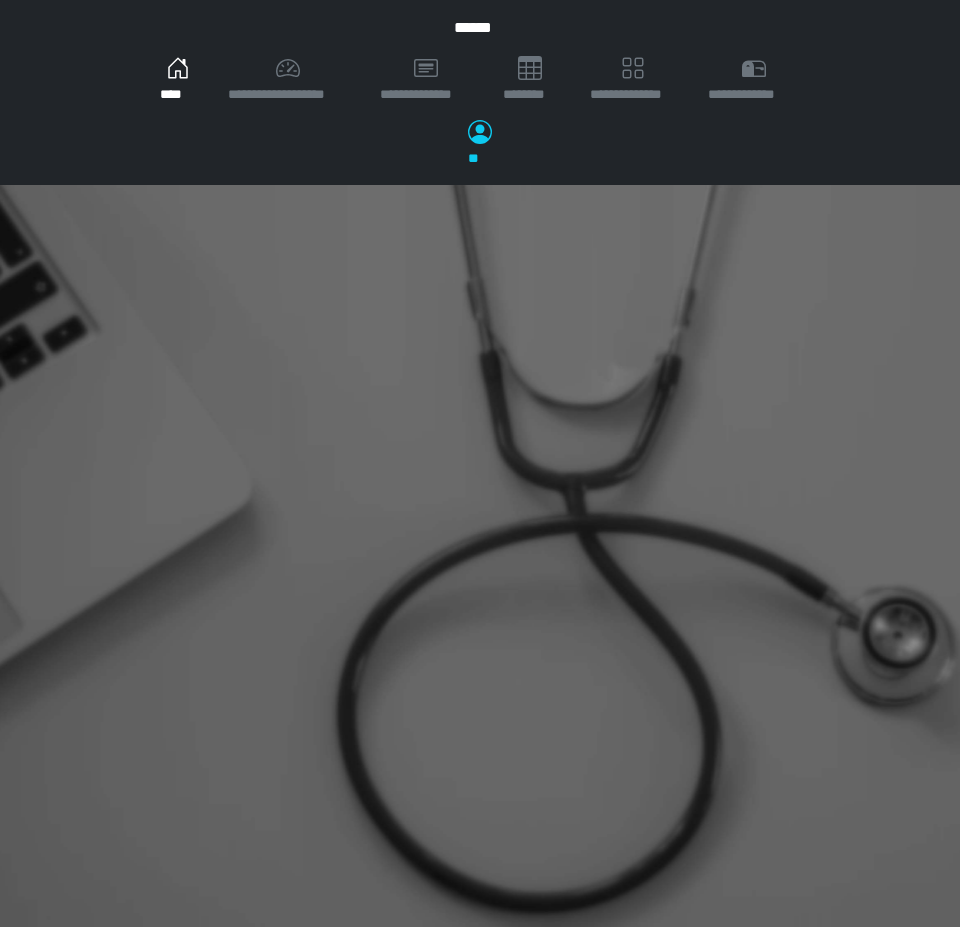 scroll, scrollTop: 0, scrollLeft: 0, axis: both 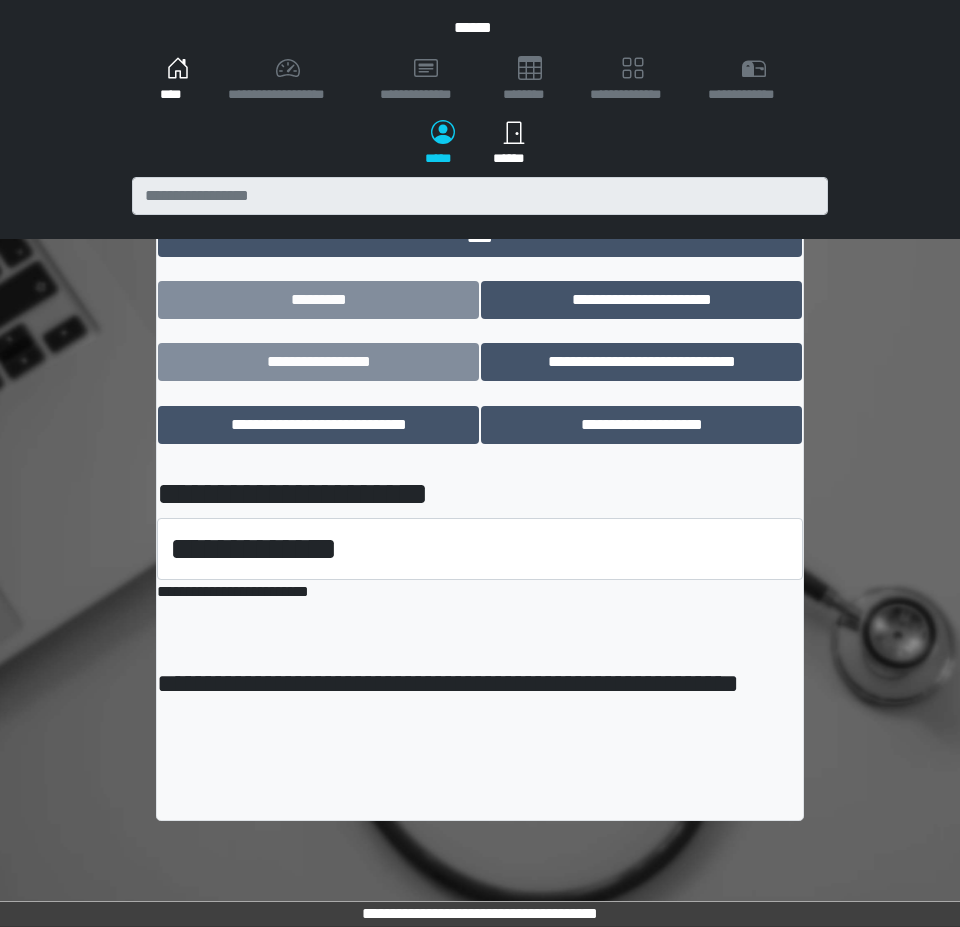 click on "**********" at bounding box center (480, 139) 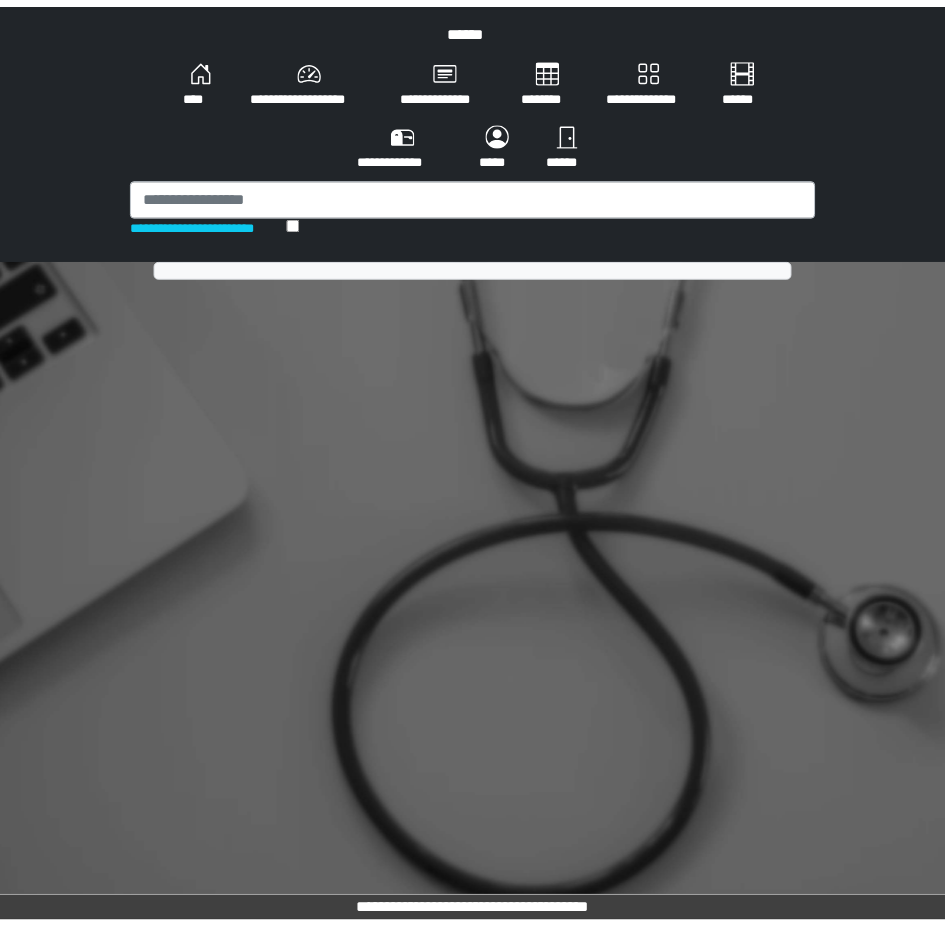 scroll, scrollTop: 0, scrollLeft: 0, axis: both 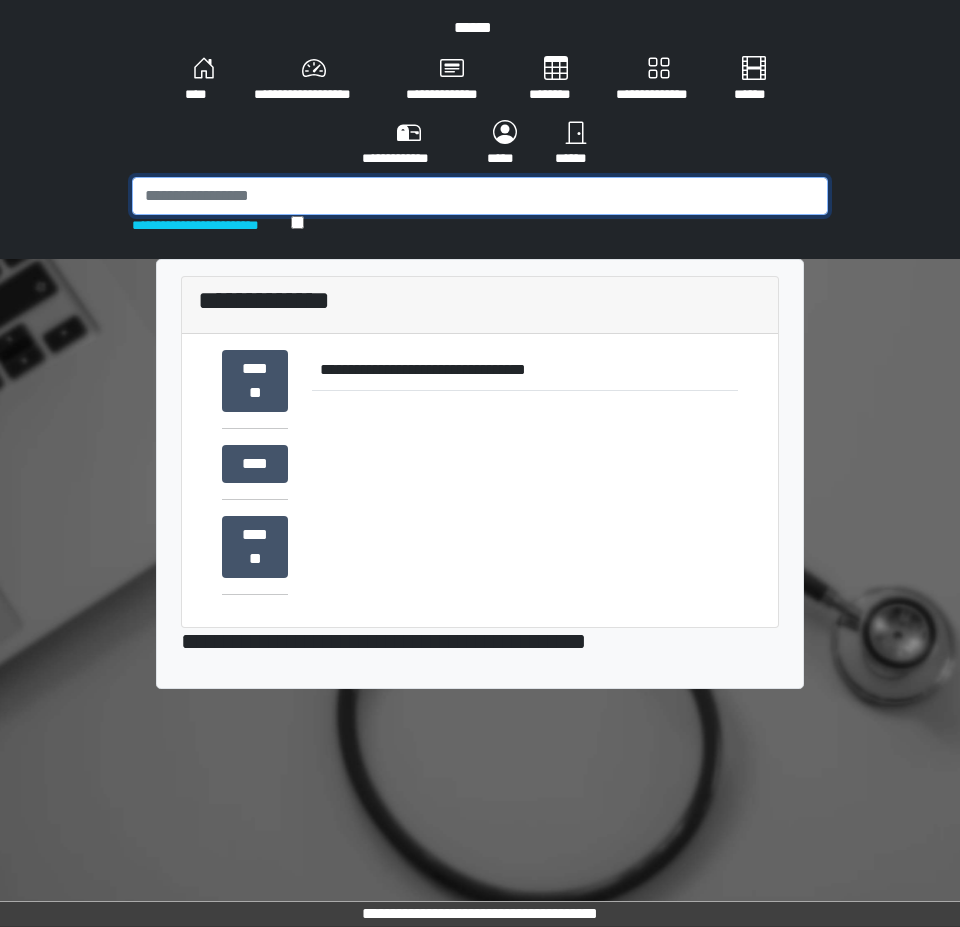 click at bounding box center (480, 196) 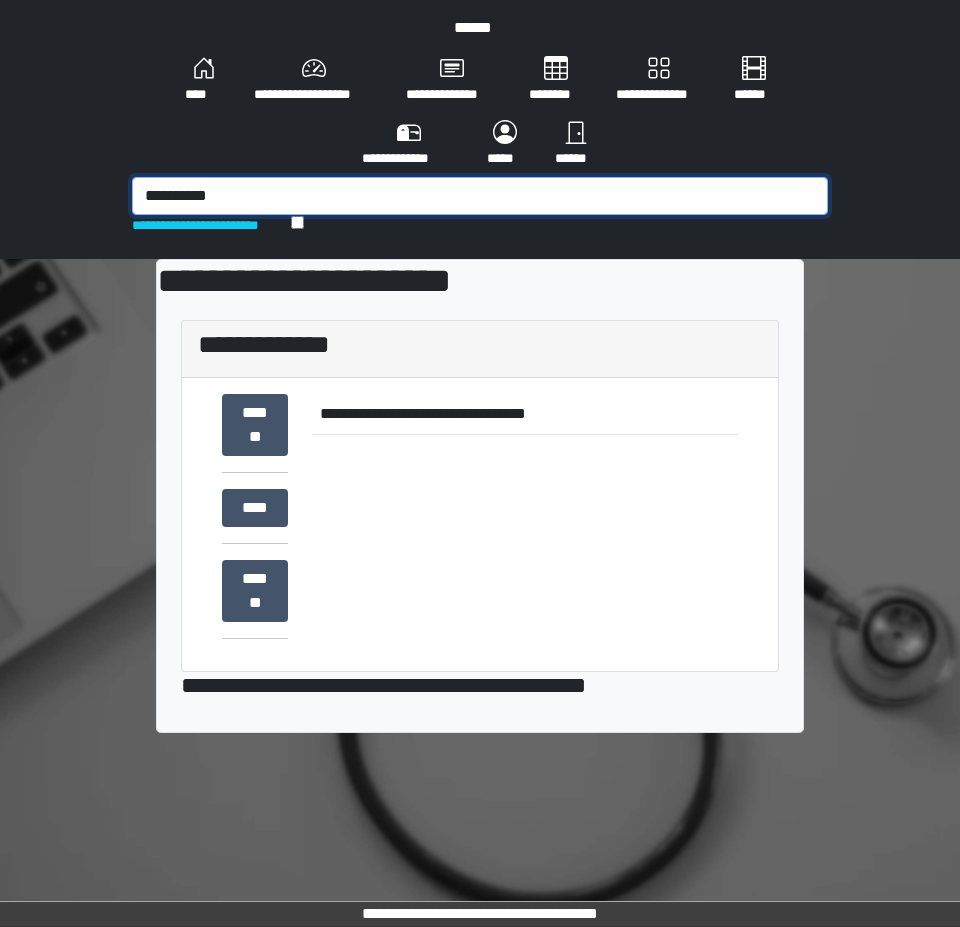 click on "**********" at bounding box center (480, 196) 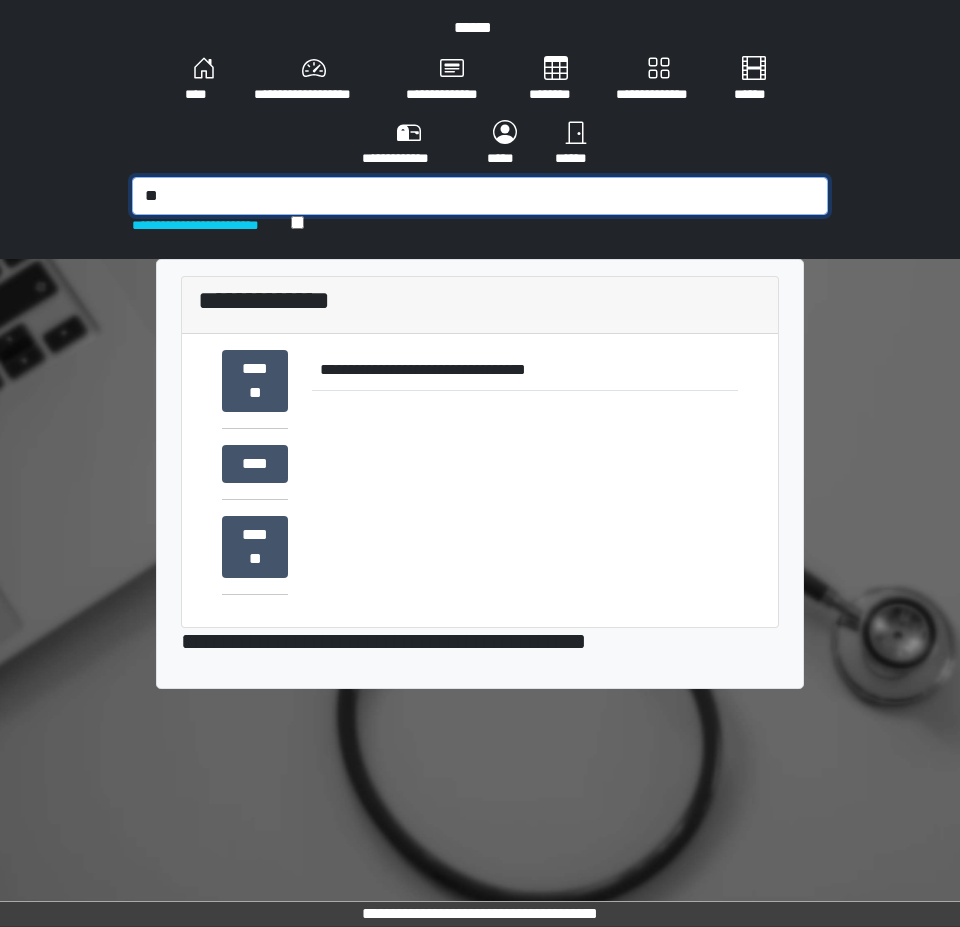 type on "*" 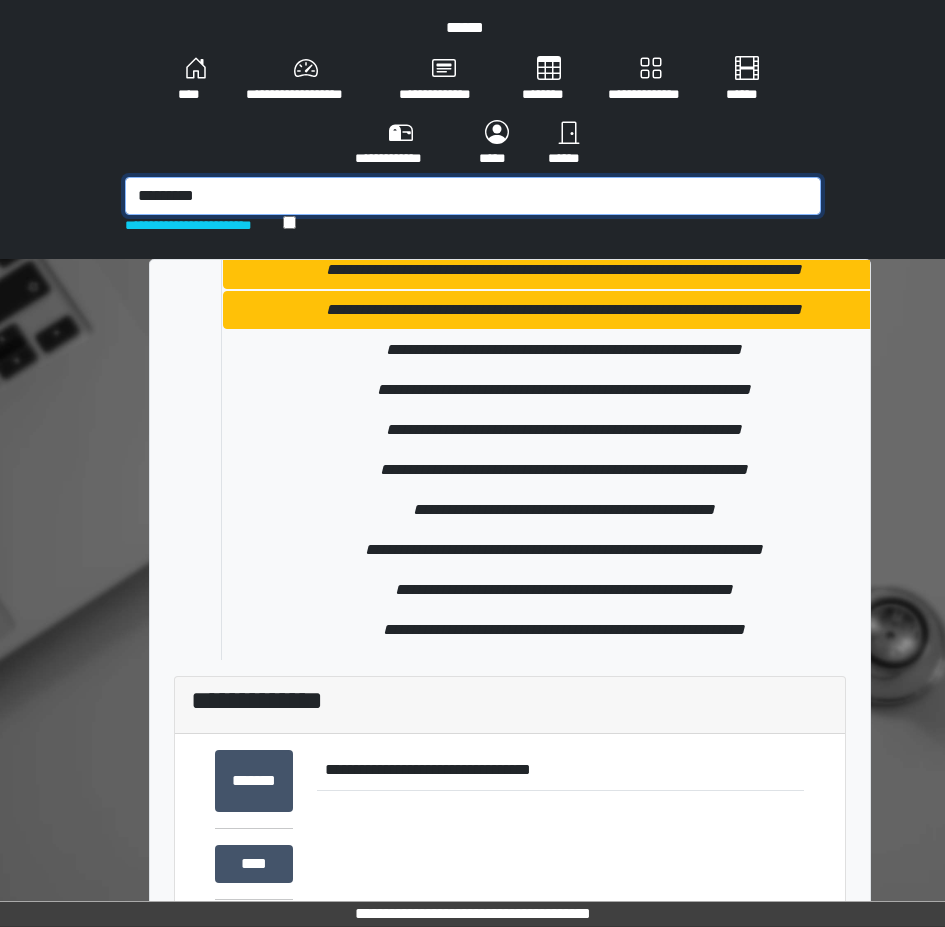 scroll, scrollTop: 5336, scrollLeft: 0, axis: vertical 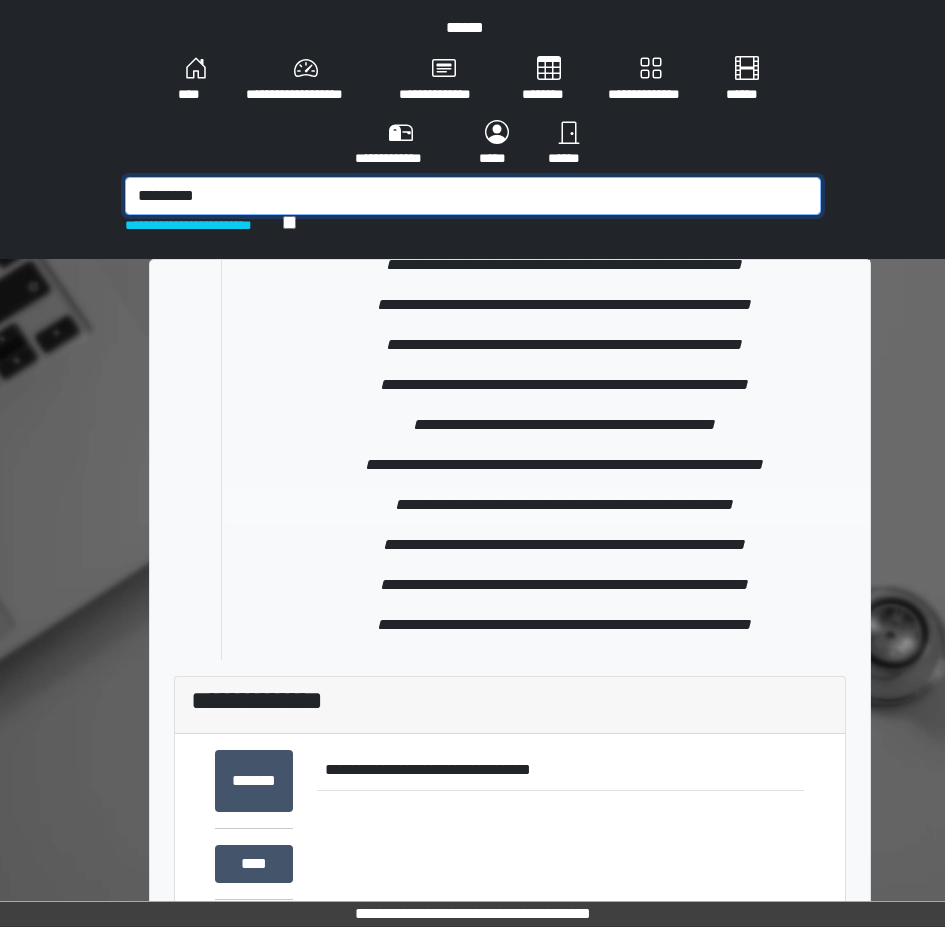 type on "*********" 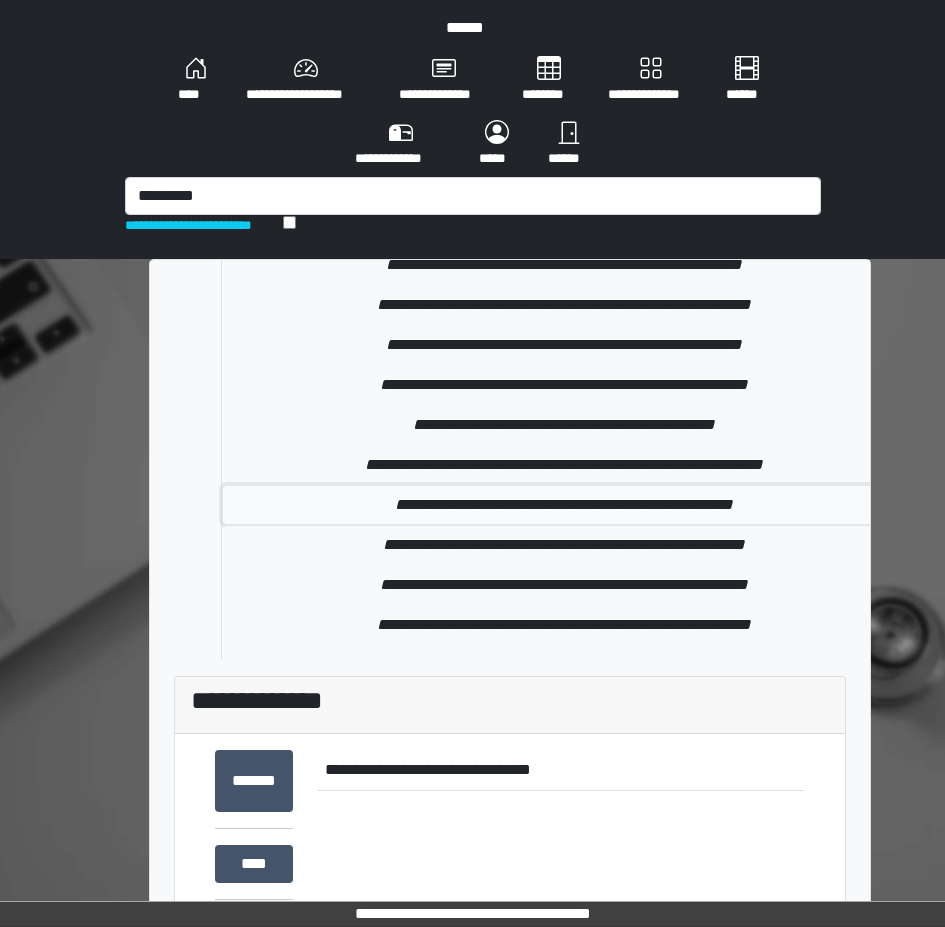 click on "**********" at bounding box center [564, 505] 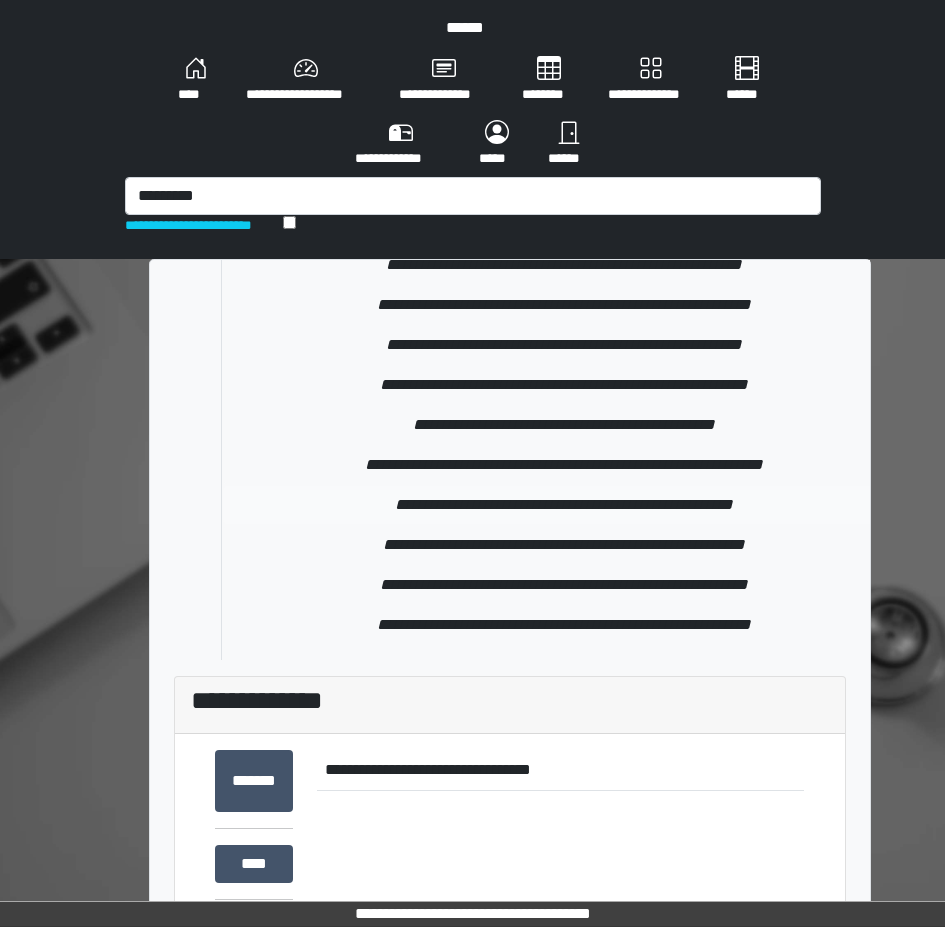 type 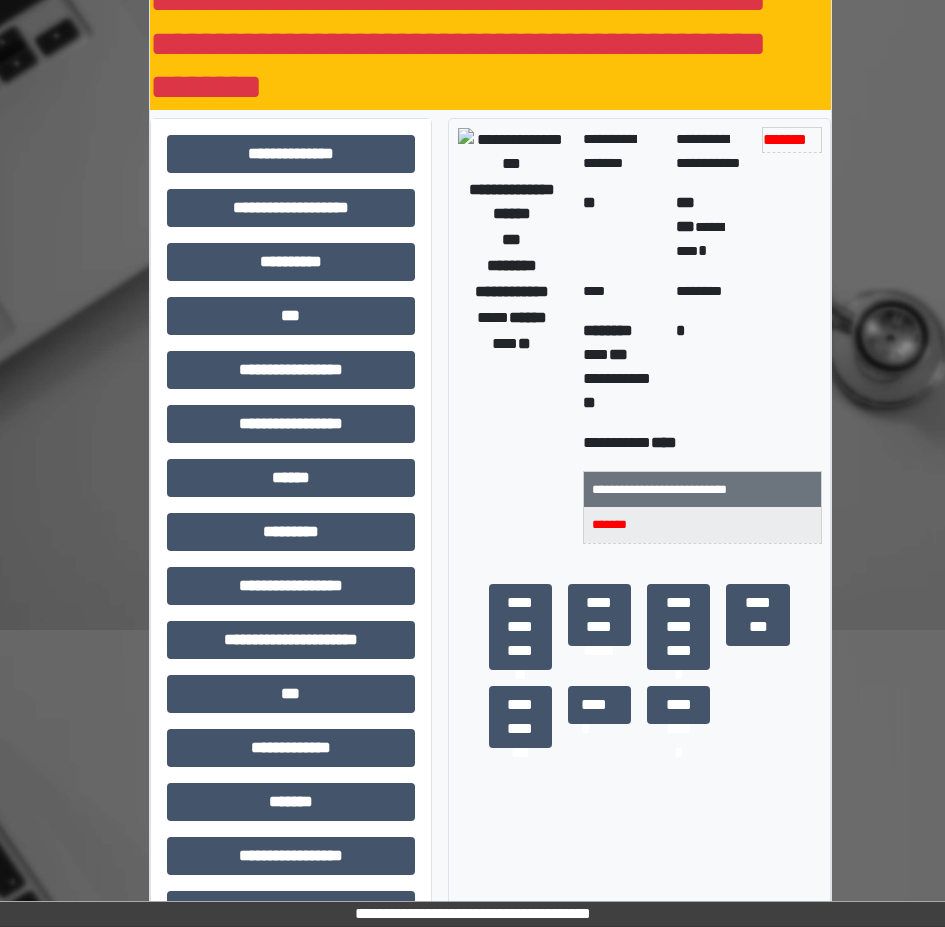 scroll, scrollTop: 305, scrollLeft: 0, axis: vertical 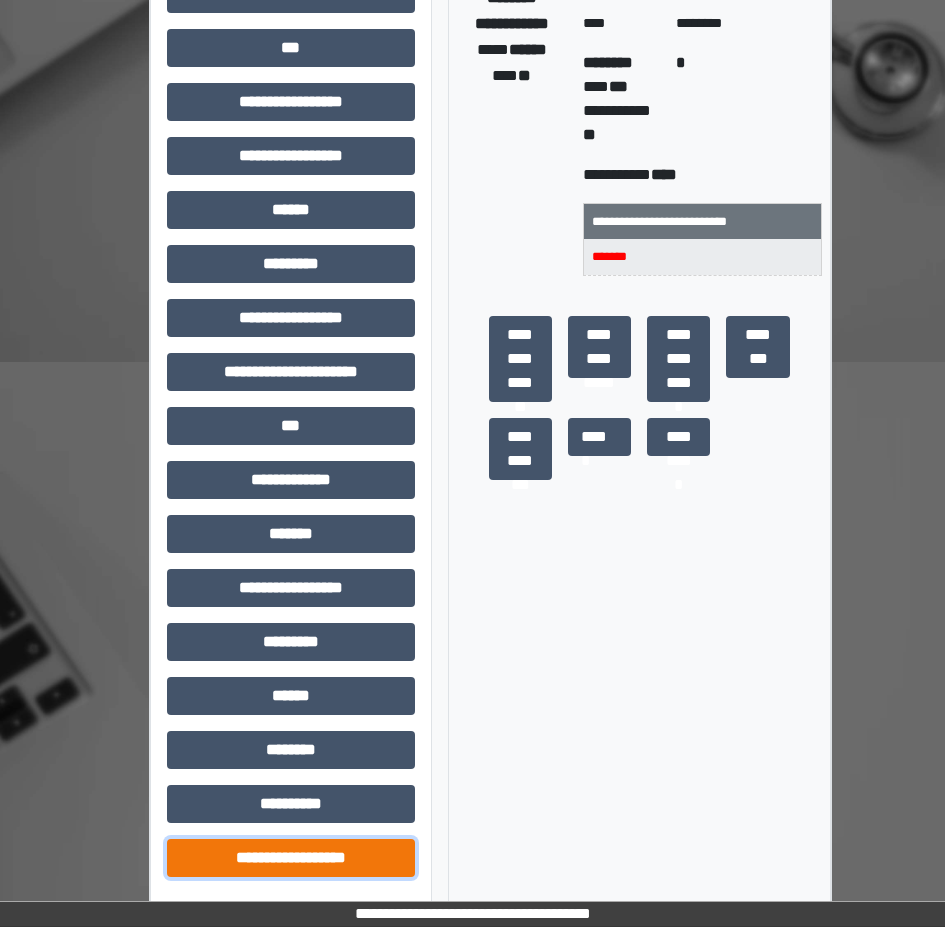 click on "**********" at bounding box center [291, 858] 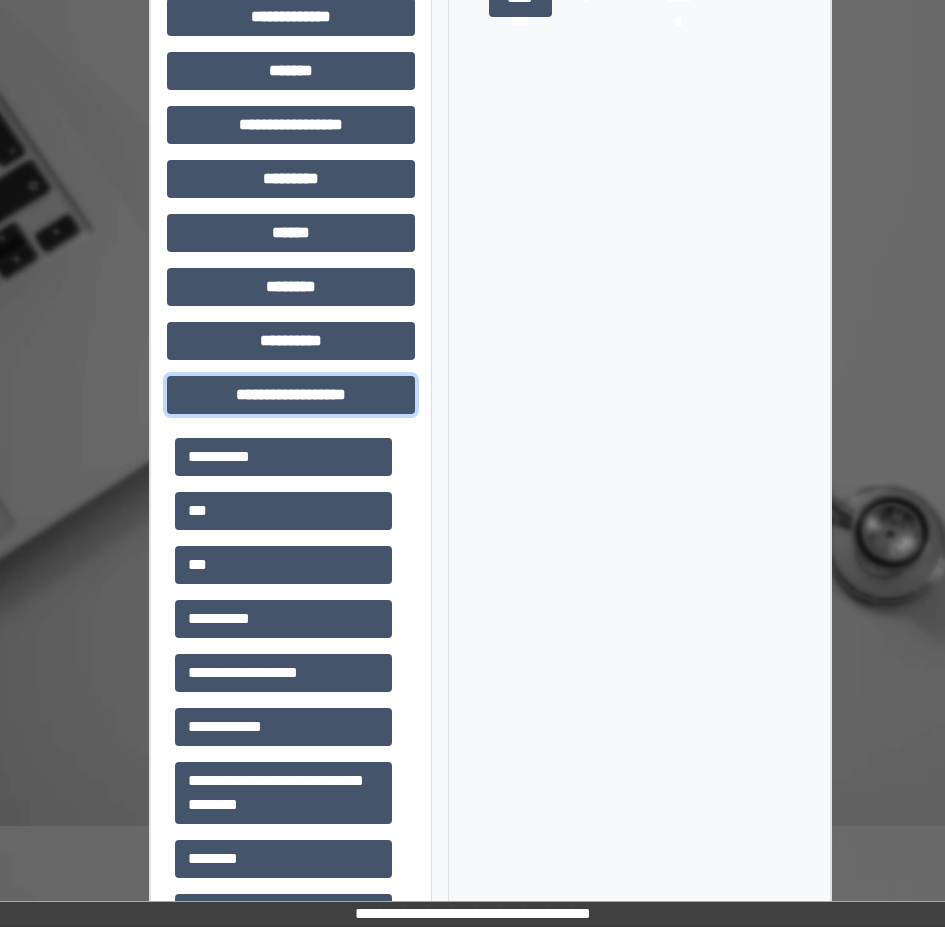 scroll, scrollTop: 1041, scrollLeft: 0, axis: vertical 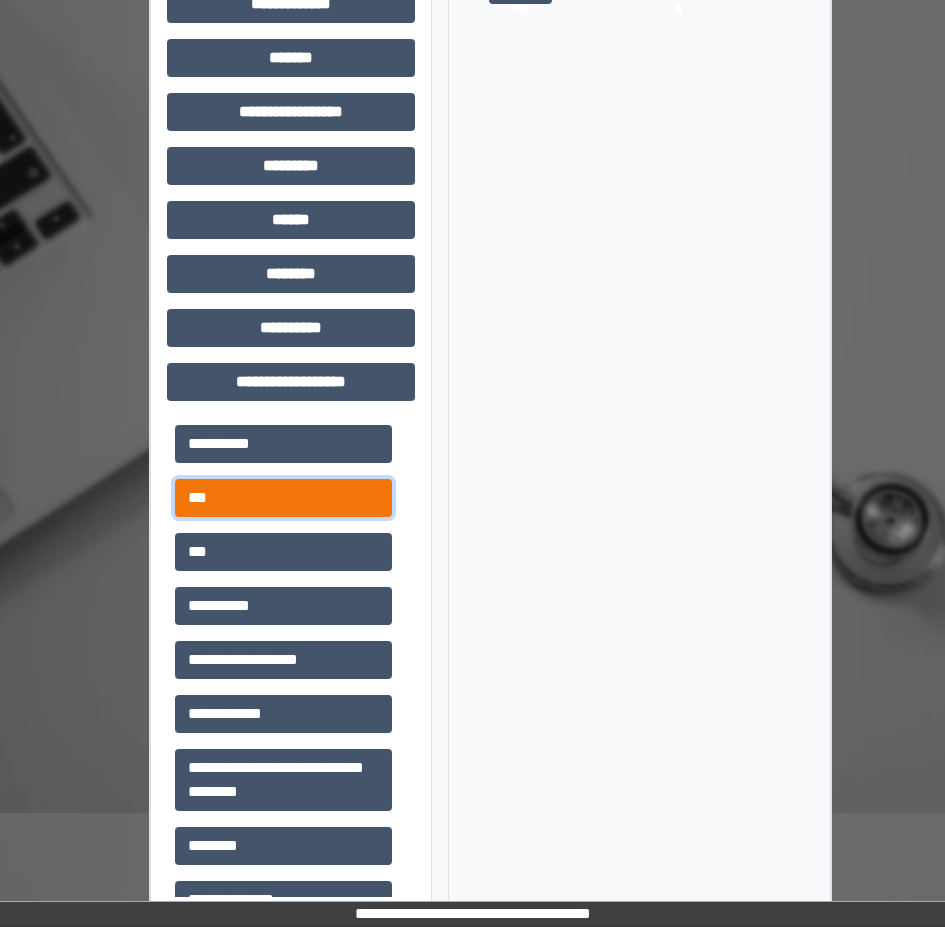click on "***" at bounding box center (283, 498) 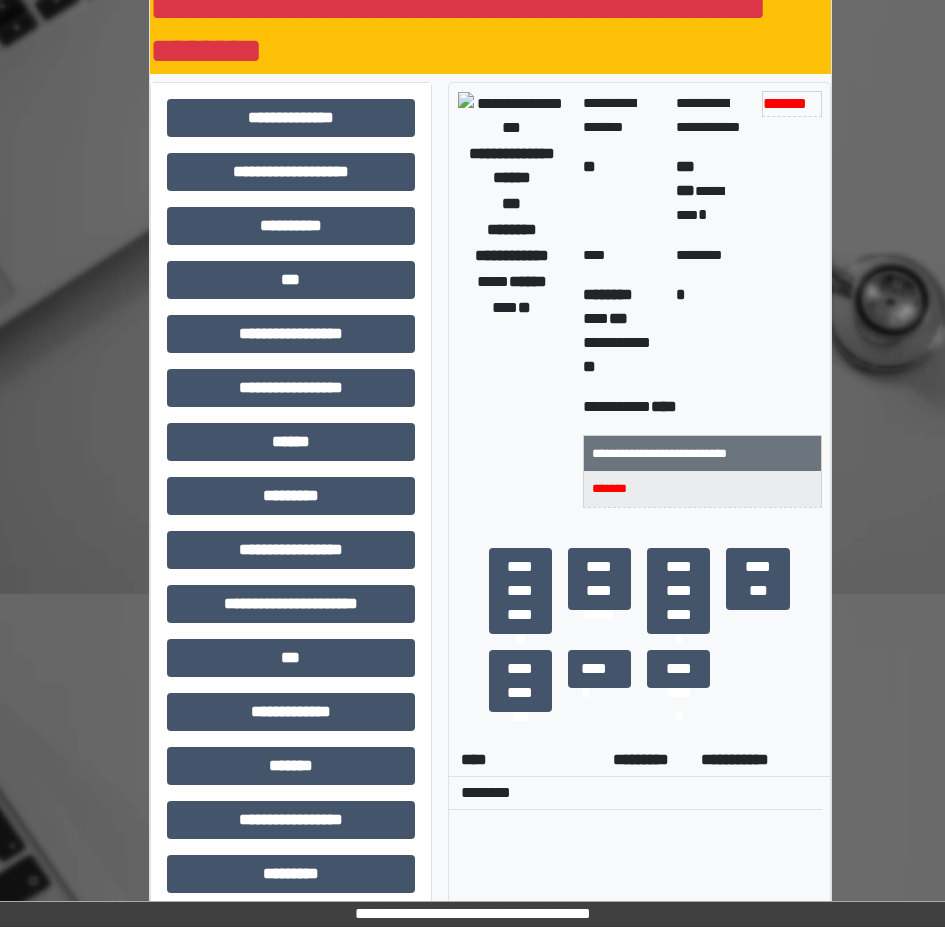 scroll, scrollTop: 315, scrollLeft: 0, axis: vertical 